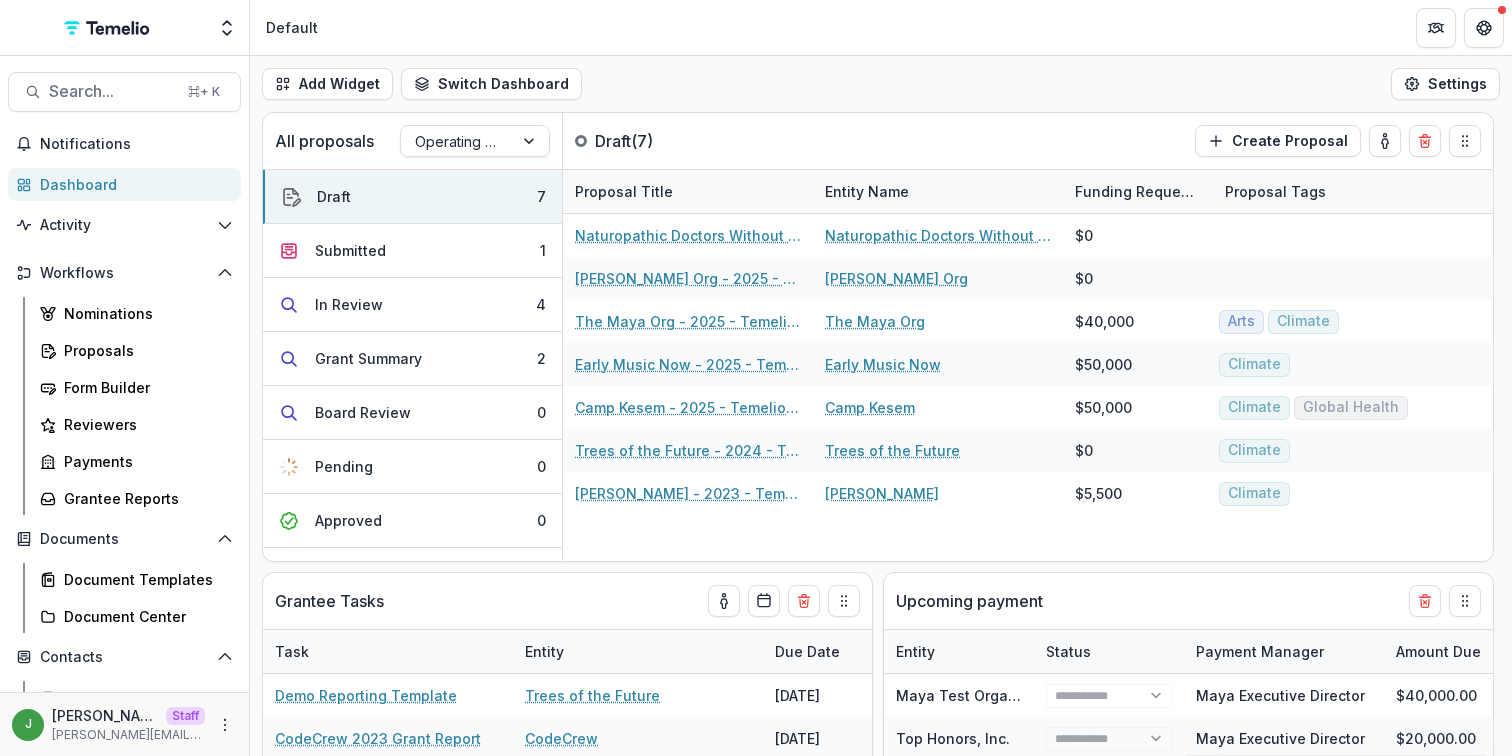 scroll, scrollTop: 0, scrollLeft: 0, axis: both 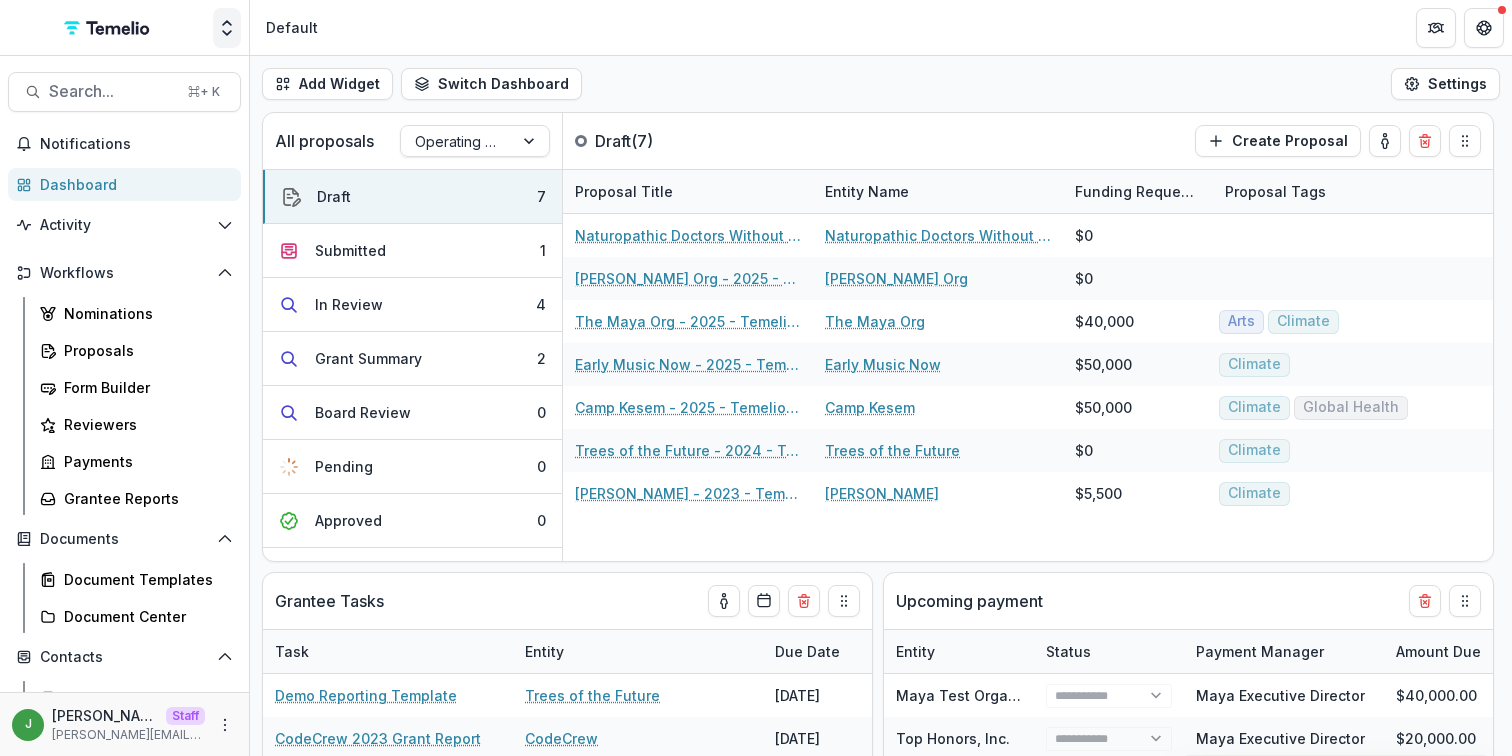 click at bounding box center (227, 28) 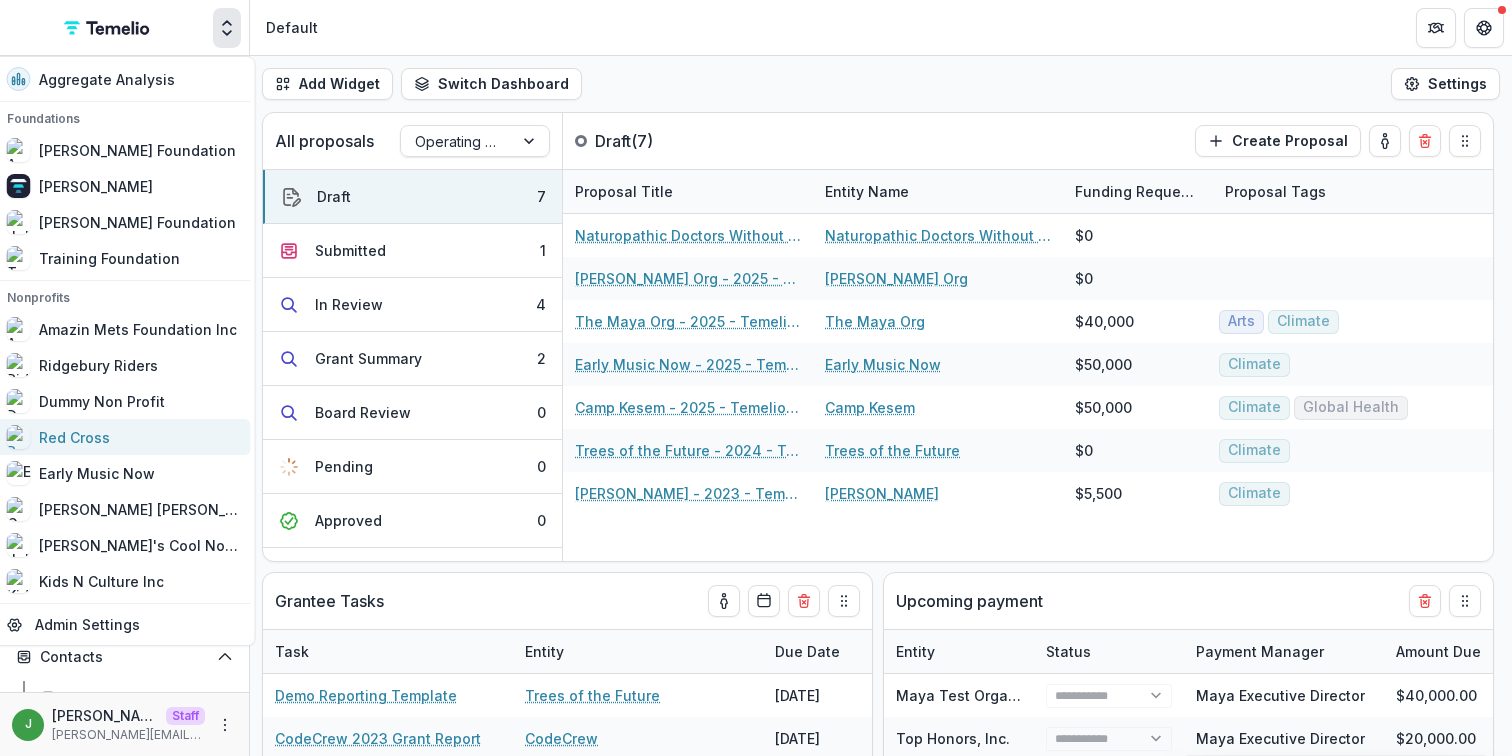 click on "Red Cross" at bounding box center (123, 437) 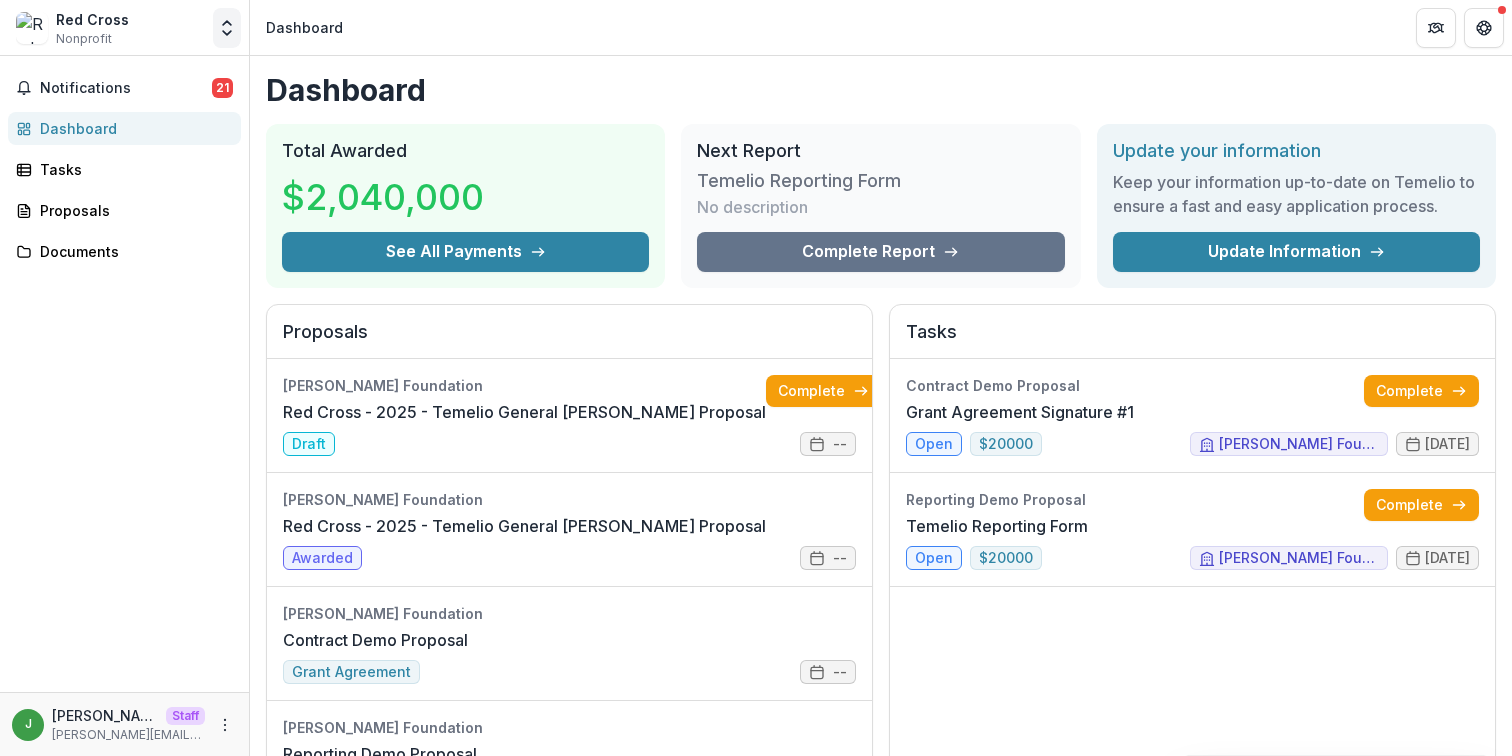 click 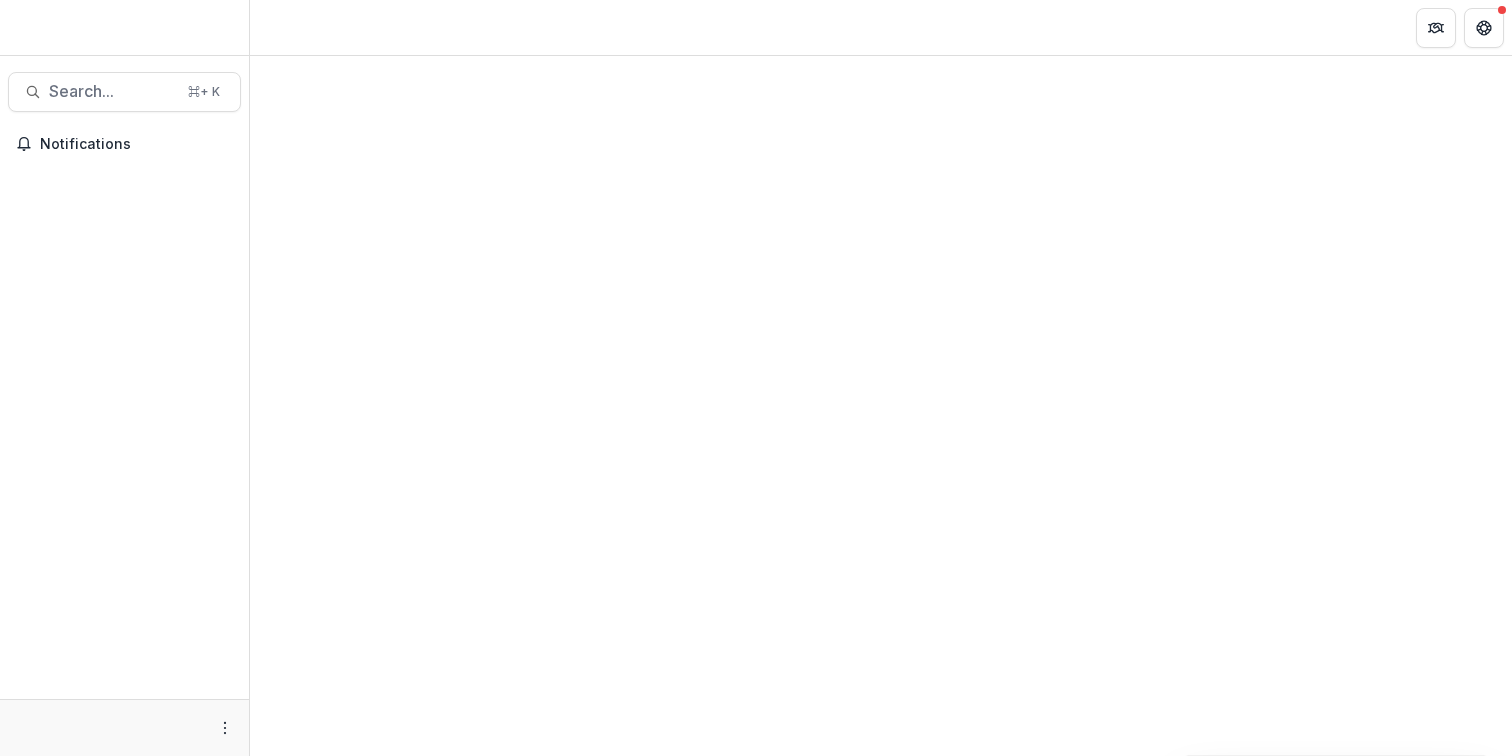 scroll, scrollTop: 0, scrollLeft: 0, axis: both 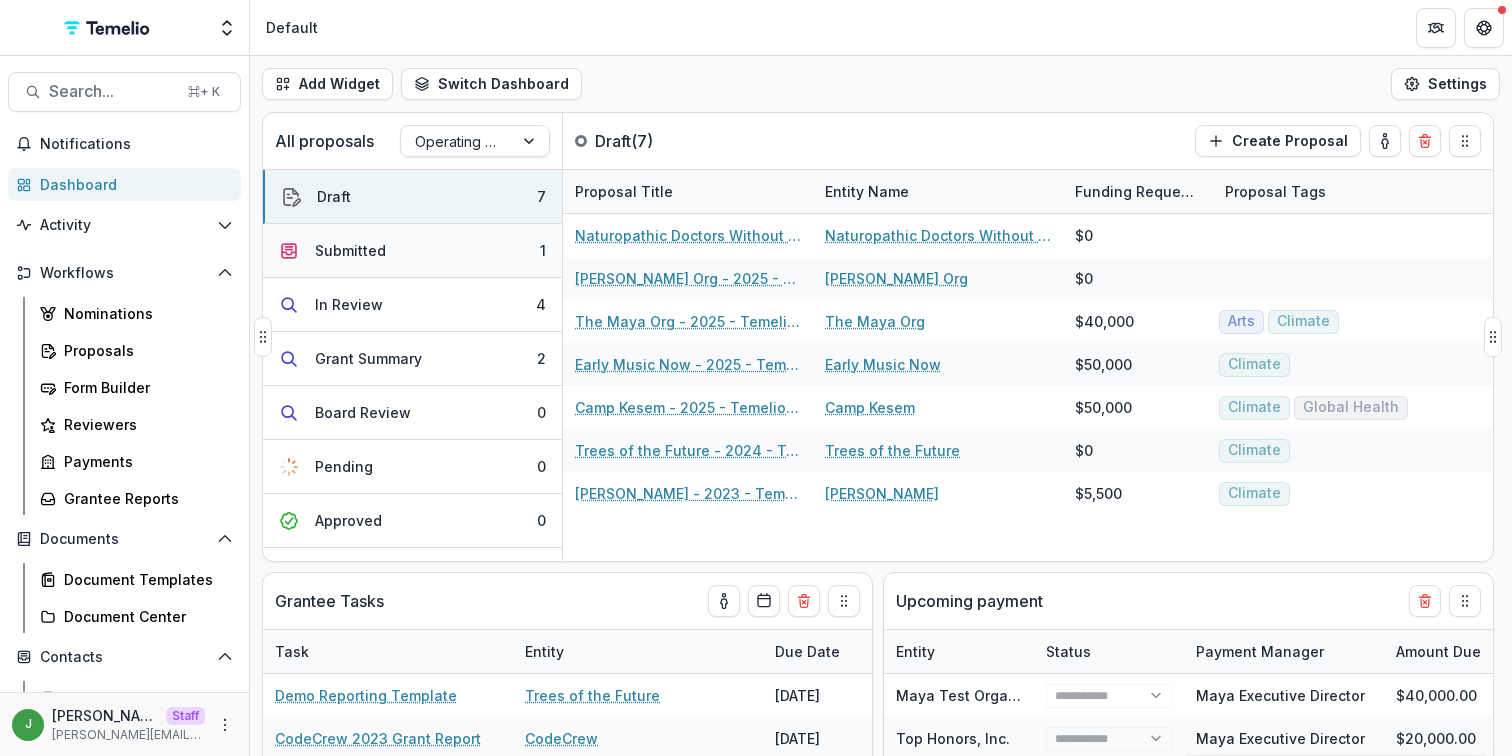click on "Submitted 1" at bounding box center (412, 251) 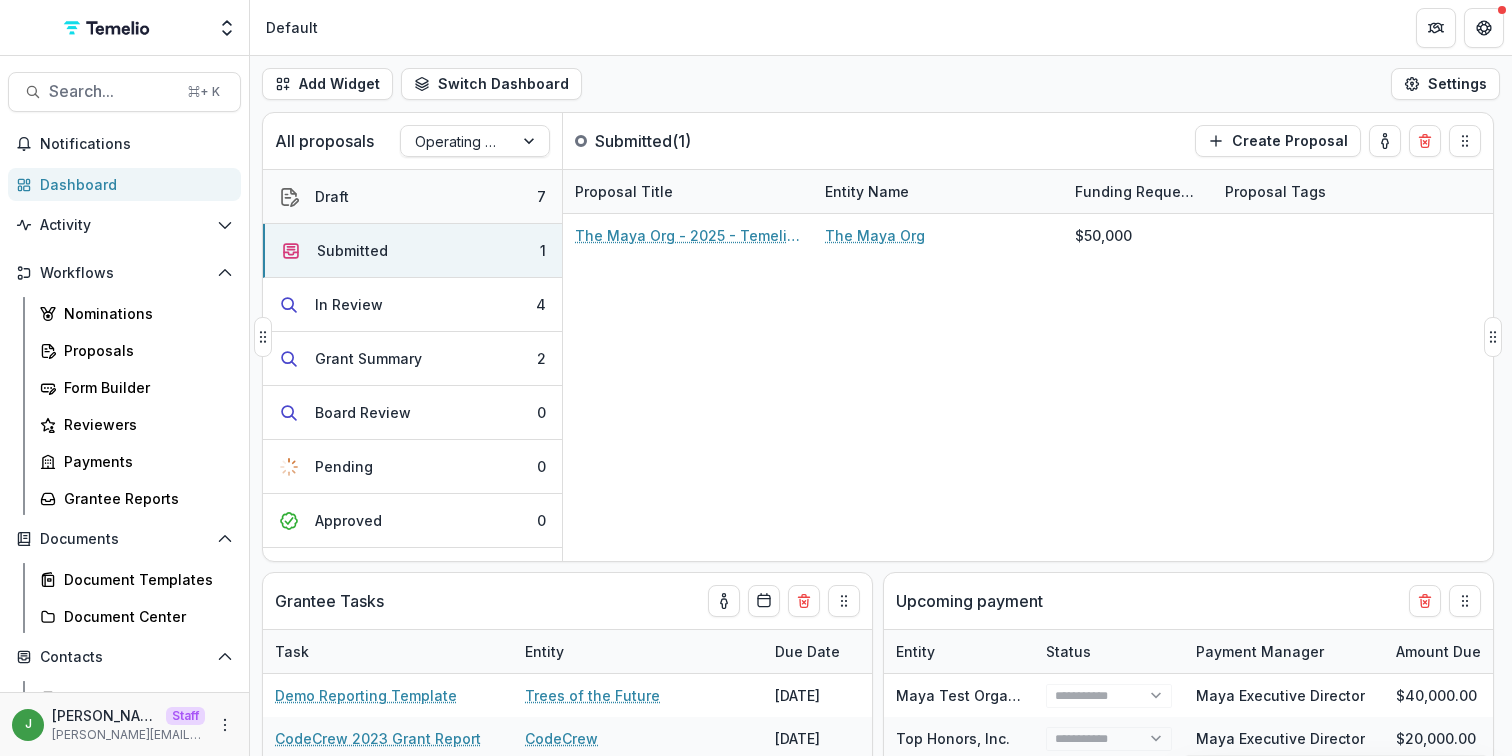 click on "Draft 7" at bounding box center (412, 197) 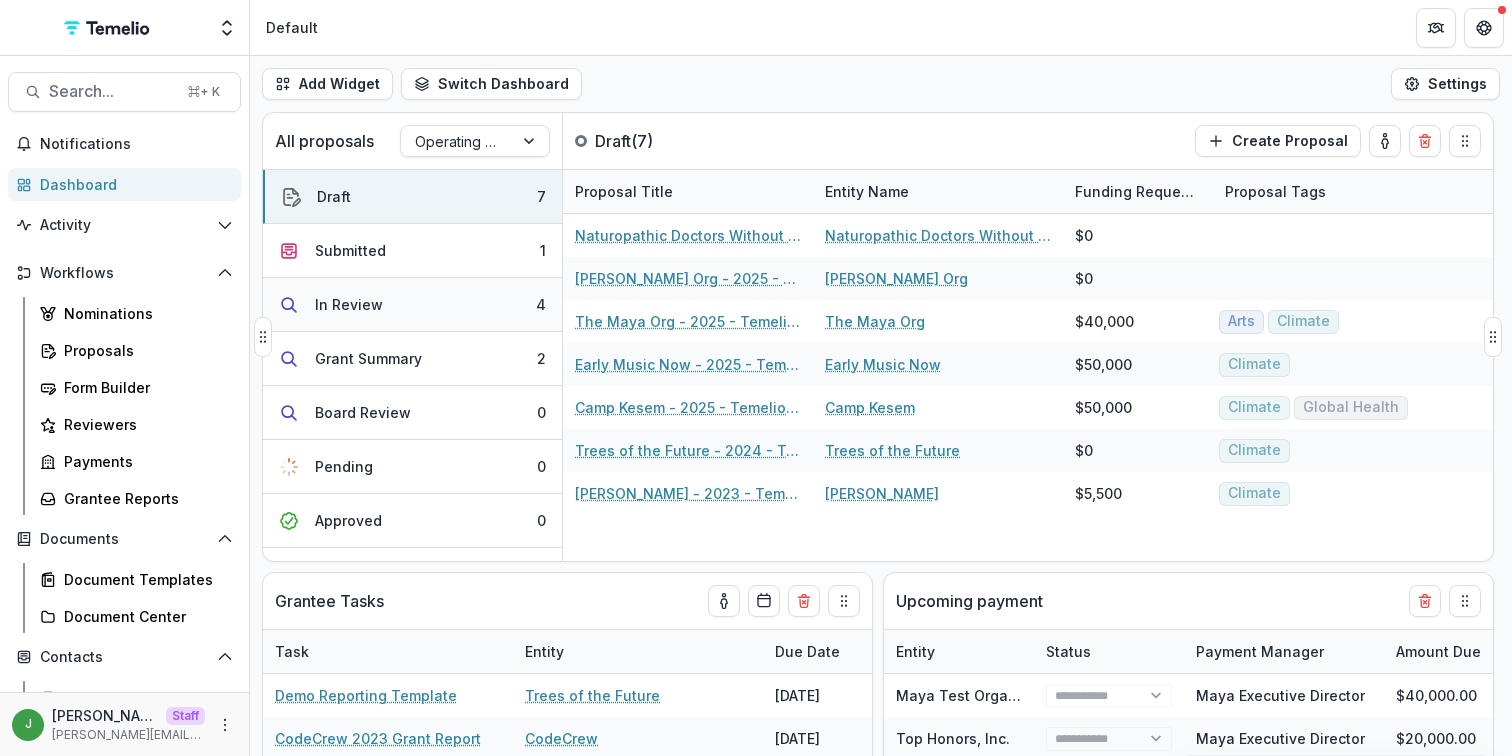 click on "In Review 4" at bounding box center [412, 305] 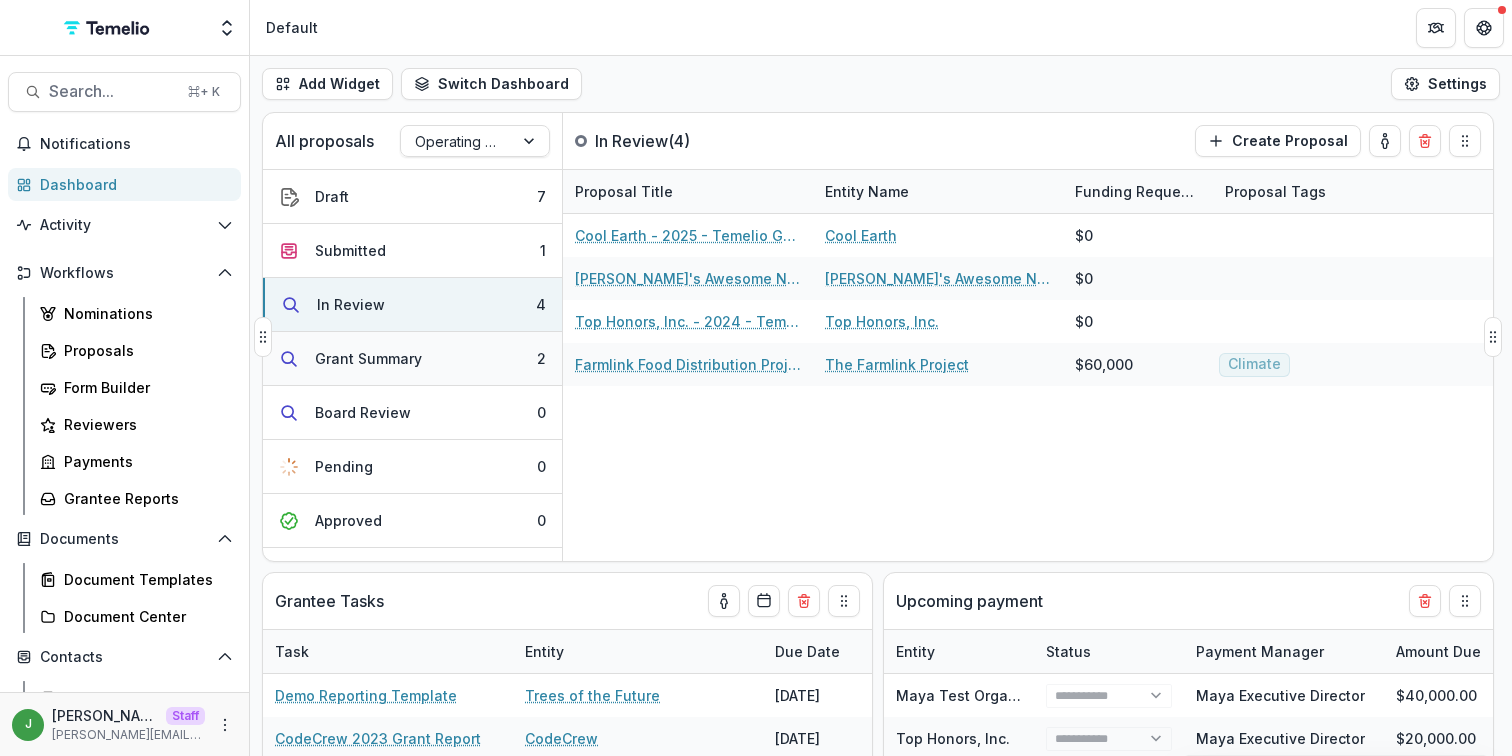 click on "Grant Summary 2" at bounding box center (412, 359) 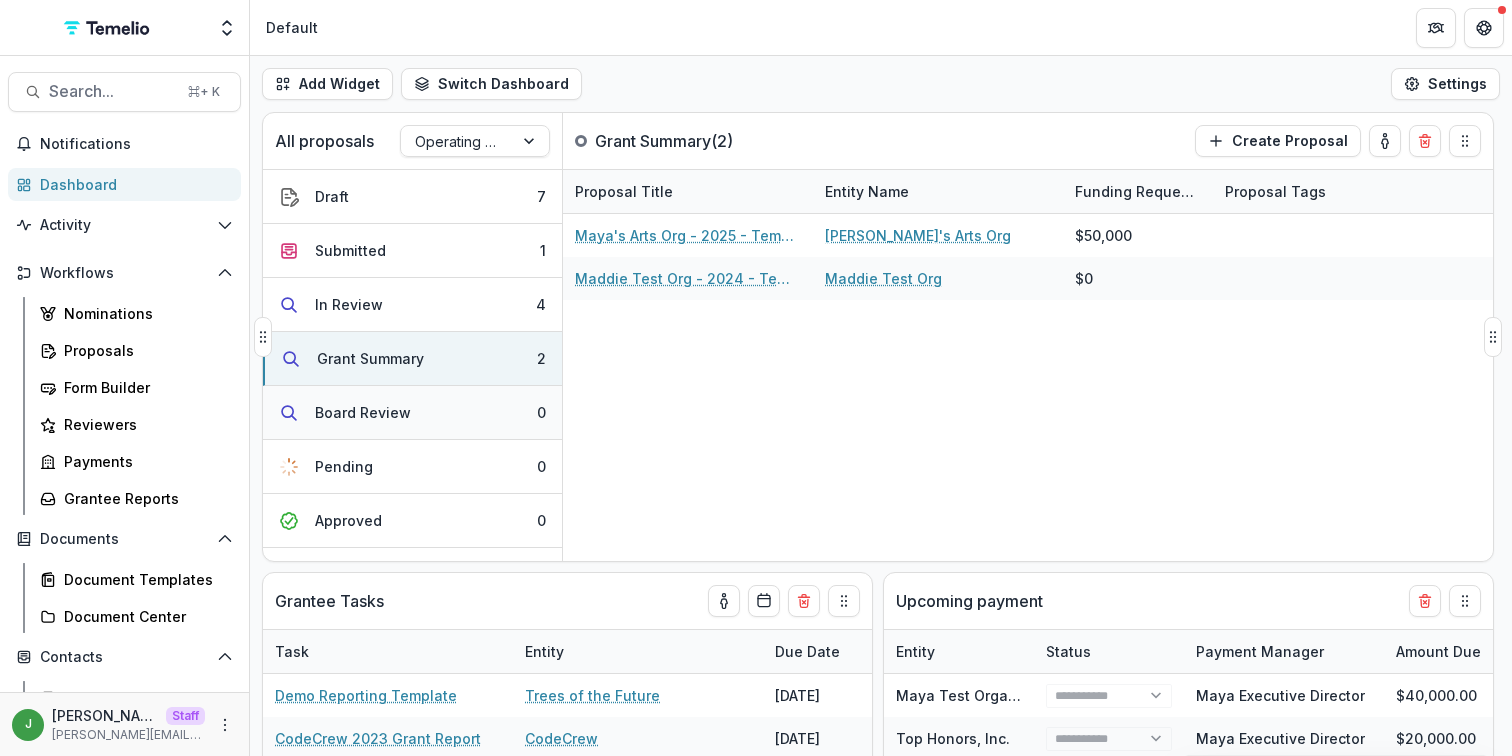 click on "Board Review 0" at bounding box center (412, 413) 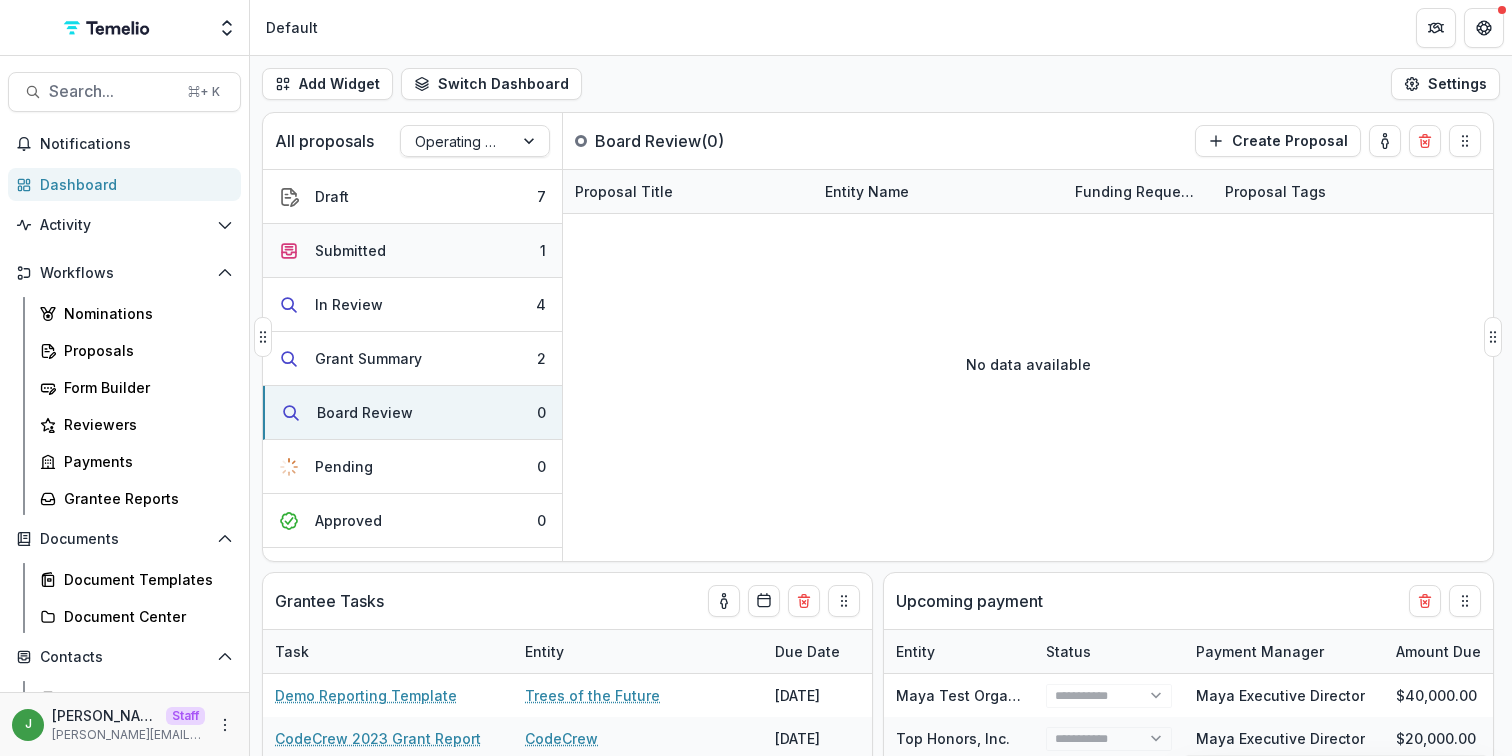 click on "Submitted 1" at bounding box center [412, 251] 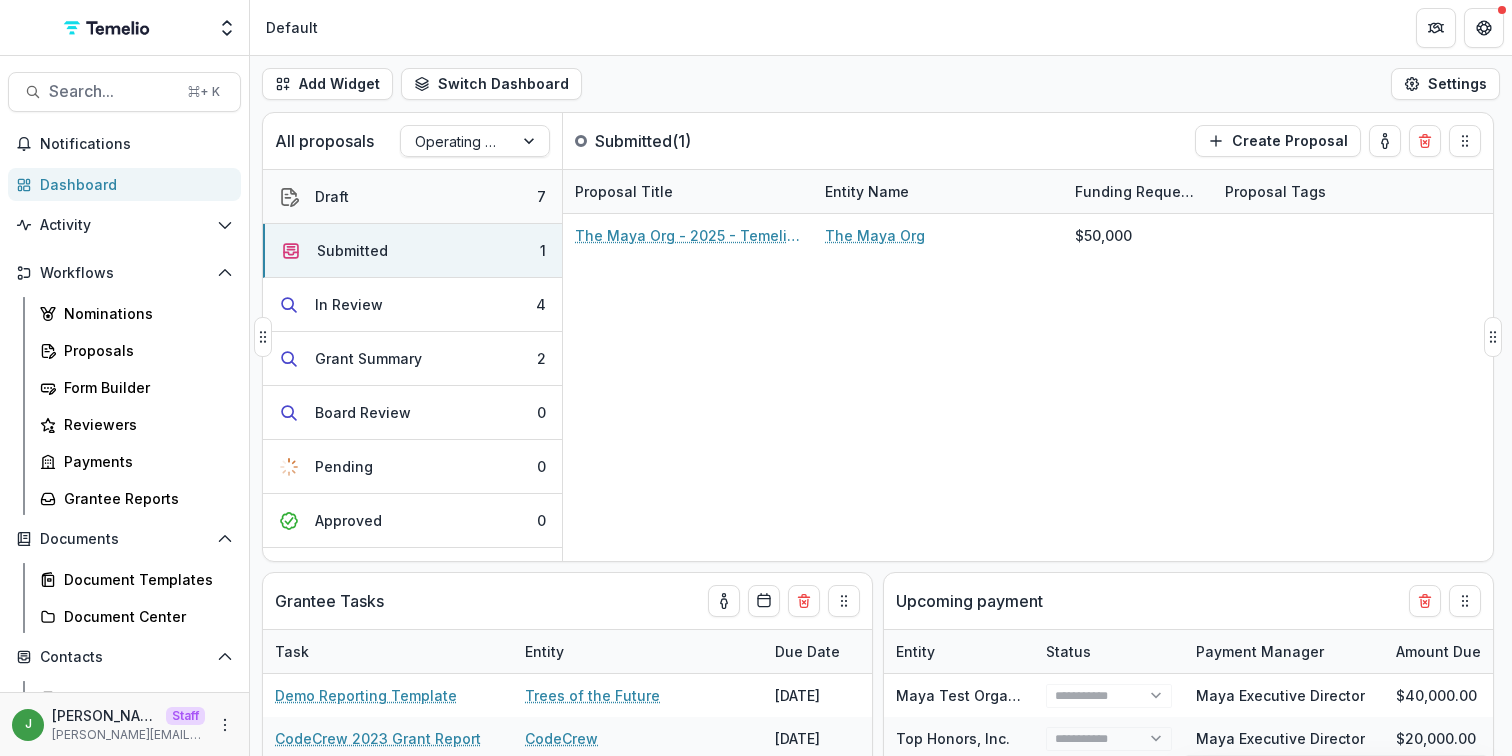 click on "Draft 7" at bounding box center (412, 197) 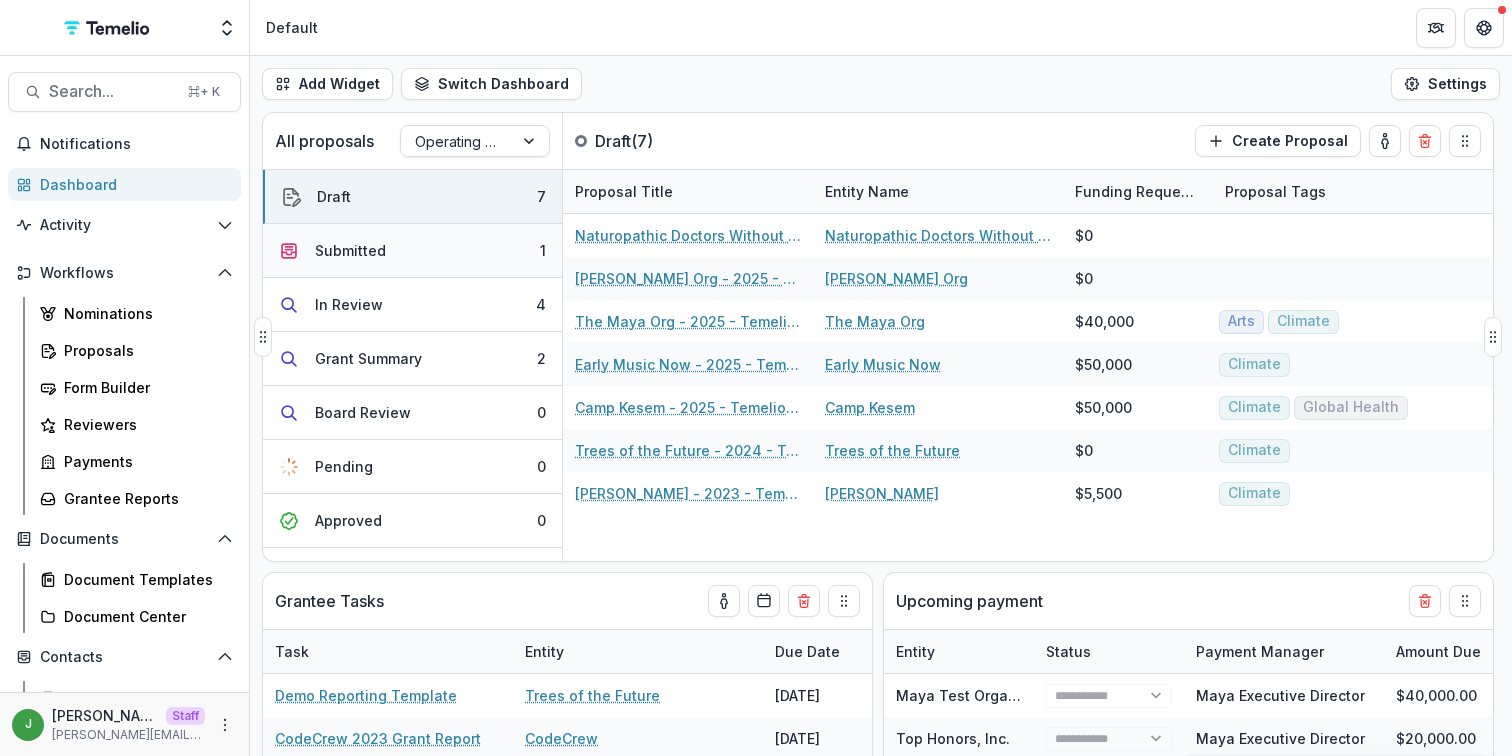 click on "Submitted 1" at bounding box center [412, 251] 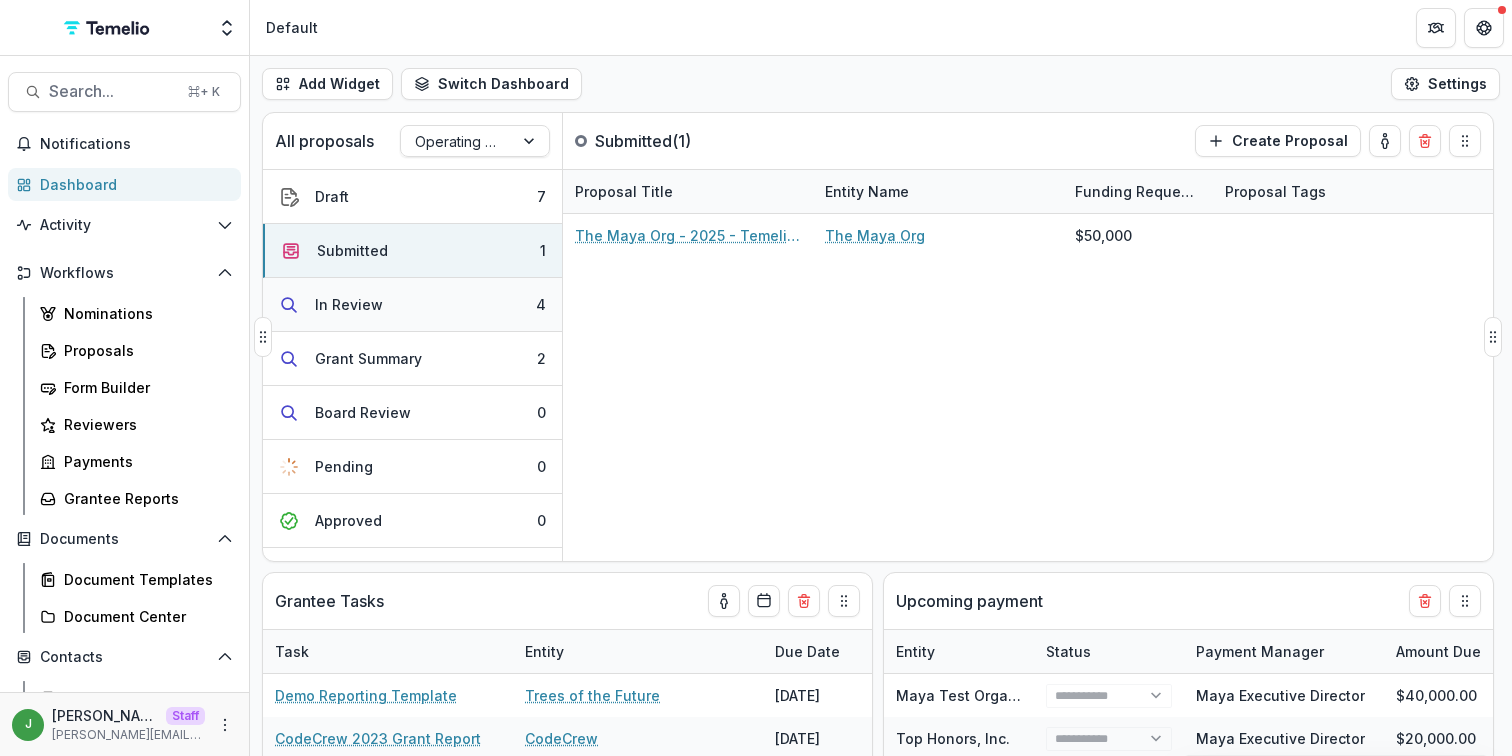 click on "In Review 4" at bounding box center [412, 305] 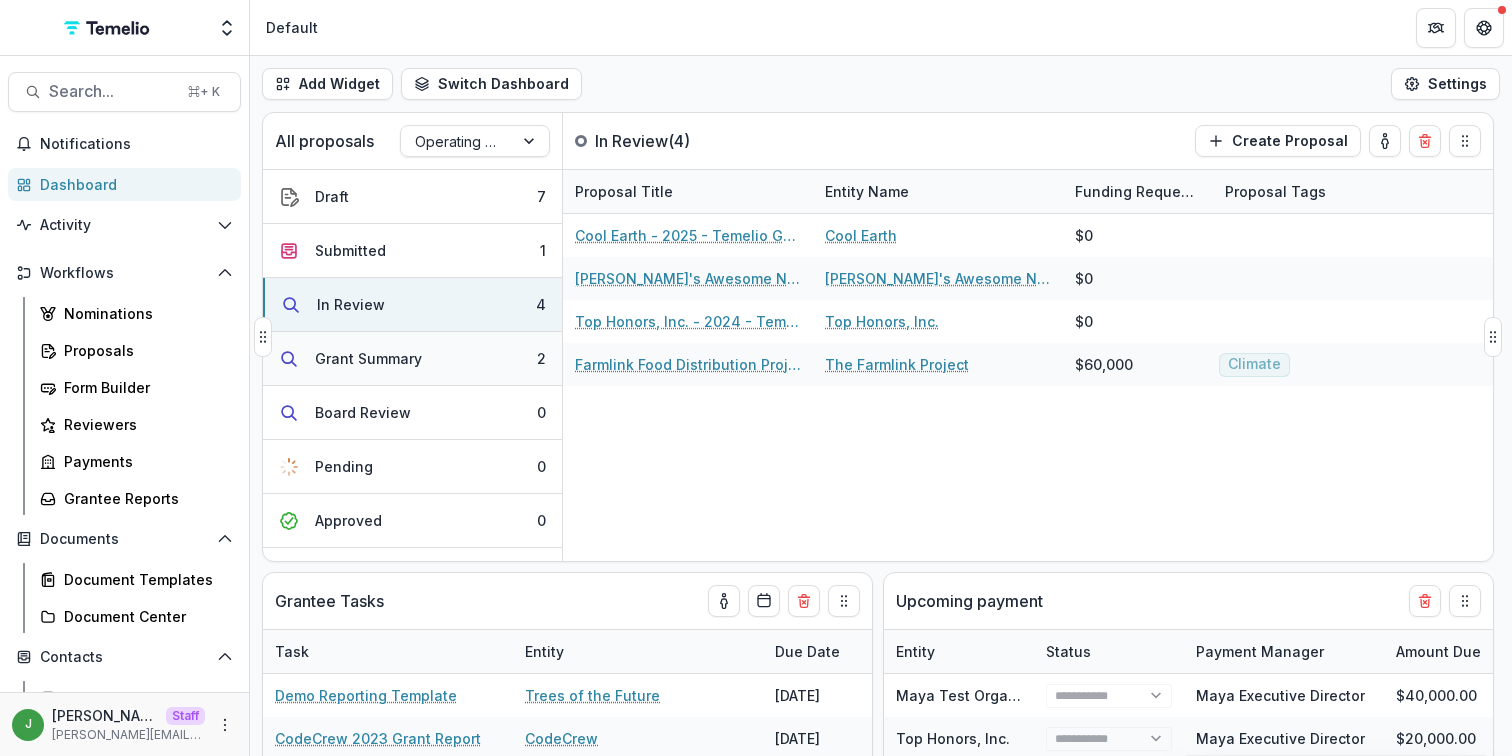 click on "Grant Summary" at bounding box center (368, 358) 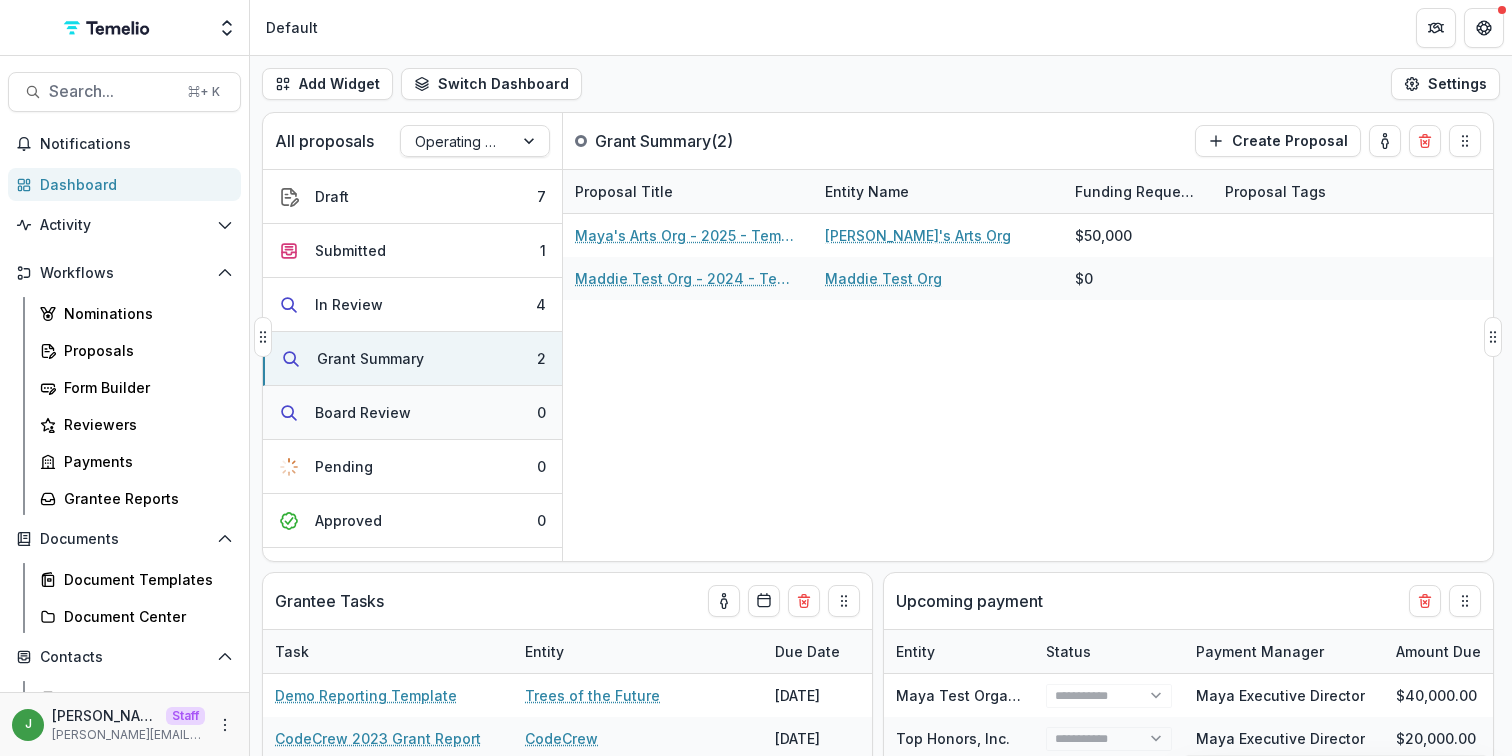 click on "Board Review" at bounding box center [363, 412] 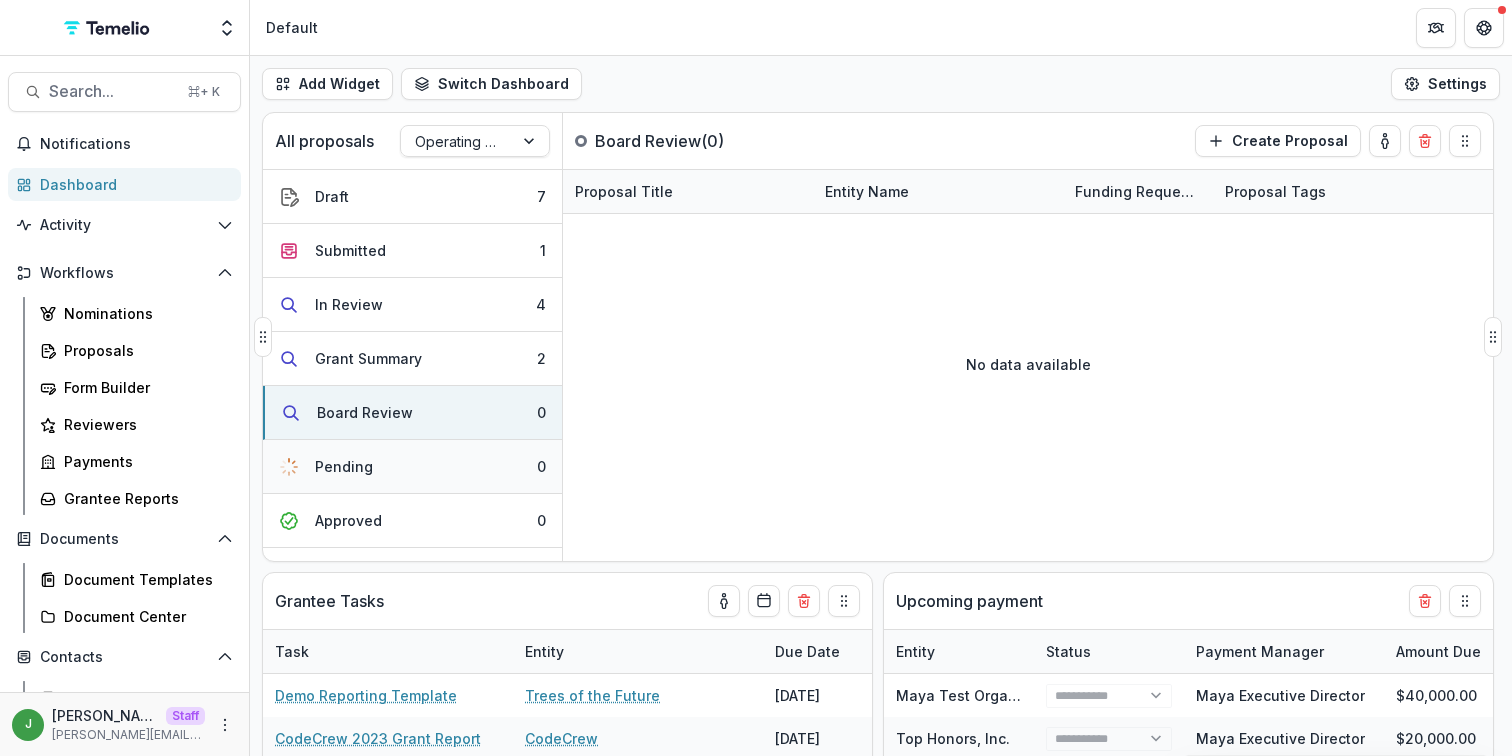 click on "Pending" at bounding box center [344, 466] 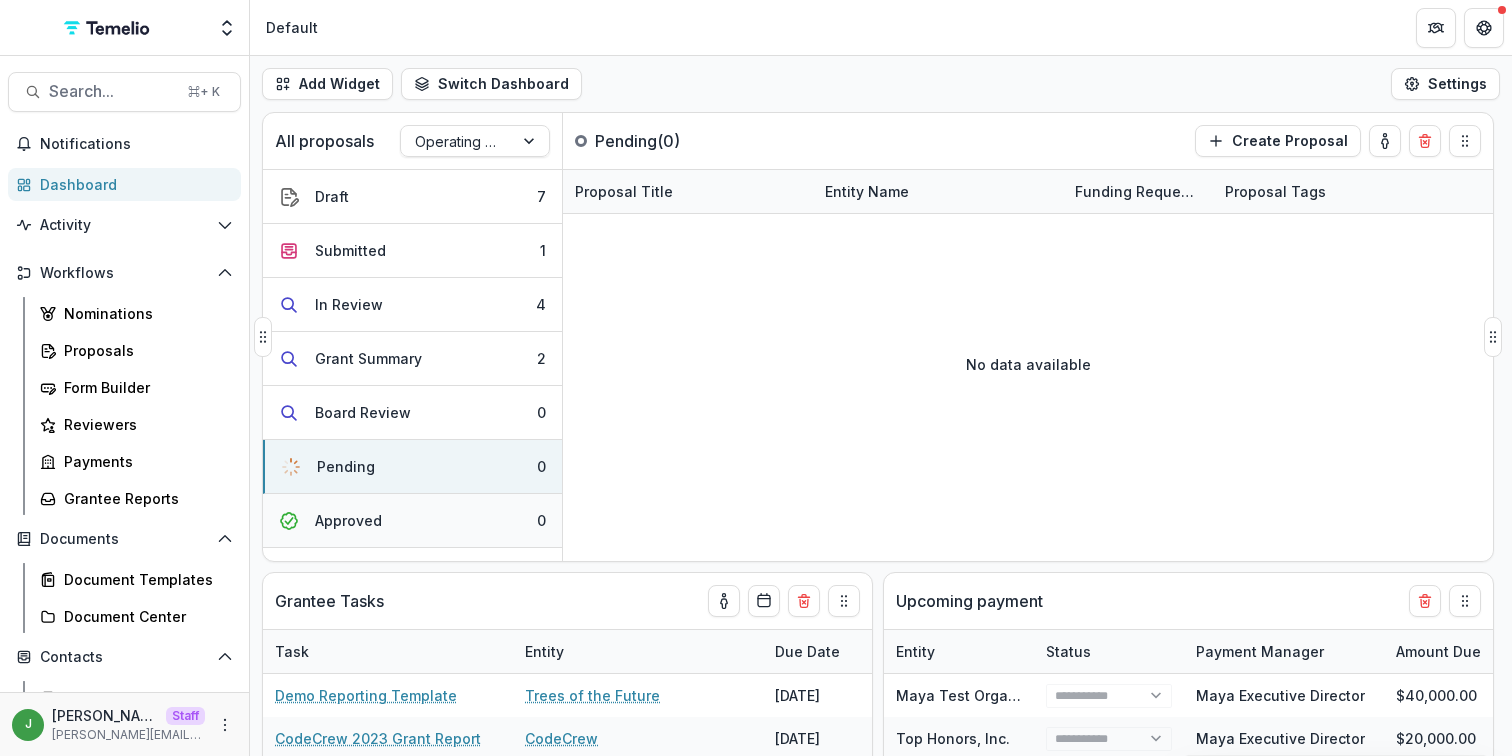 click on "Approved" at bounding box center (348, 520) 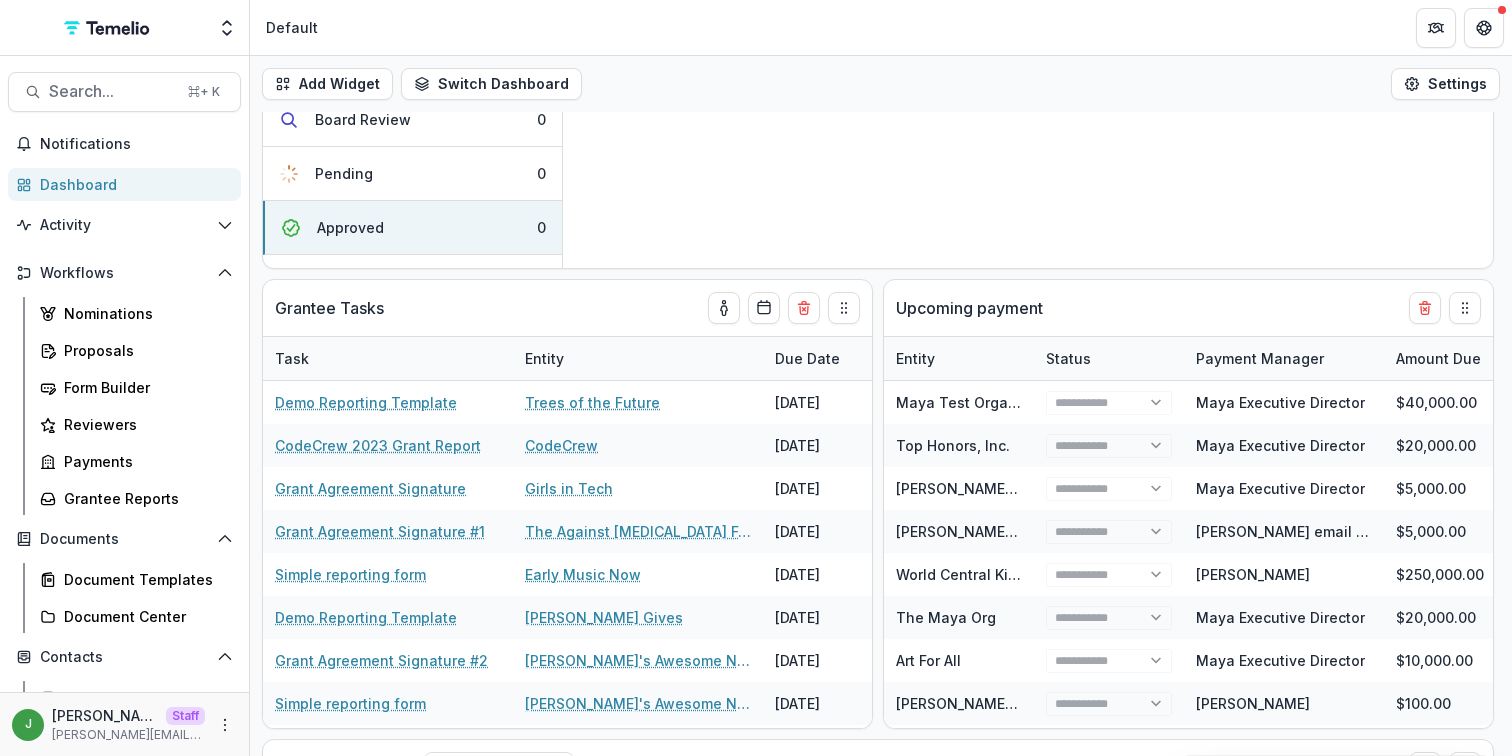 scroll, scrollTop: 309, scrollLeft: 0, axis: vertical 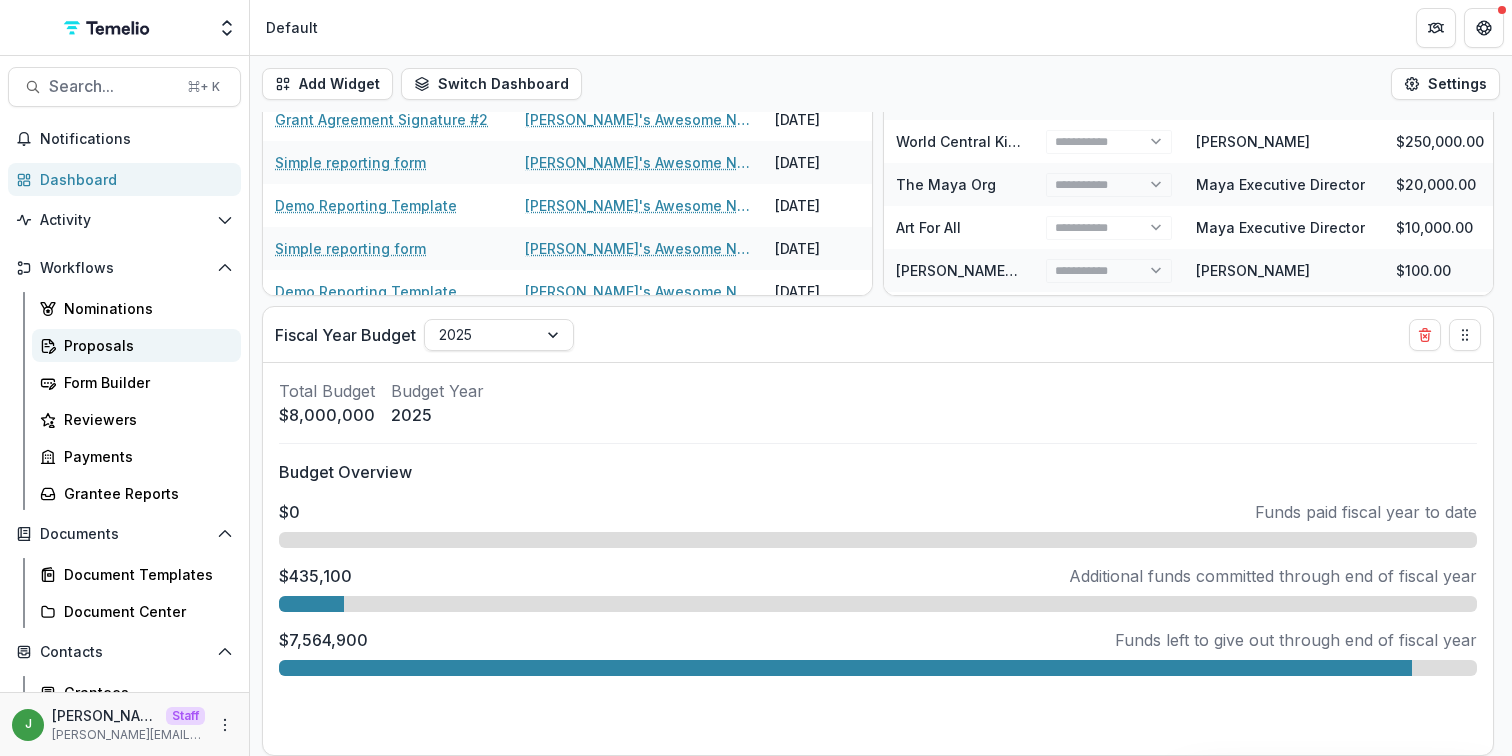 click on "Proposals" at bounding box center (144, 345) 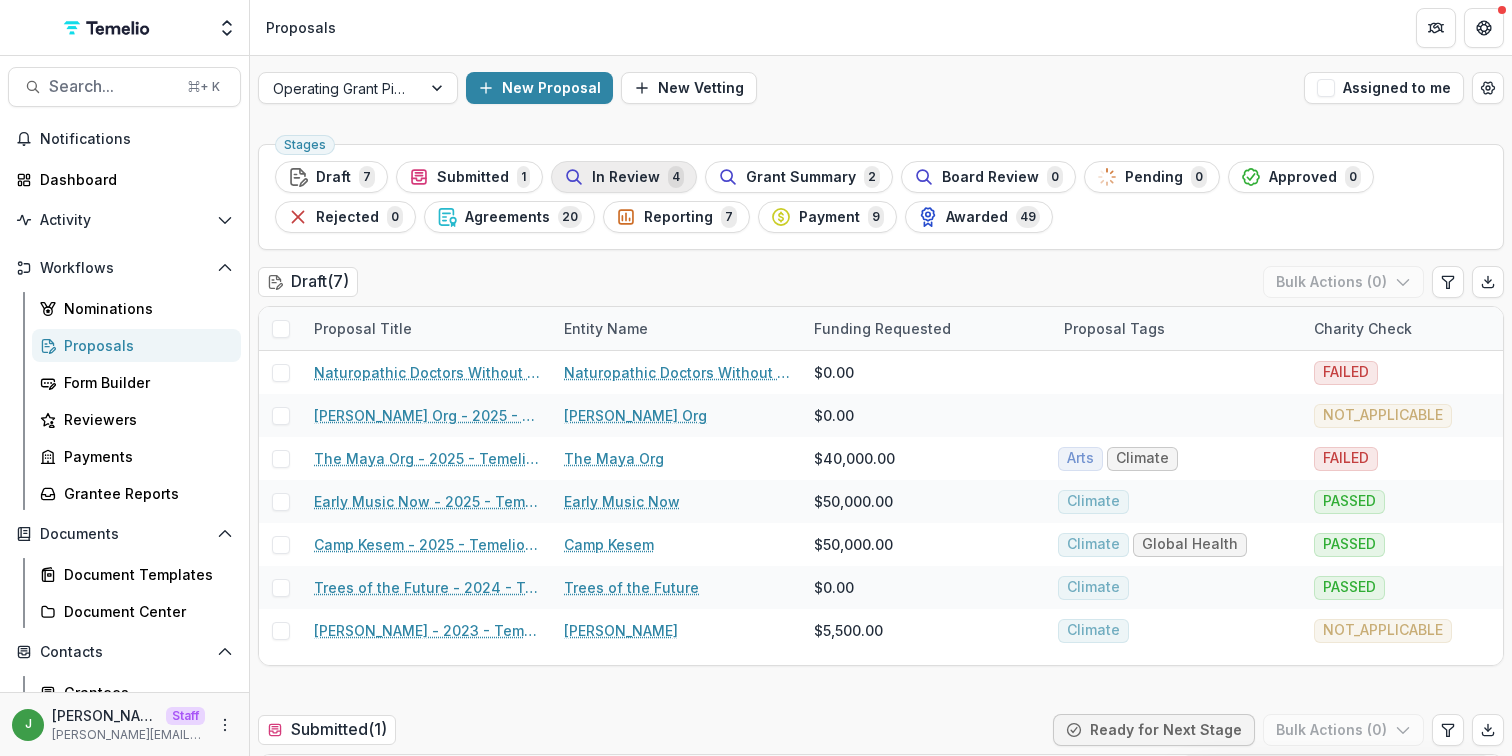 click on "In Review" at bounding box center [626, 177] 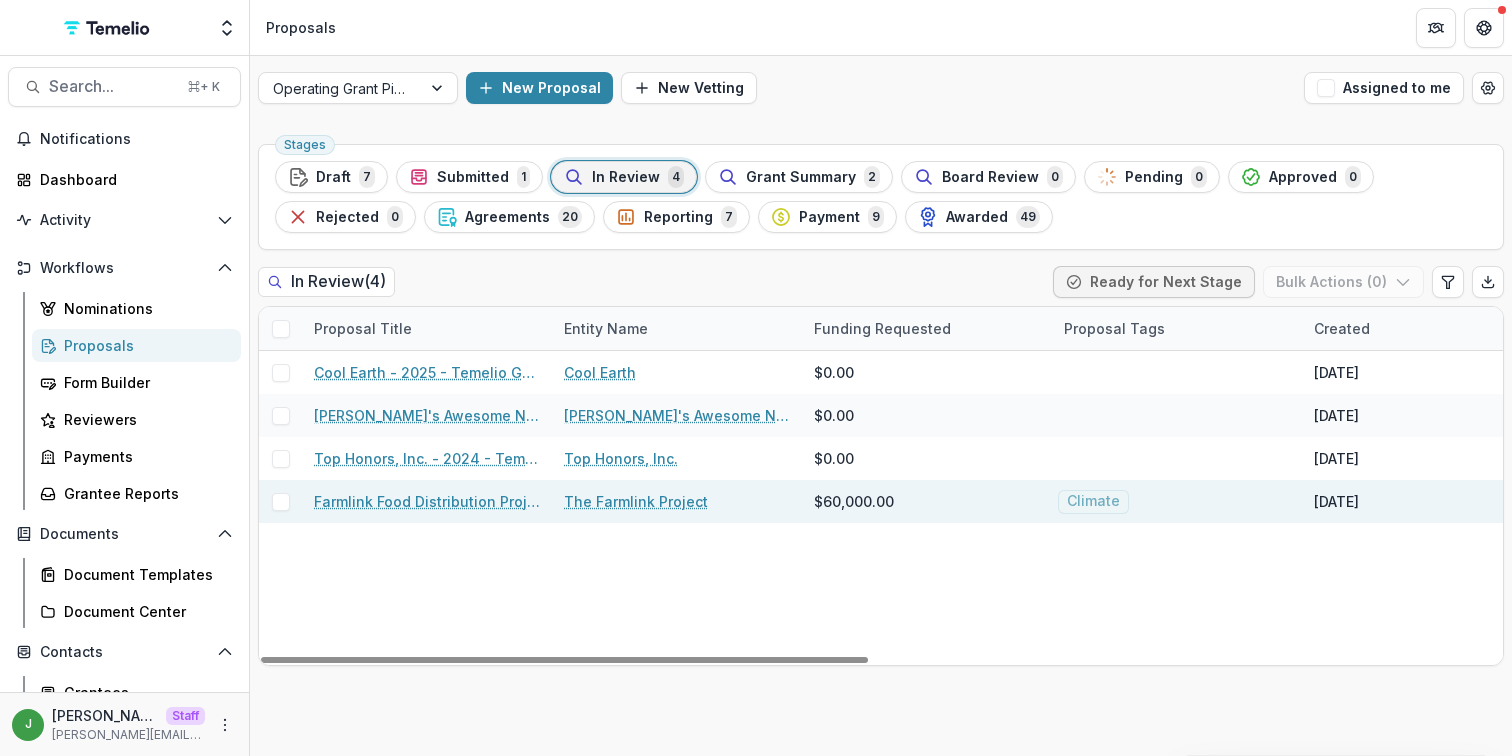 click on "Farmlink Food Distribution Project - updated" at bounding box center [427, 501] 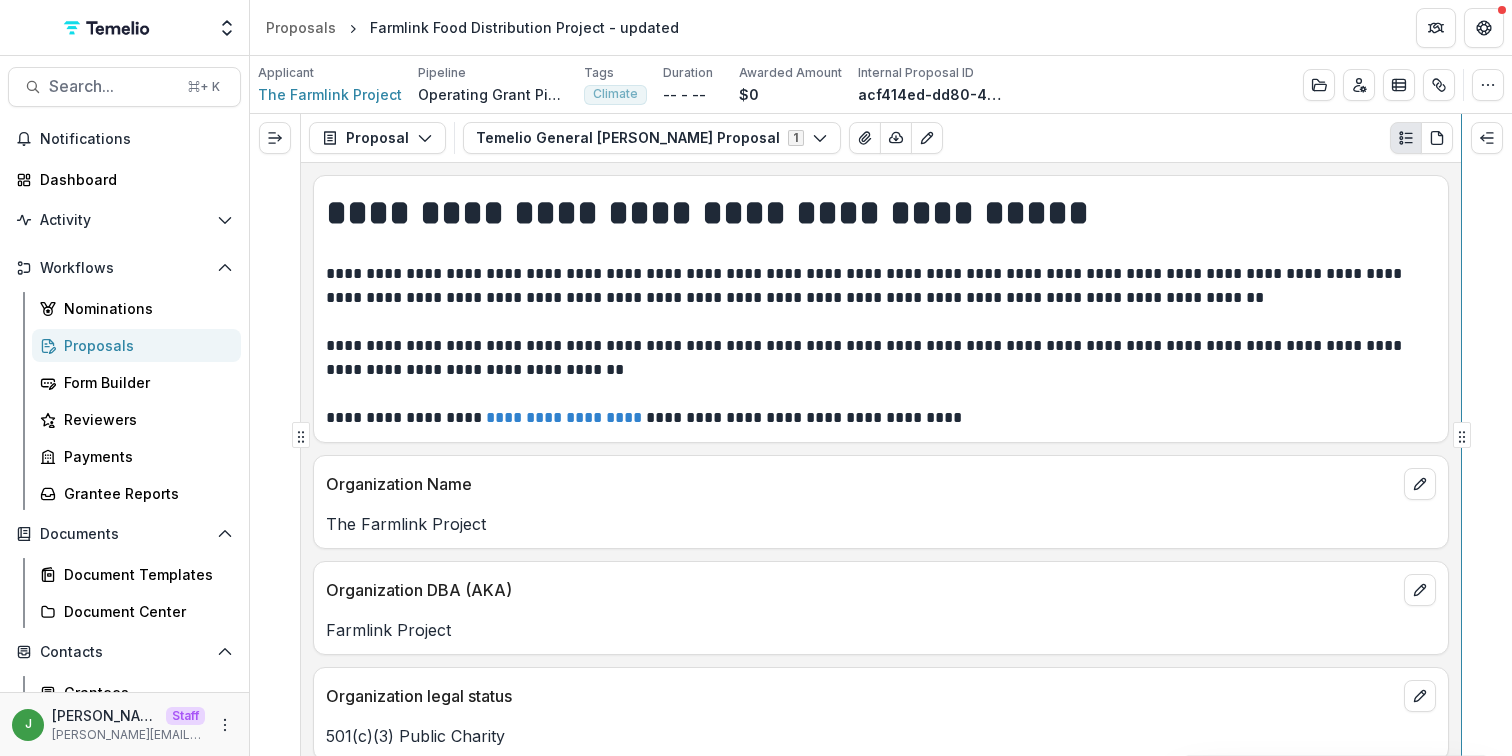 click on "**********" at bounding box center [881, 435] 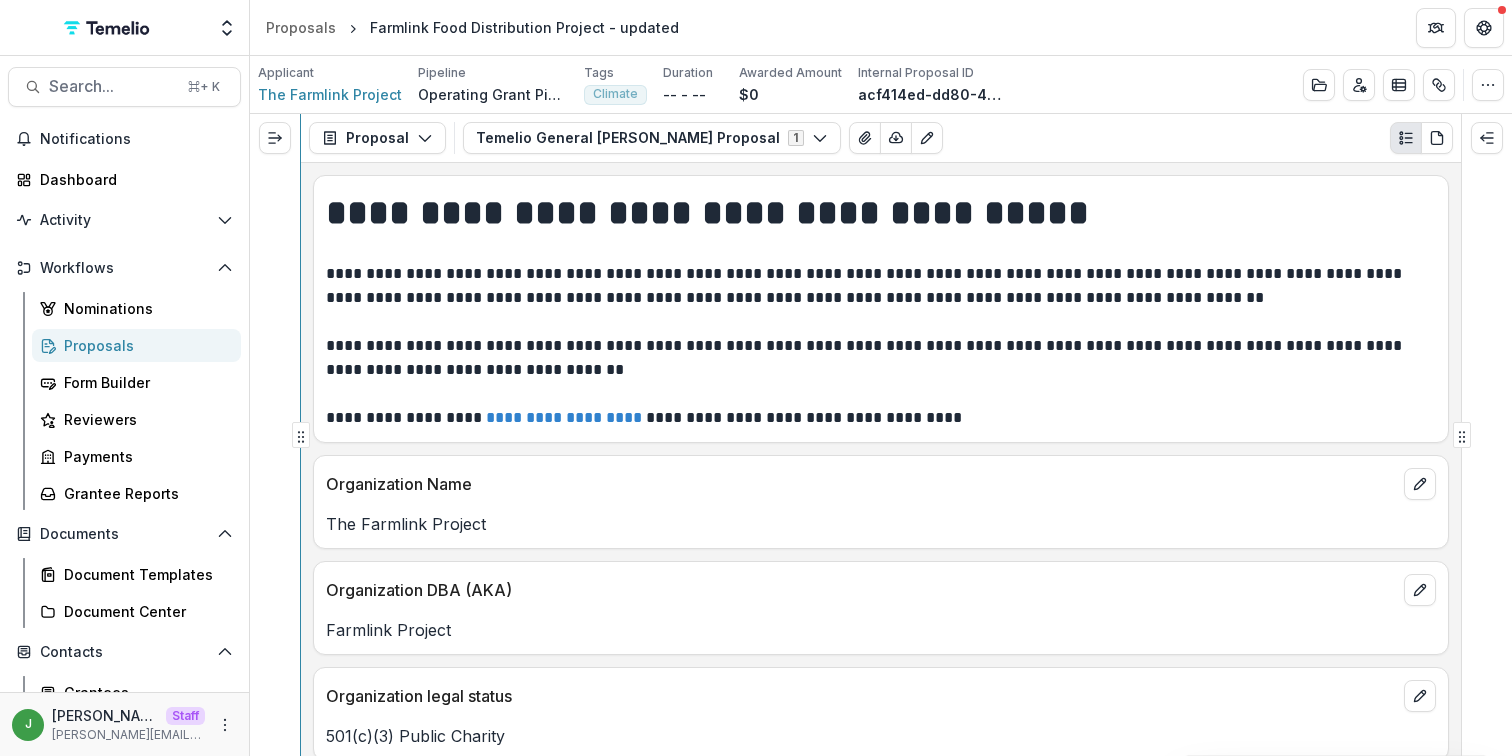 click on "**********" at bounding box center [881, 435] 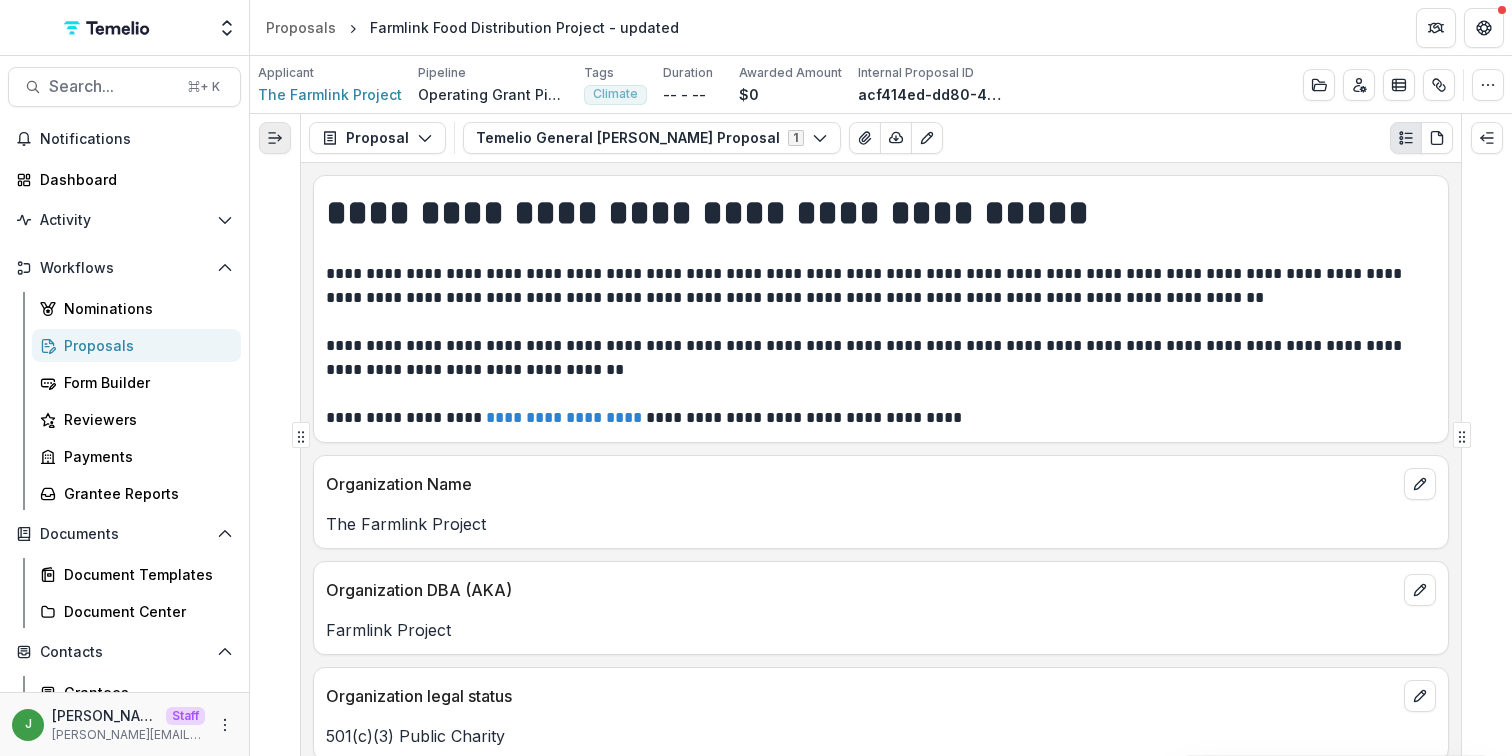 click 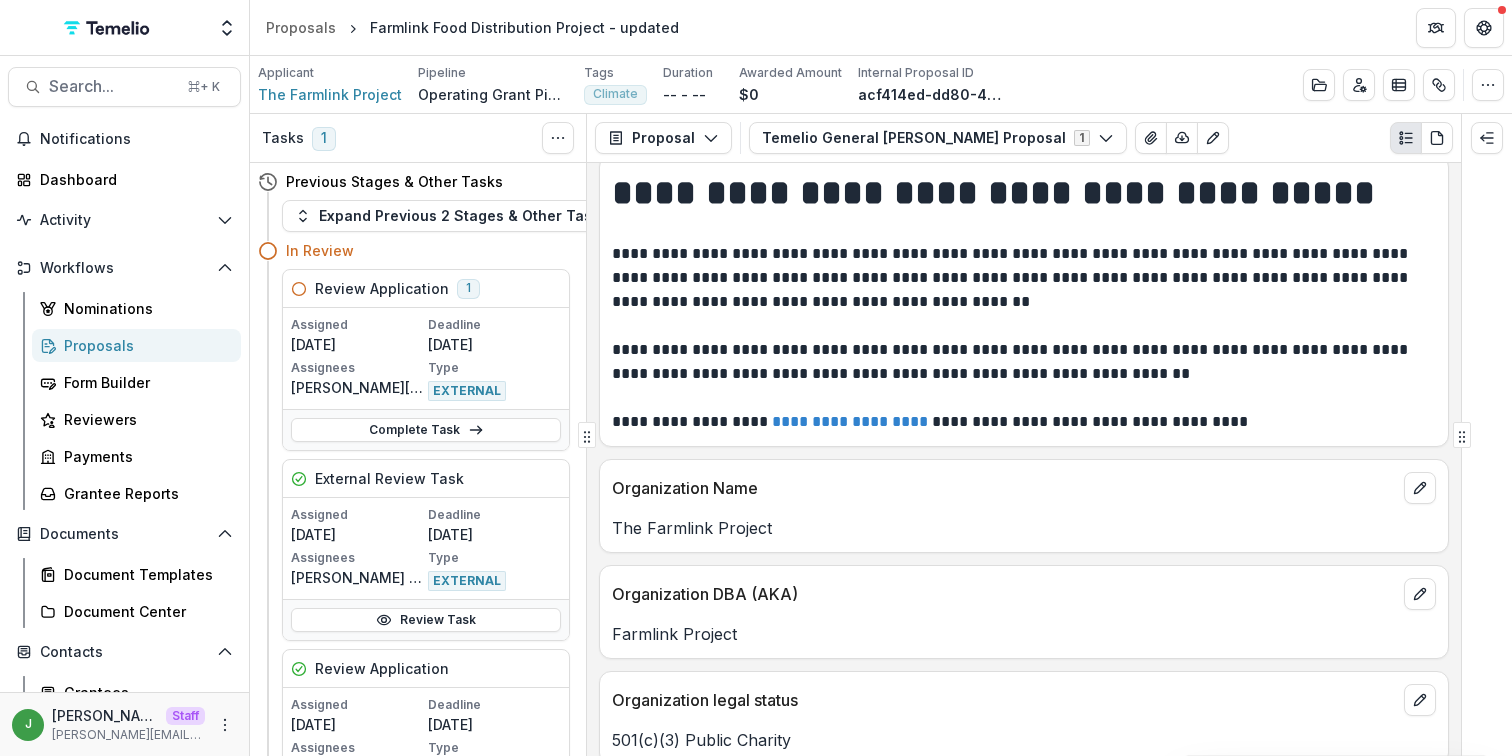 scroll, scrollTop: 0, scrollLeft: 0, axis: both 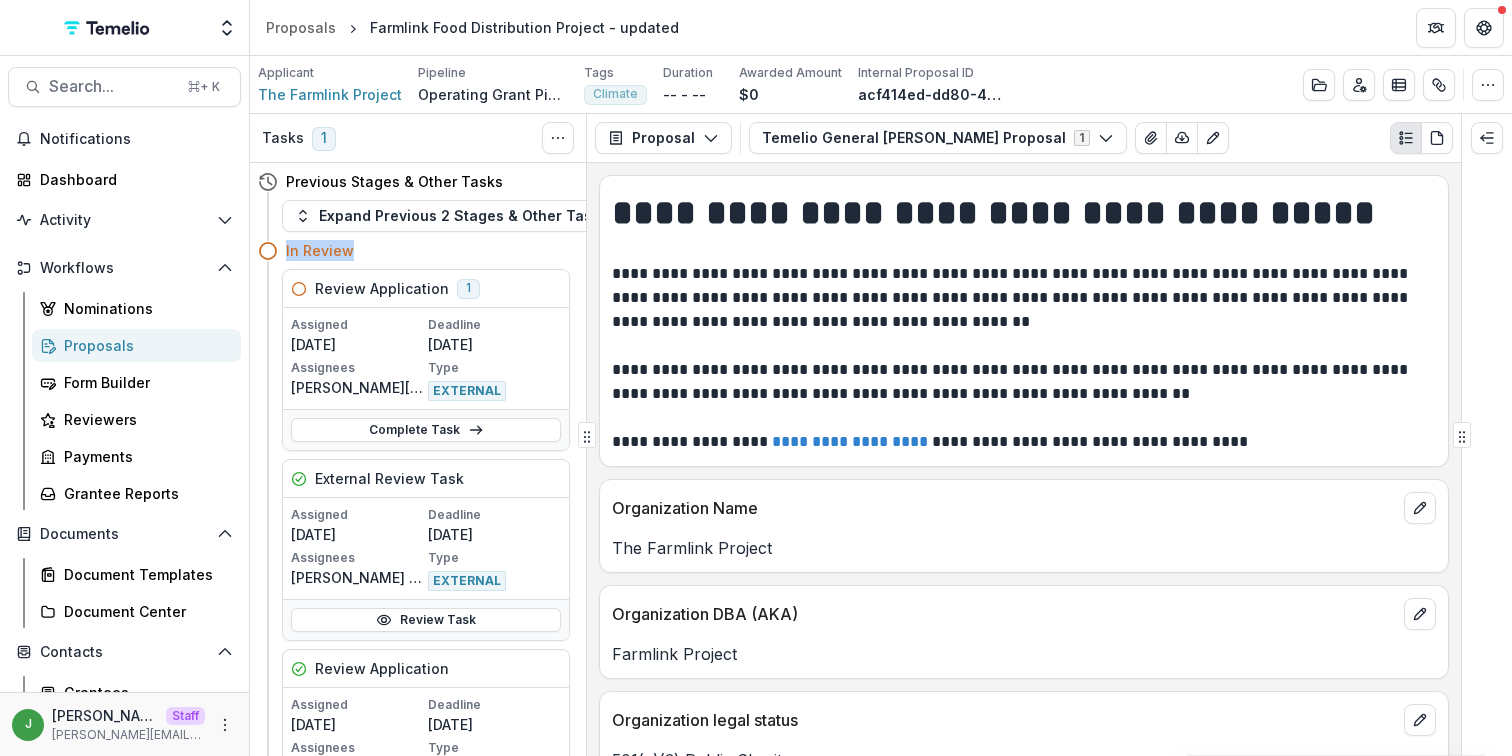 drag, startPoint x: 377, startPoint y: 255, endPoint x: 270, endPoint y: 248, distance: 107.22873 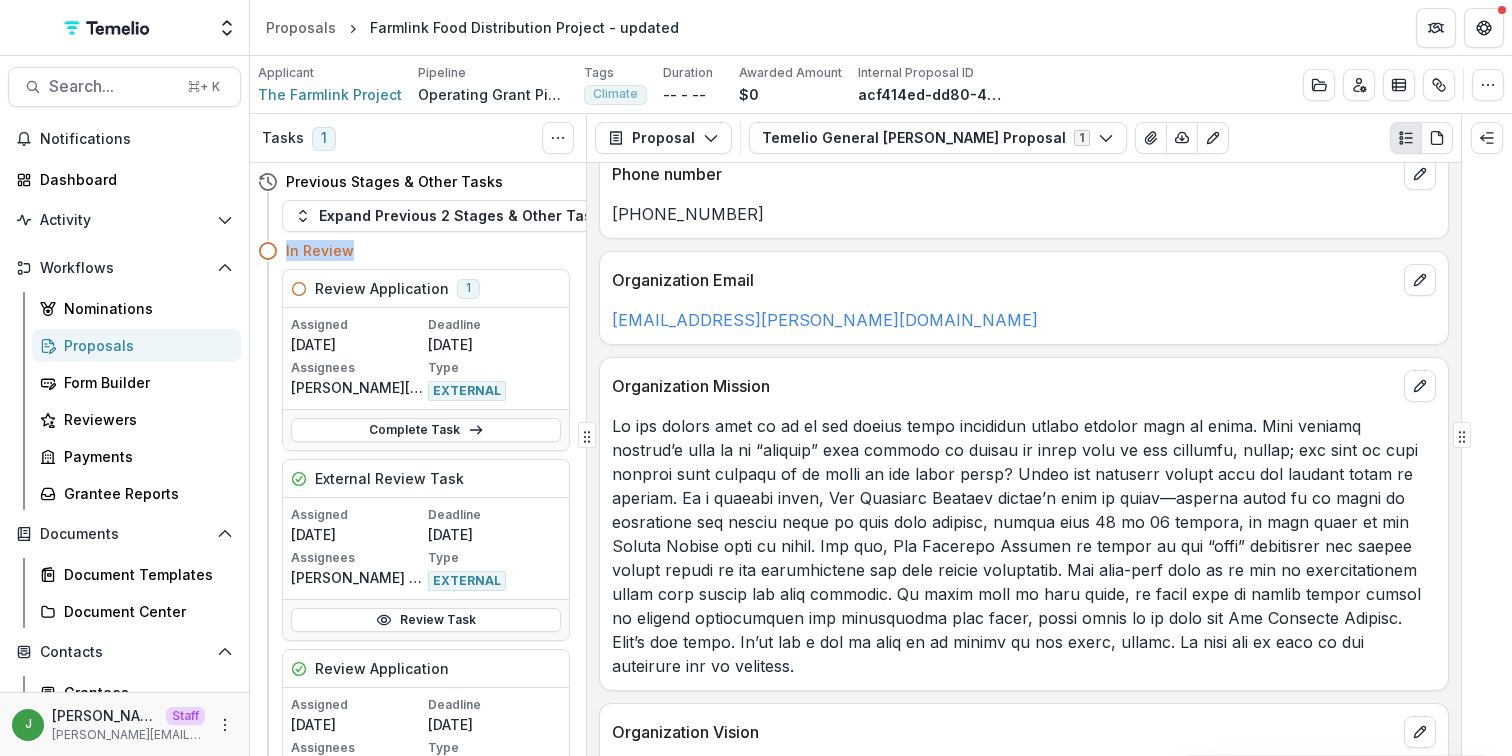 scroll, scrollTop: 0, scrollLeft: 0, axis: both 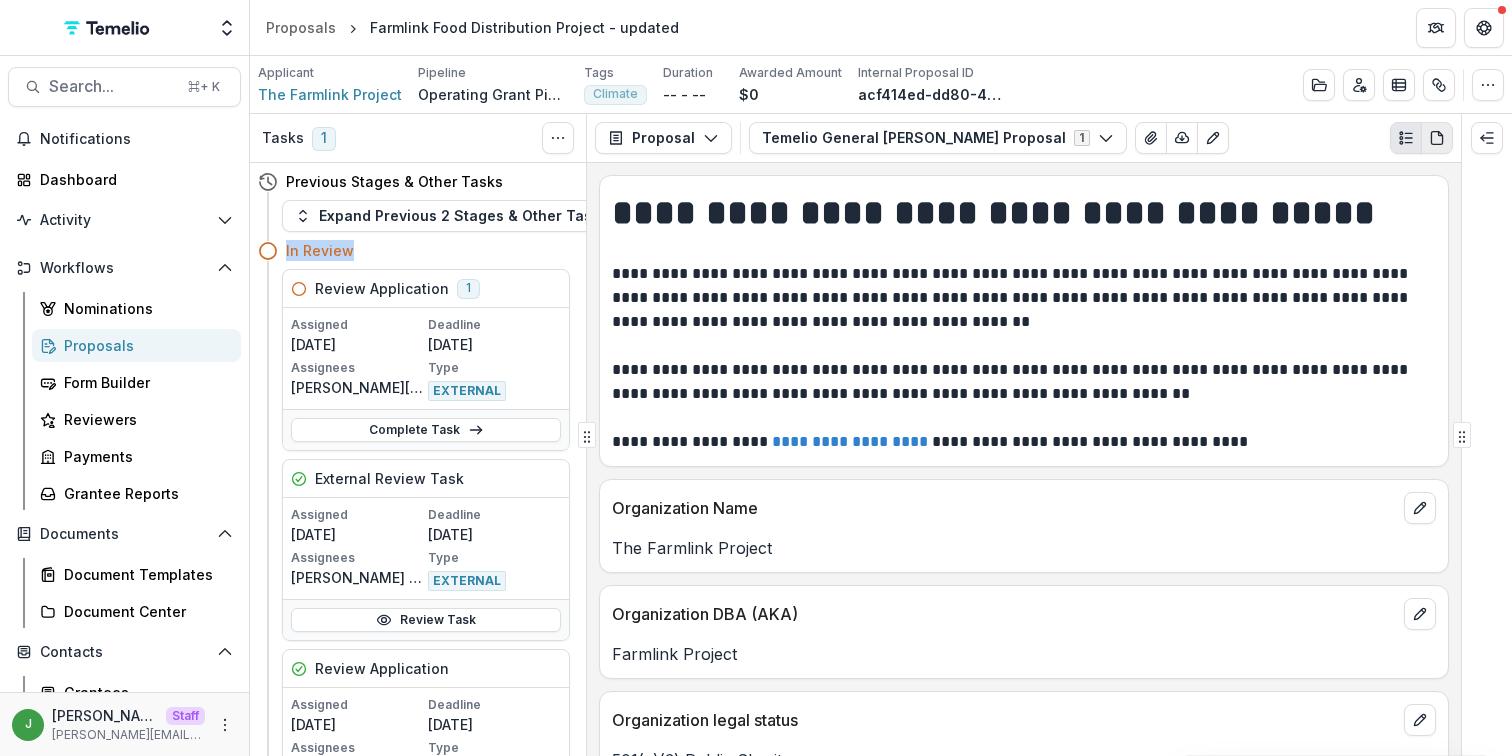 click 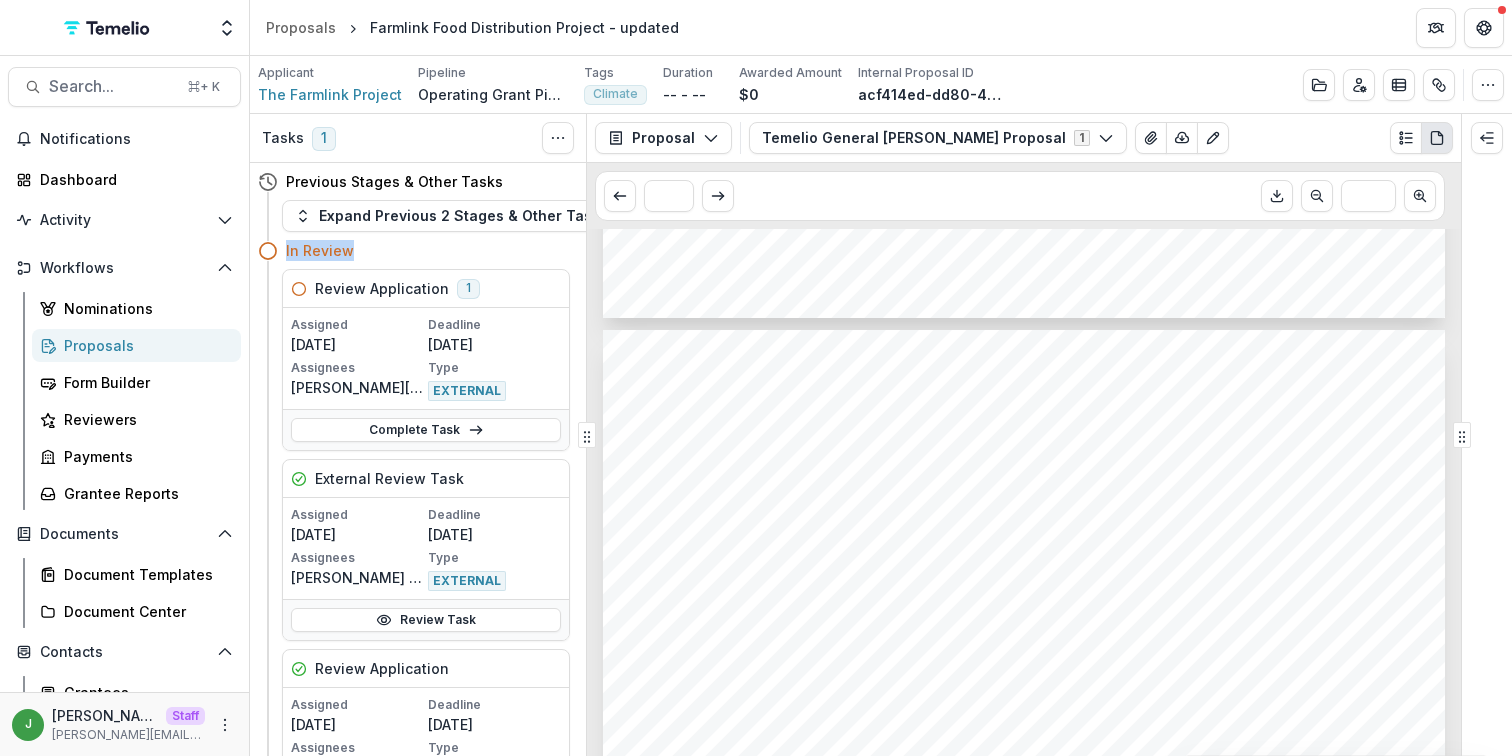 scroll, scrollTop: 0, scrollLeft: 0, axis: both 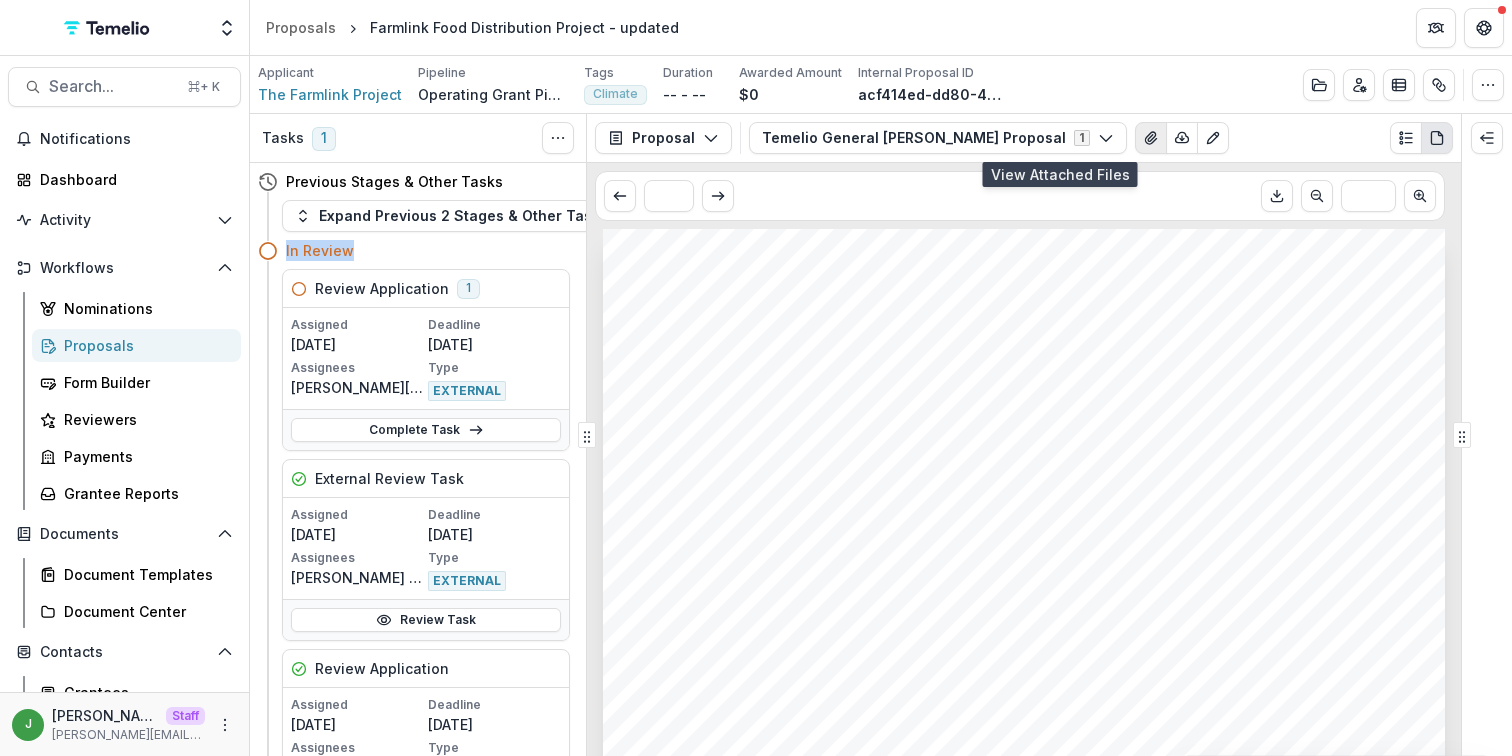 click 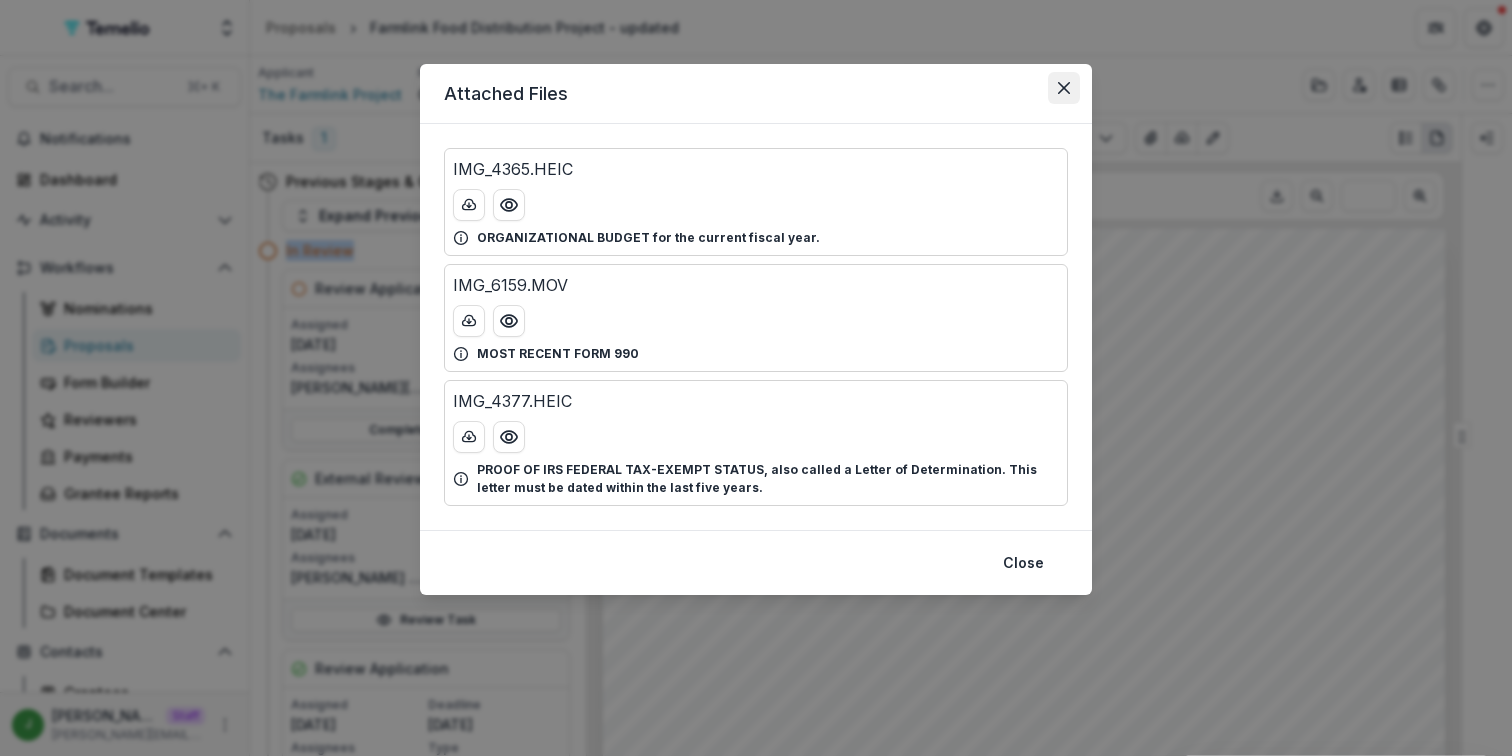 click 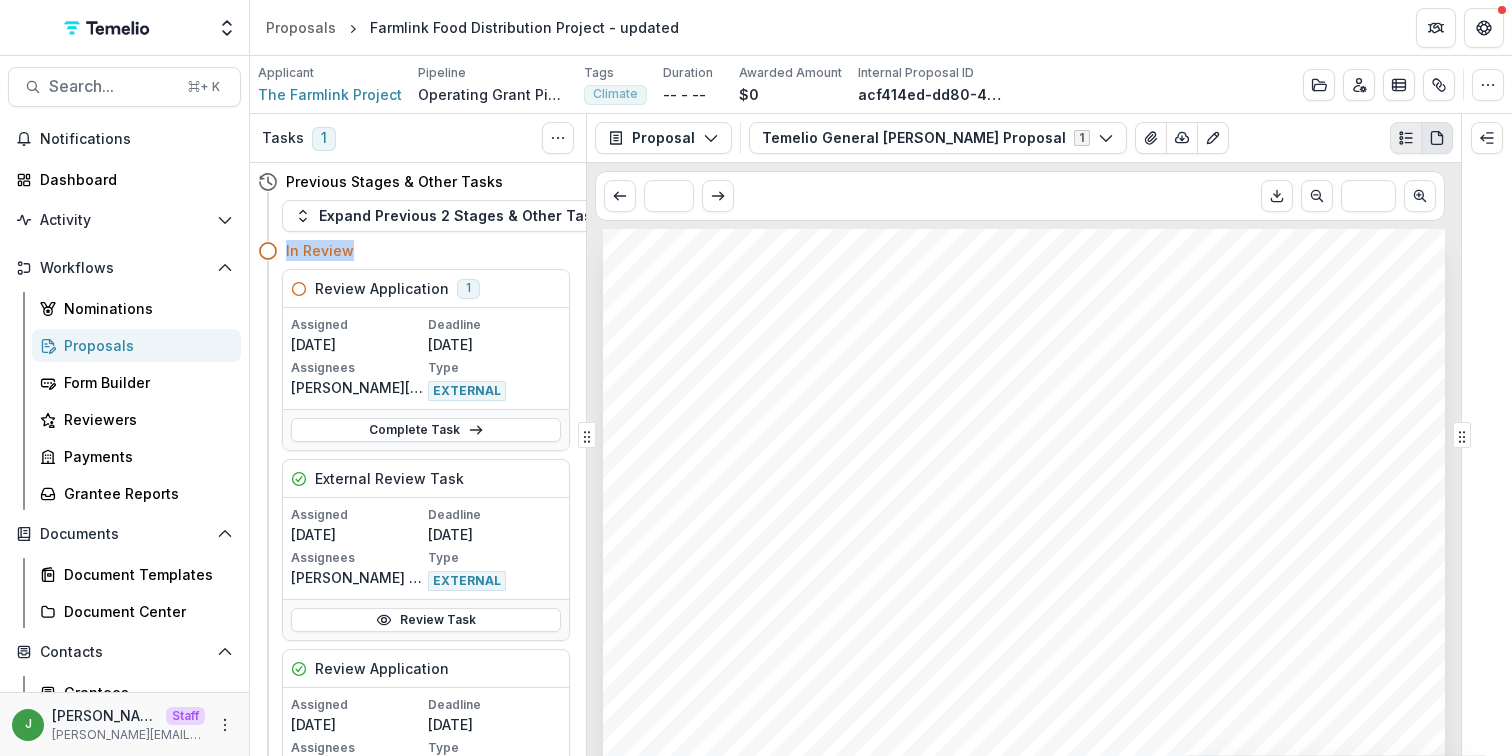 click 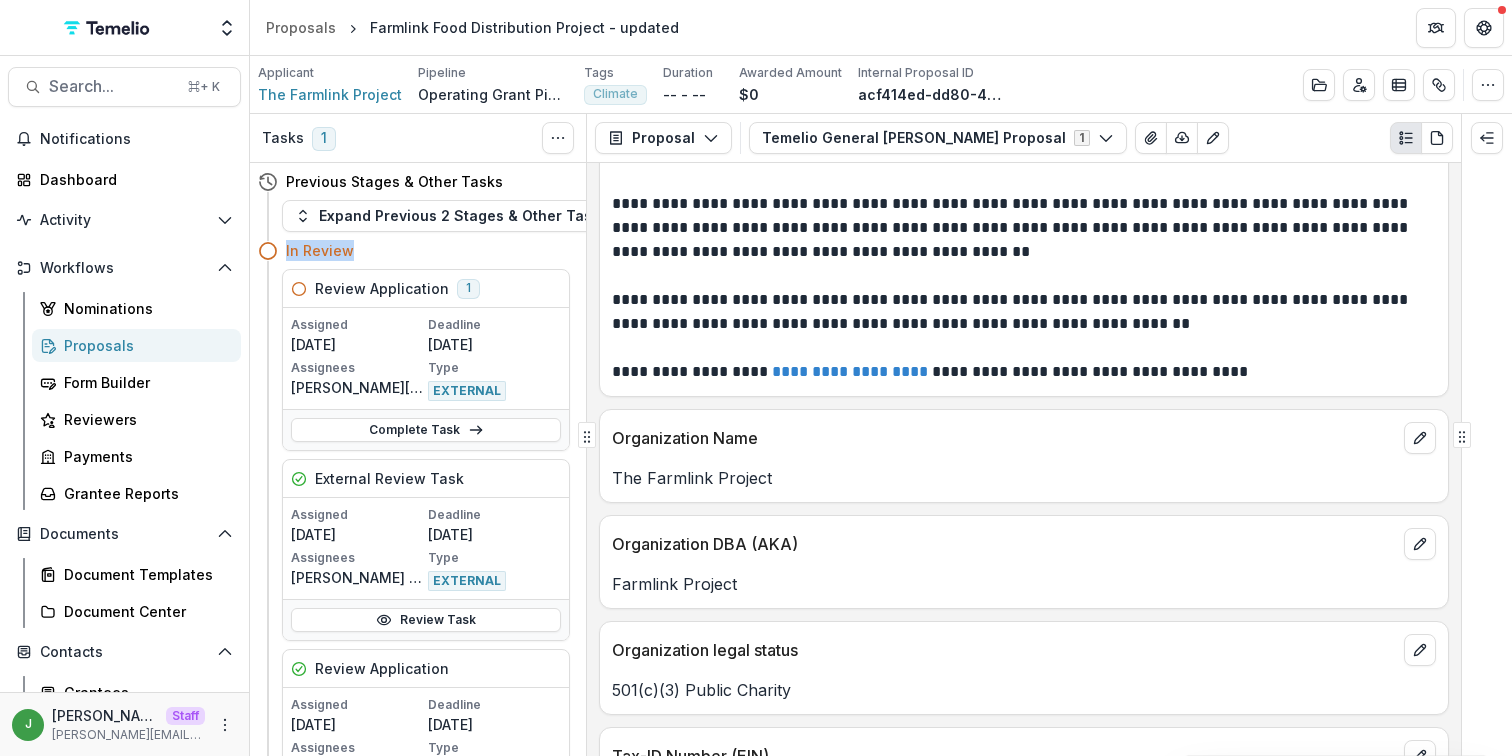 scroll, scrollTop: 0, scrollLeft: 0, axis: both 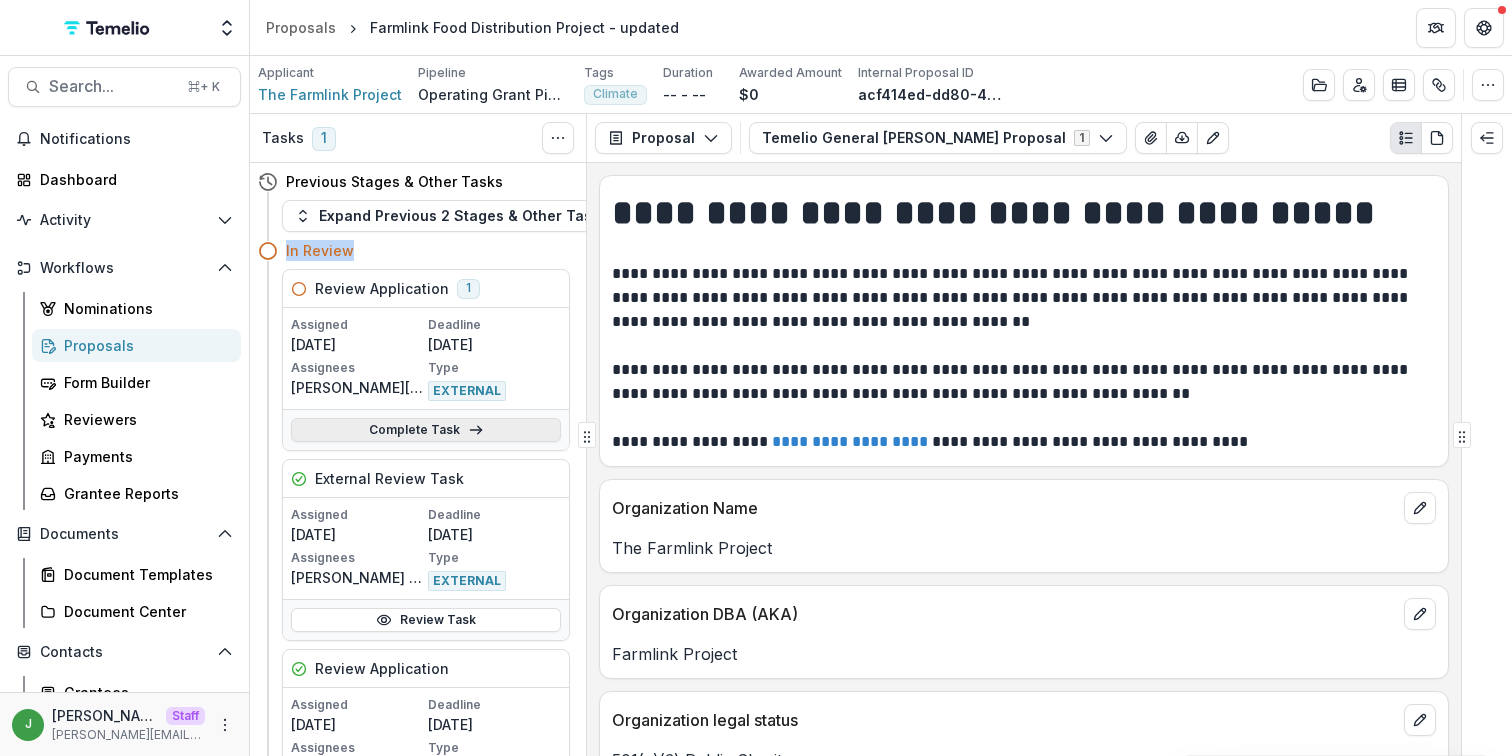 click on "Complete Task" at bounding box center [426, 430] 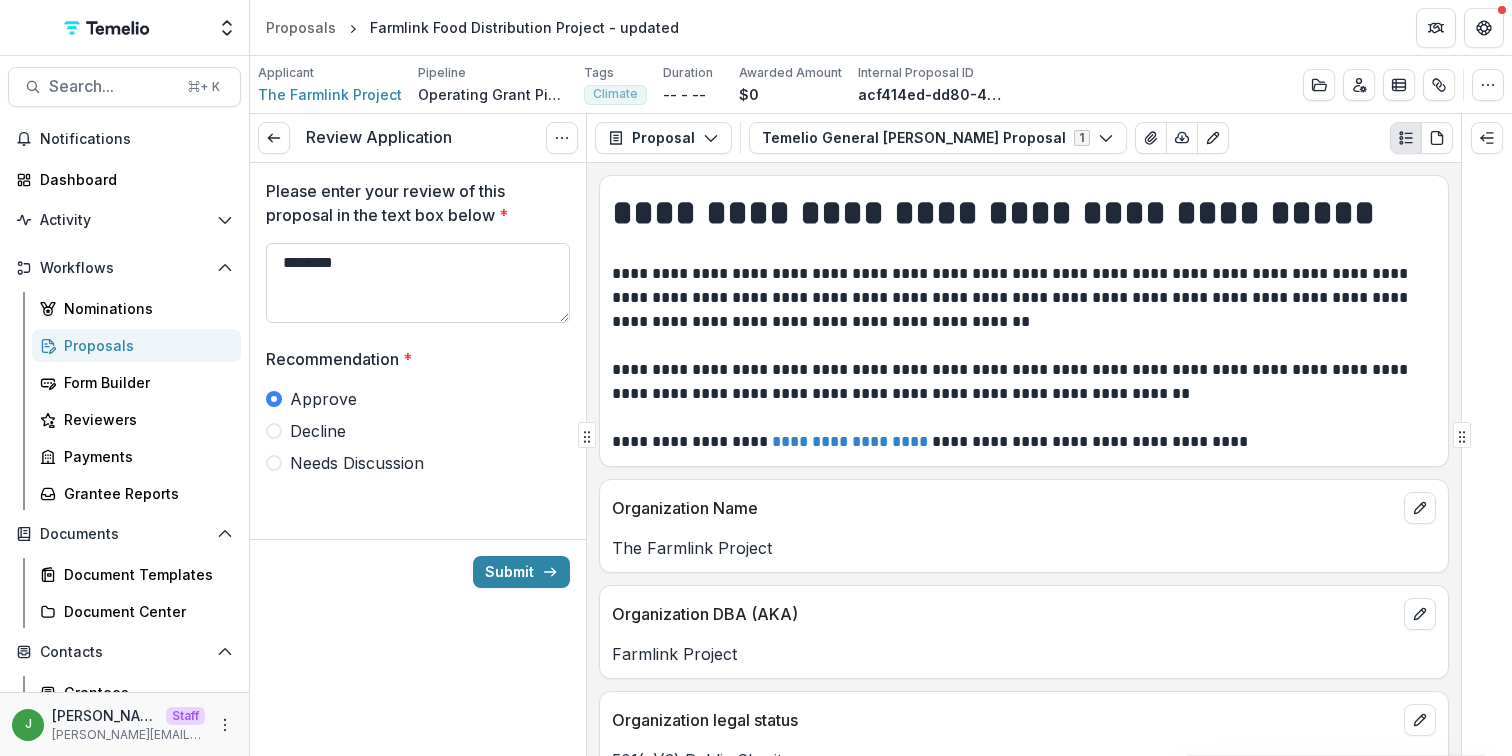 drag, startPoint x: 415, startPoint y: 249, endPoint x: 484, endPoint y: 305, distance: 88.86507 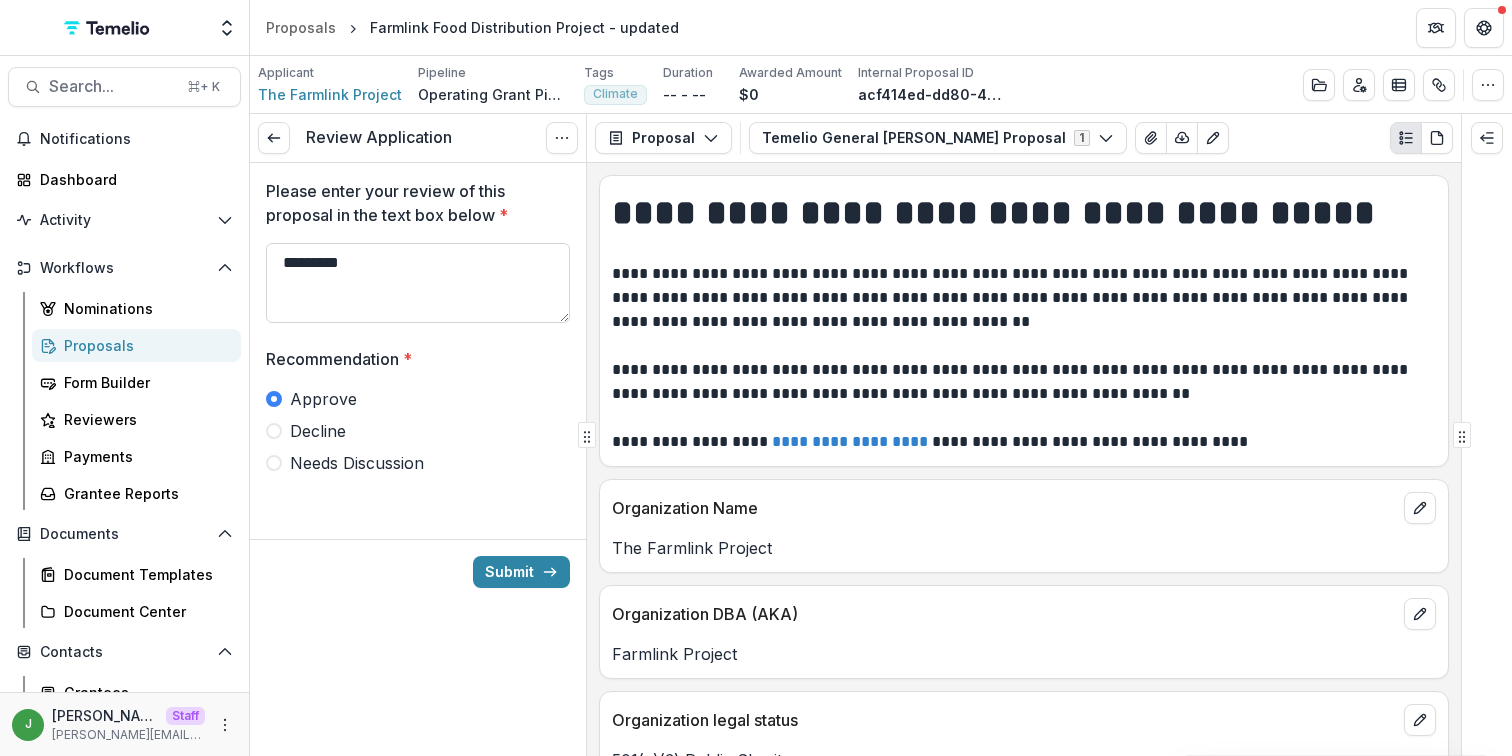 type on "********" 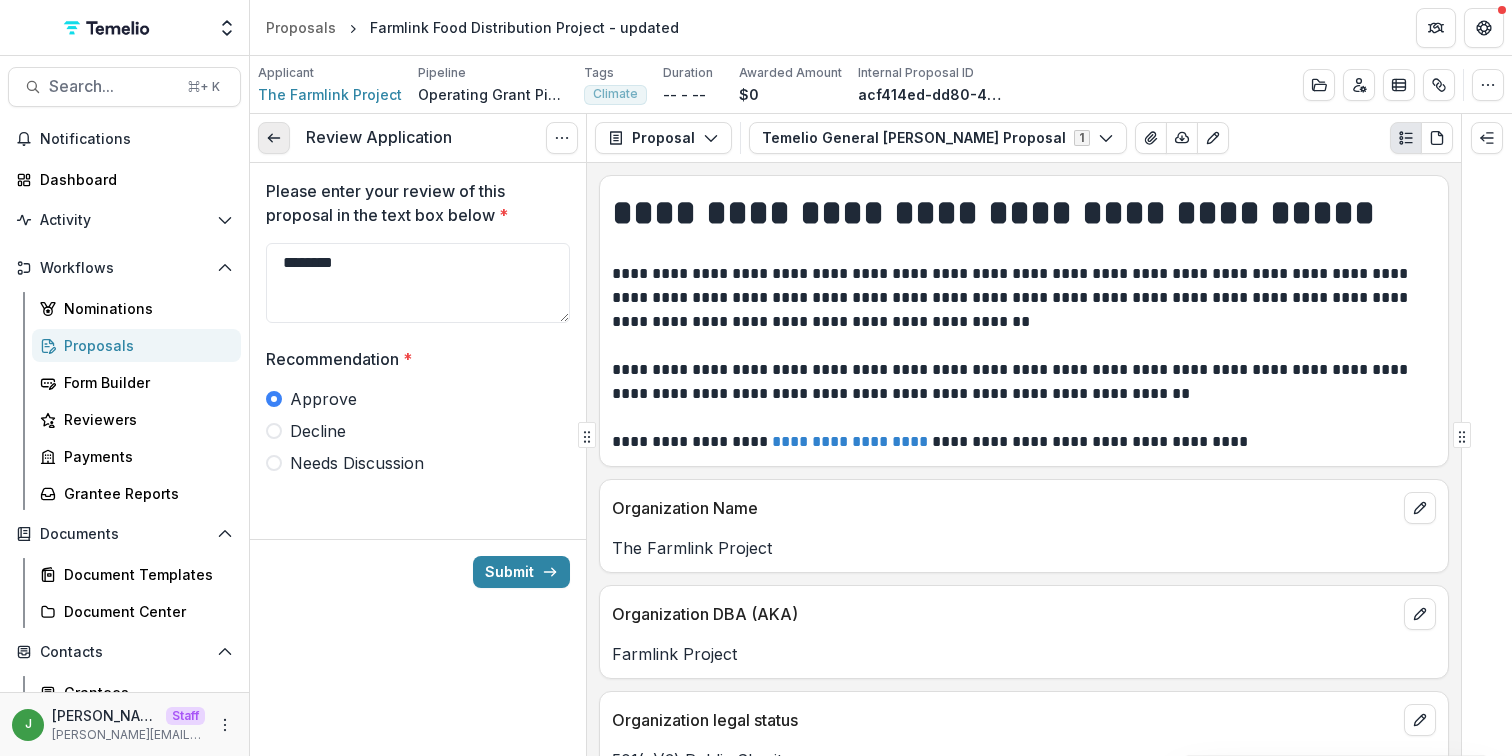 click 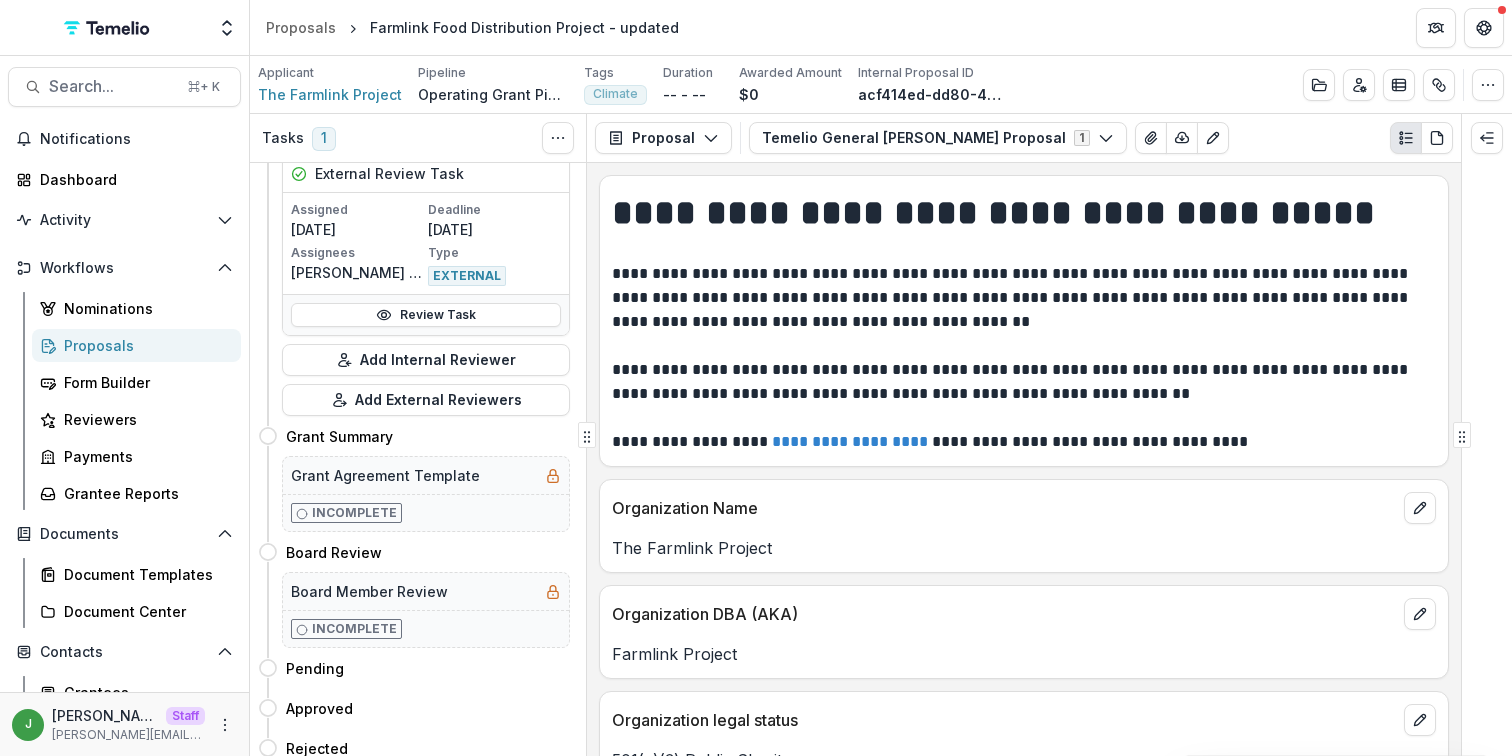 scroll, scrollTop: 1063, scrollLeft: 0, axis: vertical 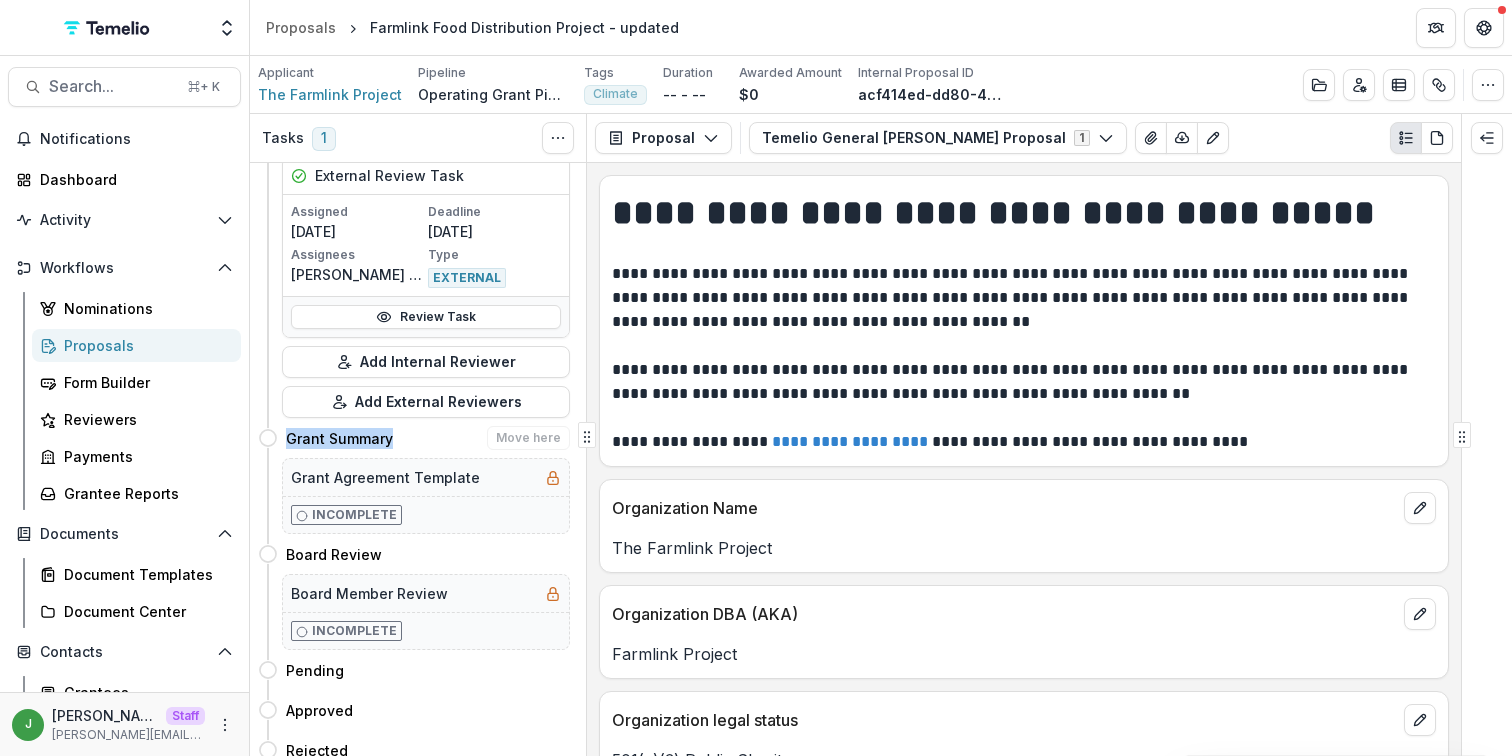 drag, startPoint x: 406, startPoint y: 442, endPoint x: 276, endPoint y: 442, distance: 130 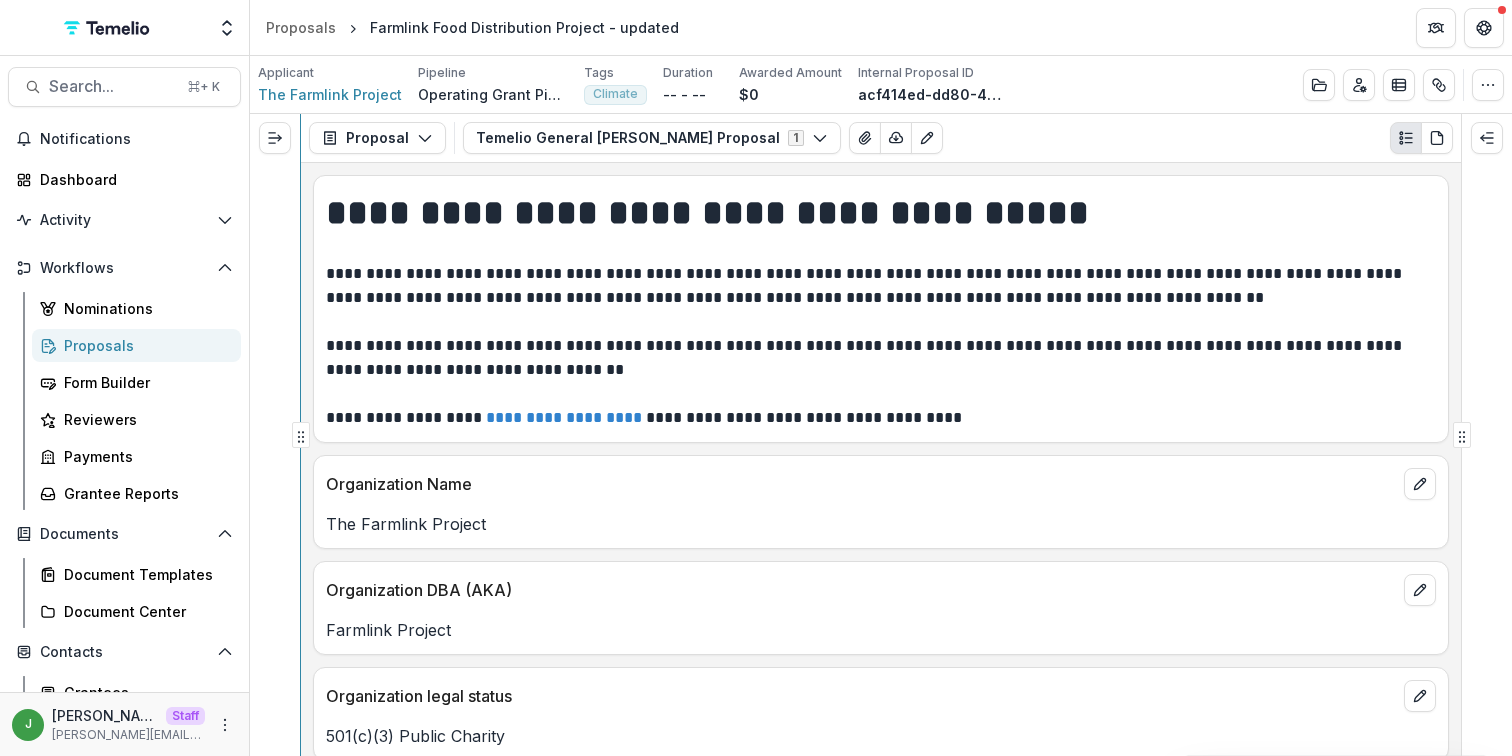 click on "**********" at bounding box center (756, 406) 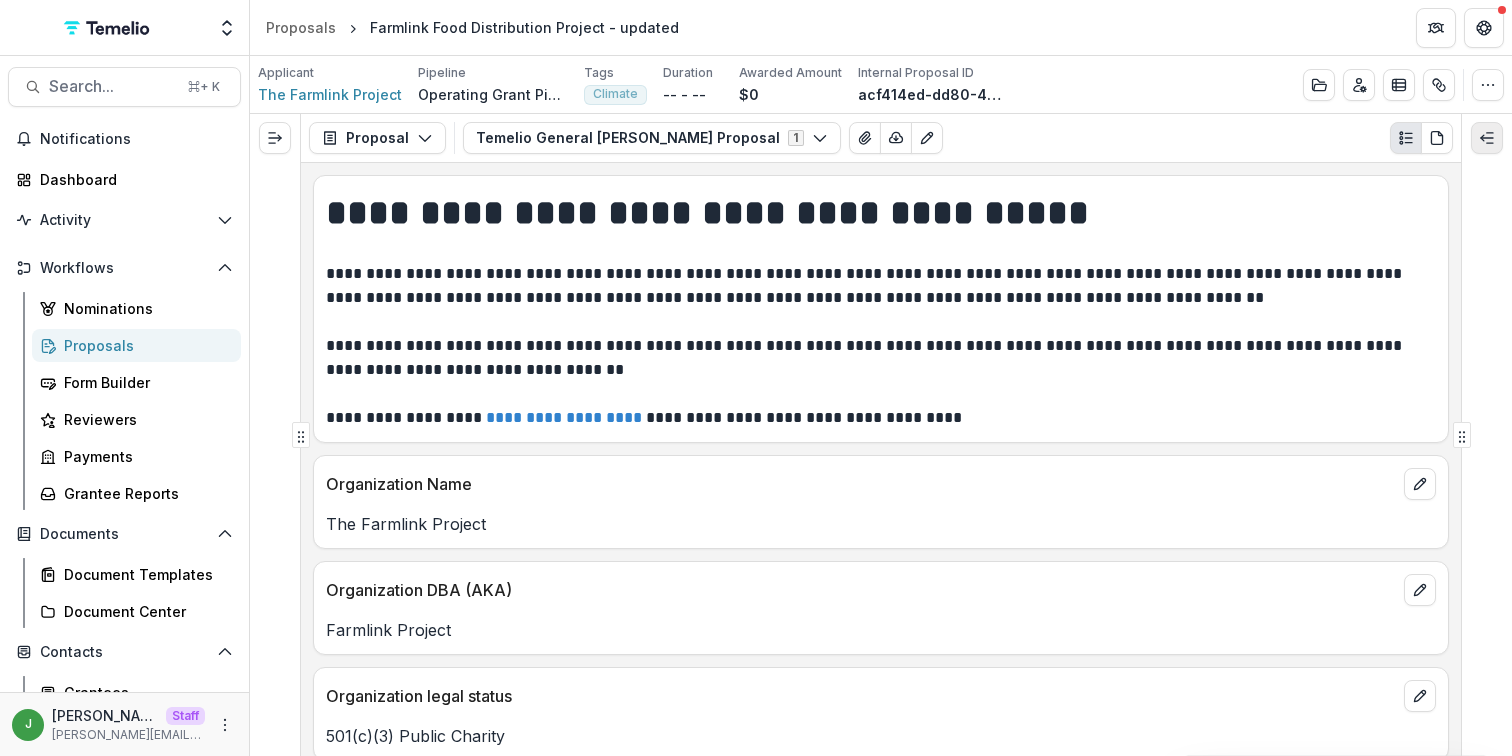 click 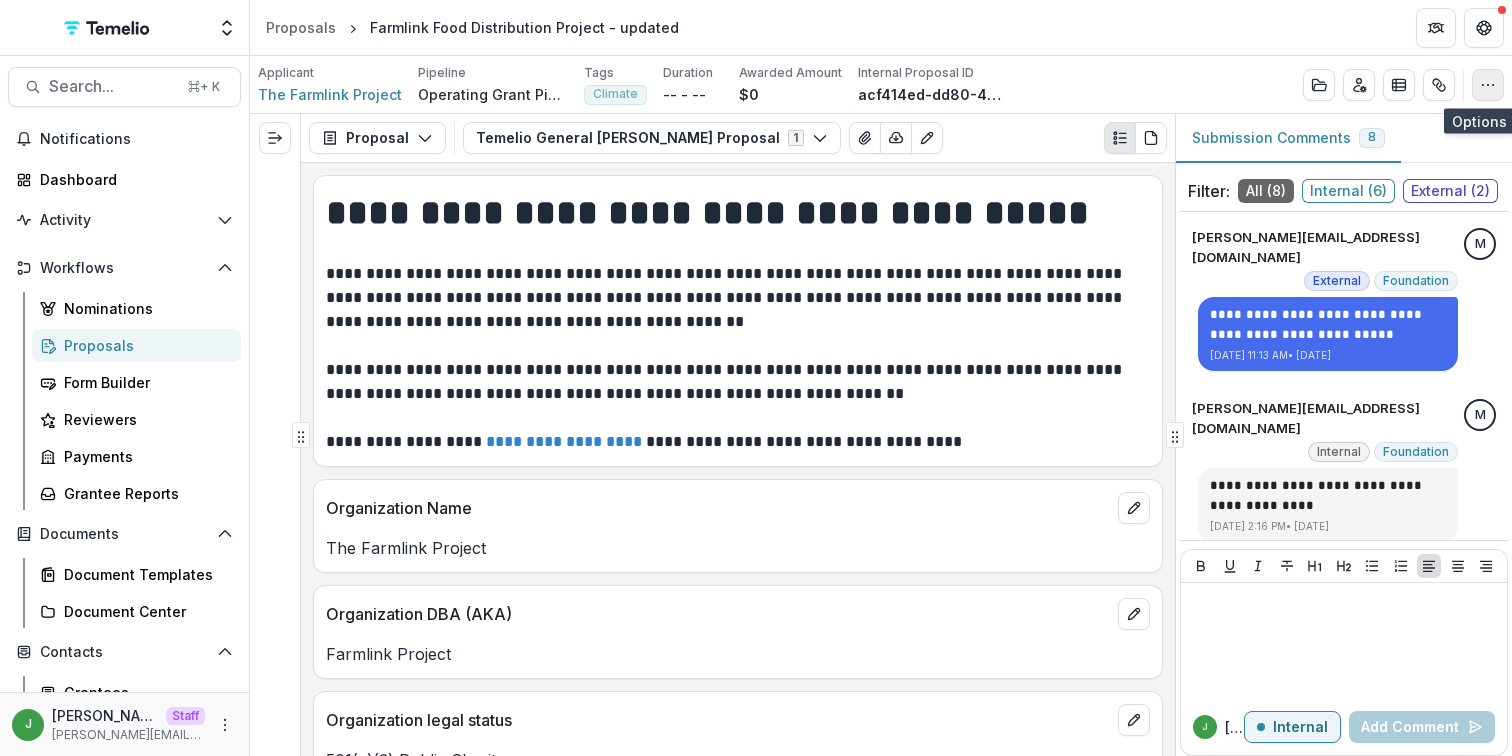 click at bounding box center [1488, 85] 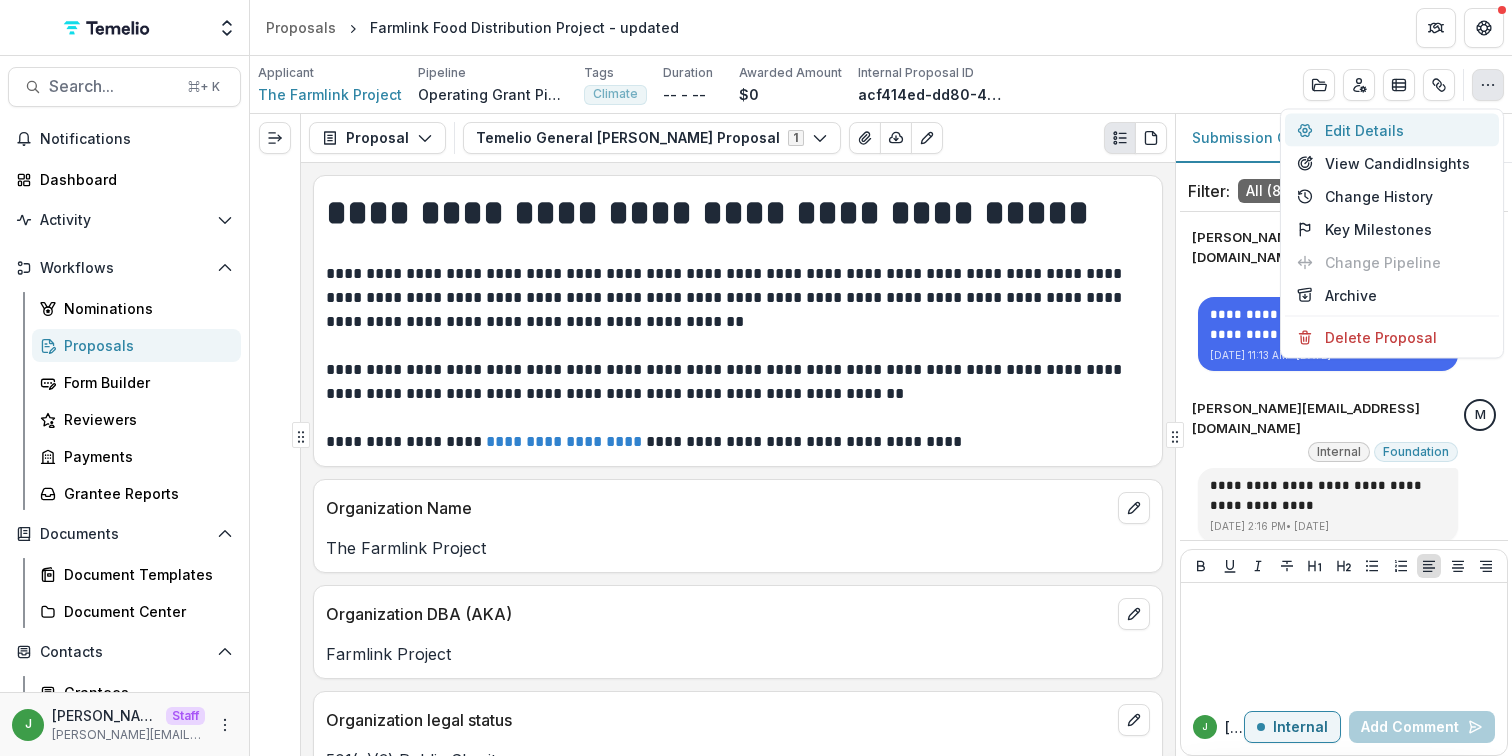 click on "Edit Details" at bounding box center [1392, 130] 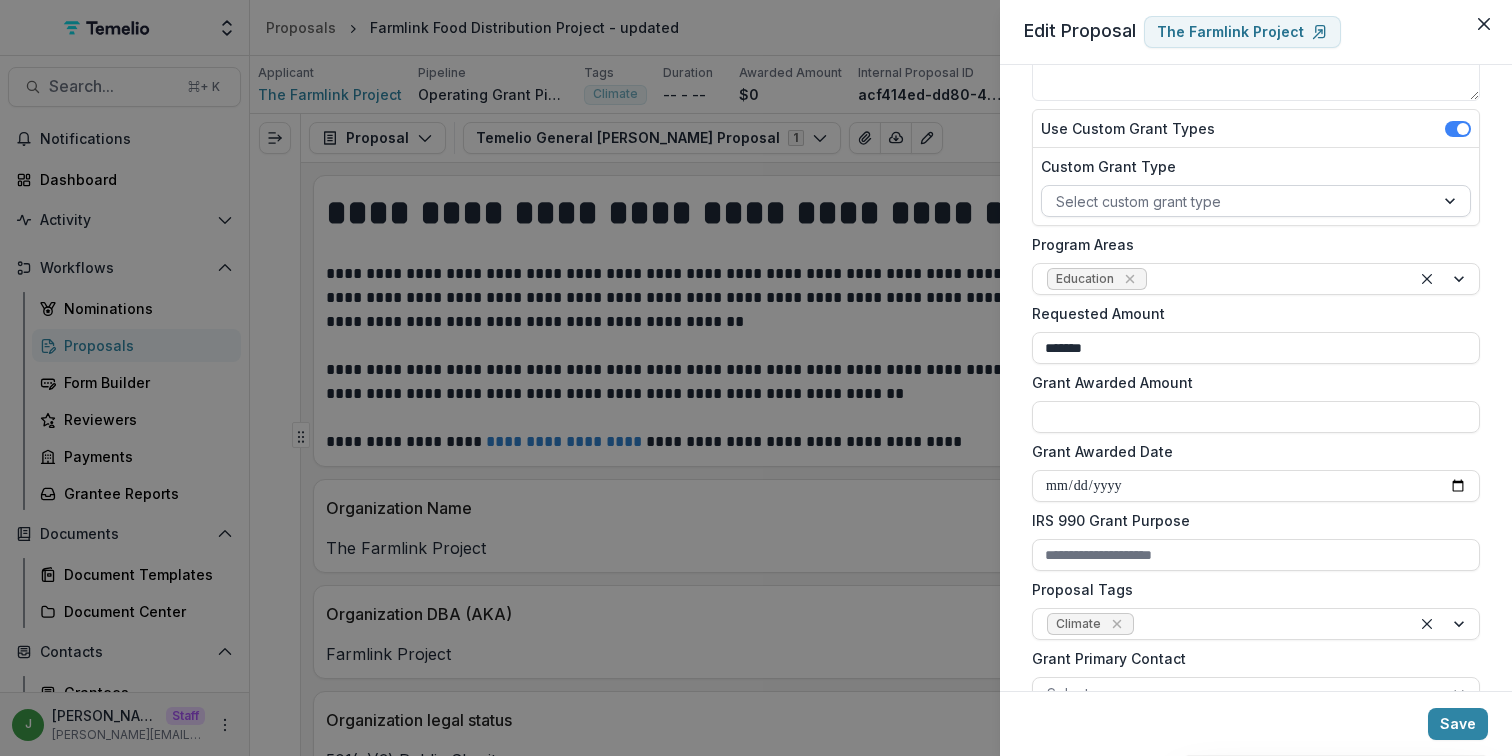 scroll, scrollTop: 659, scrollLeft: 0, axis: vertical 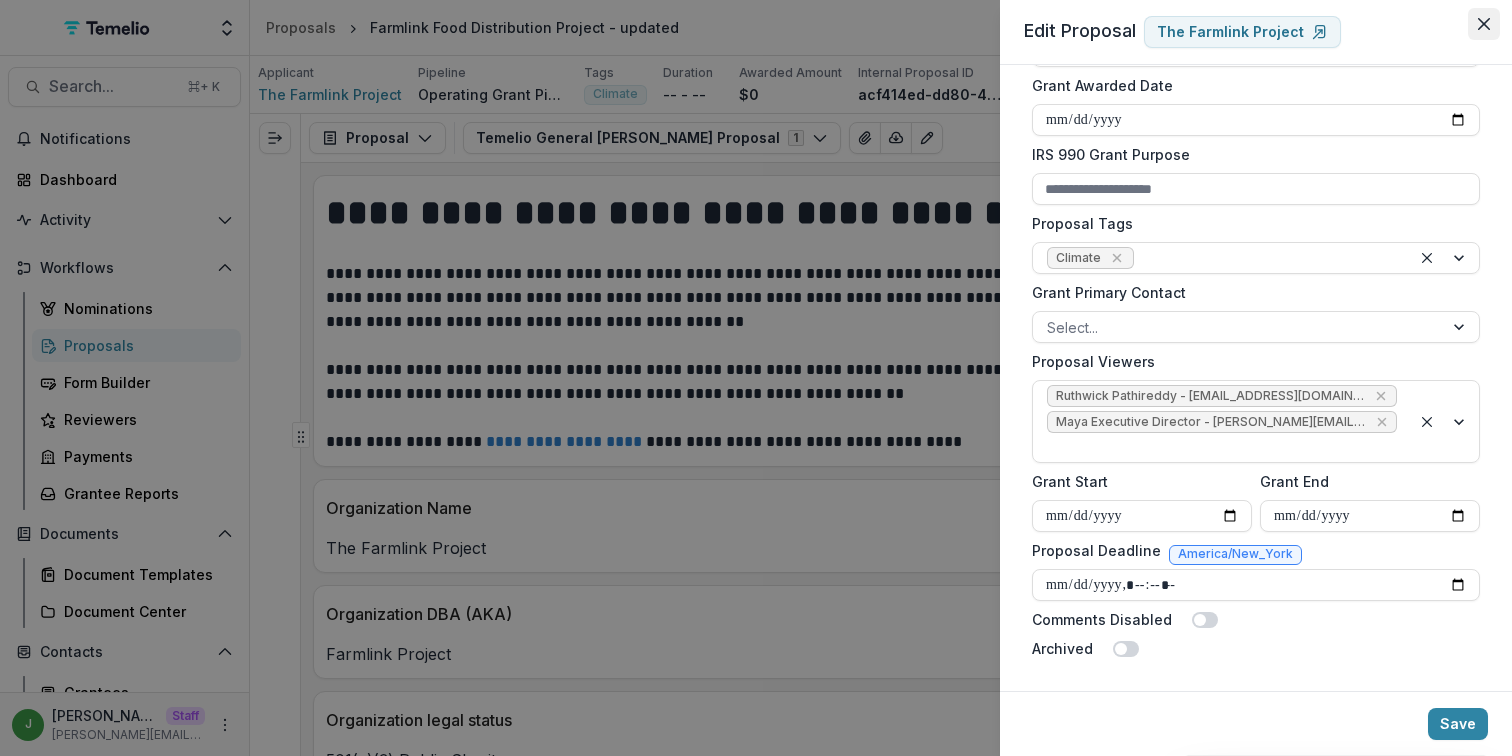 click 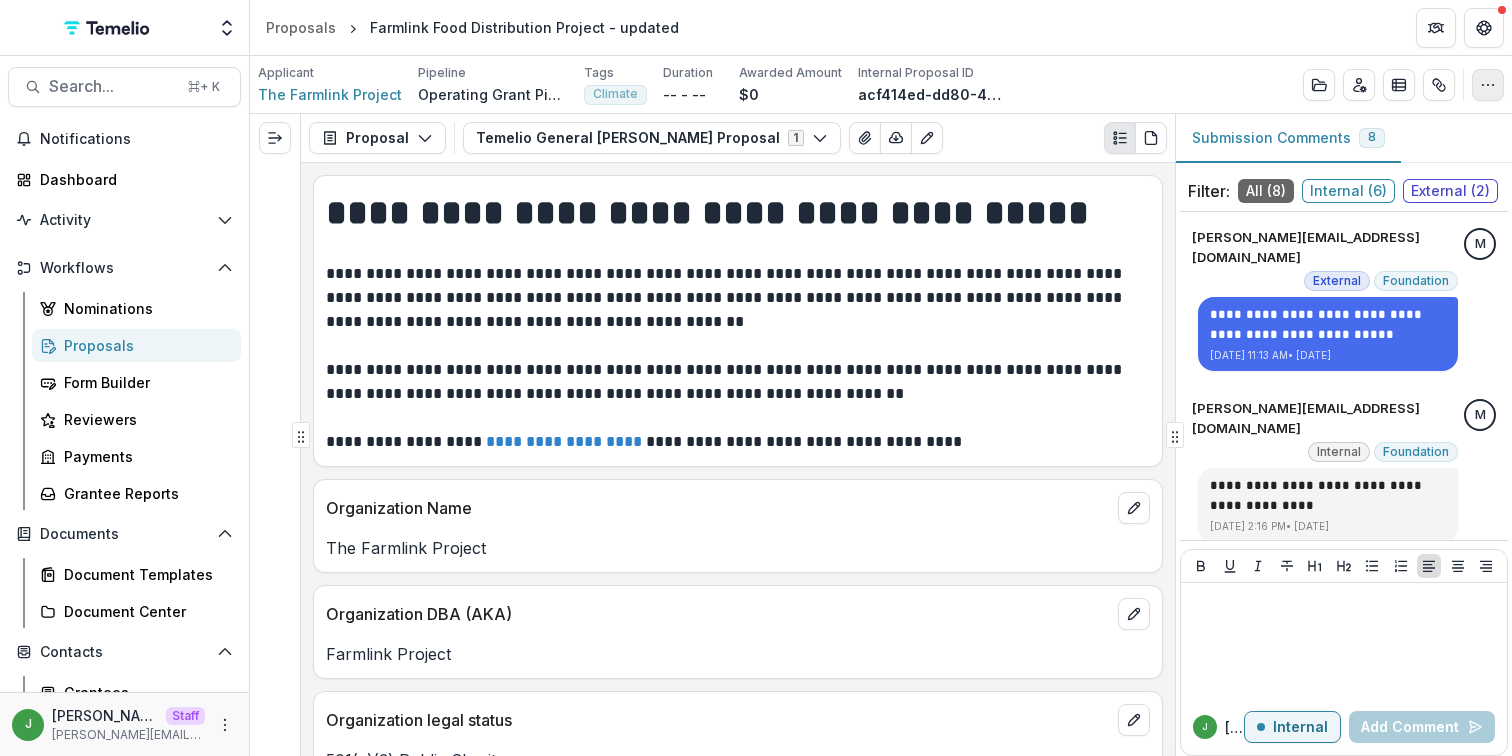 click 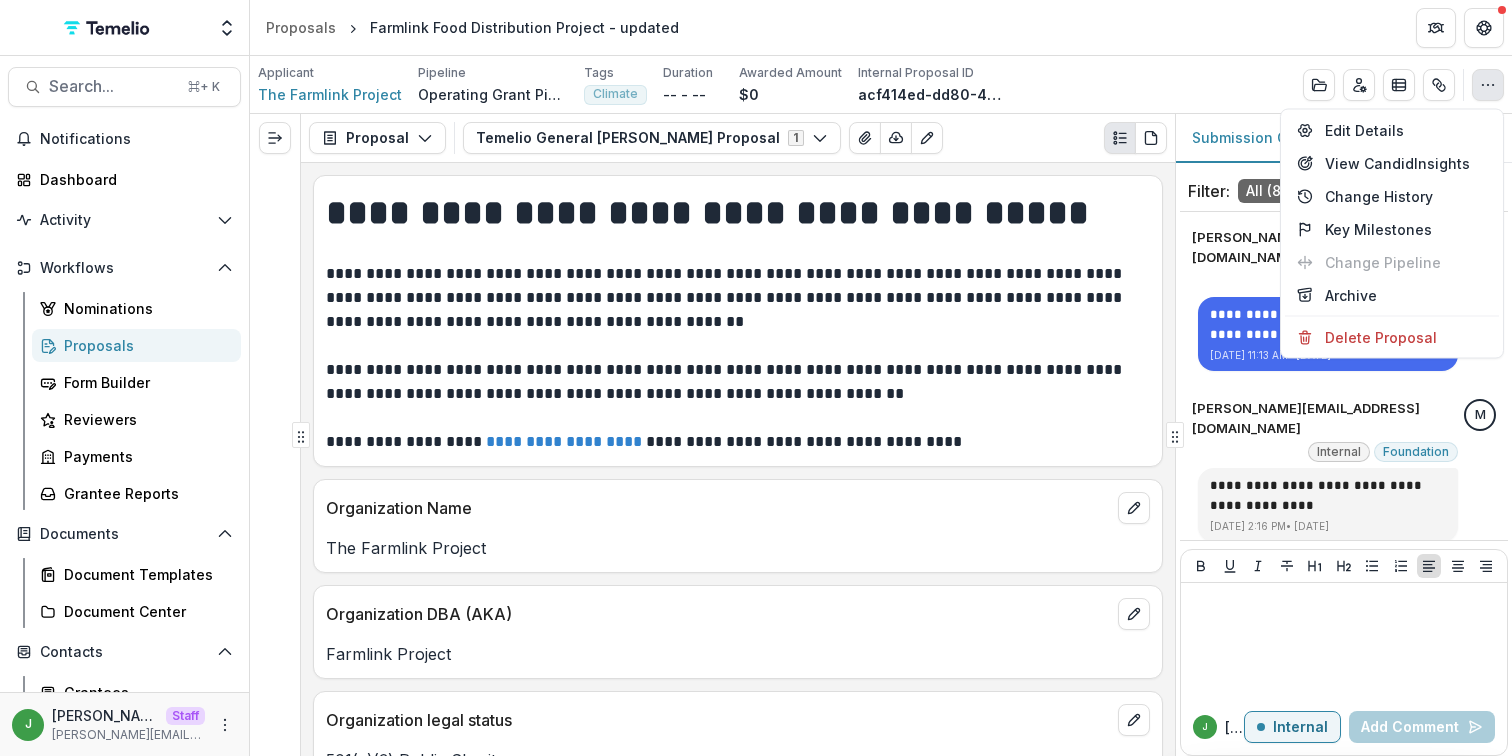 click 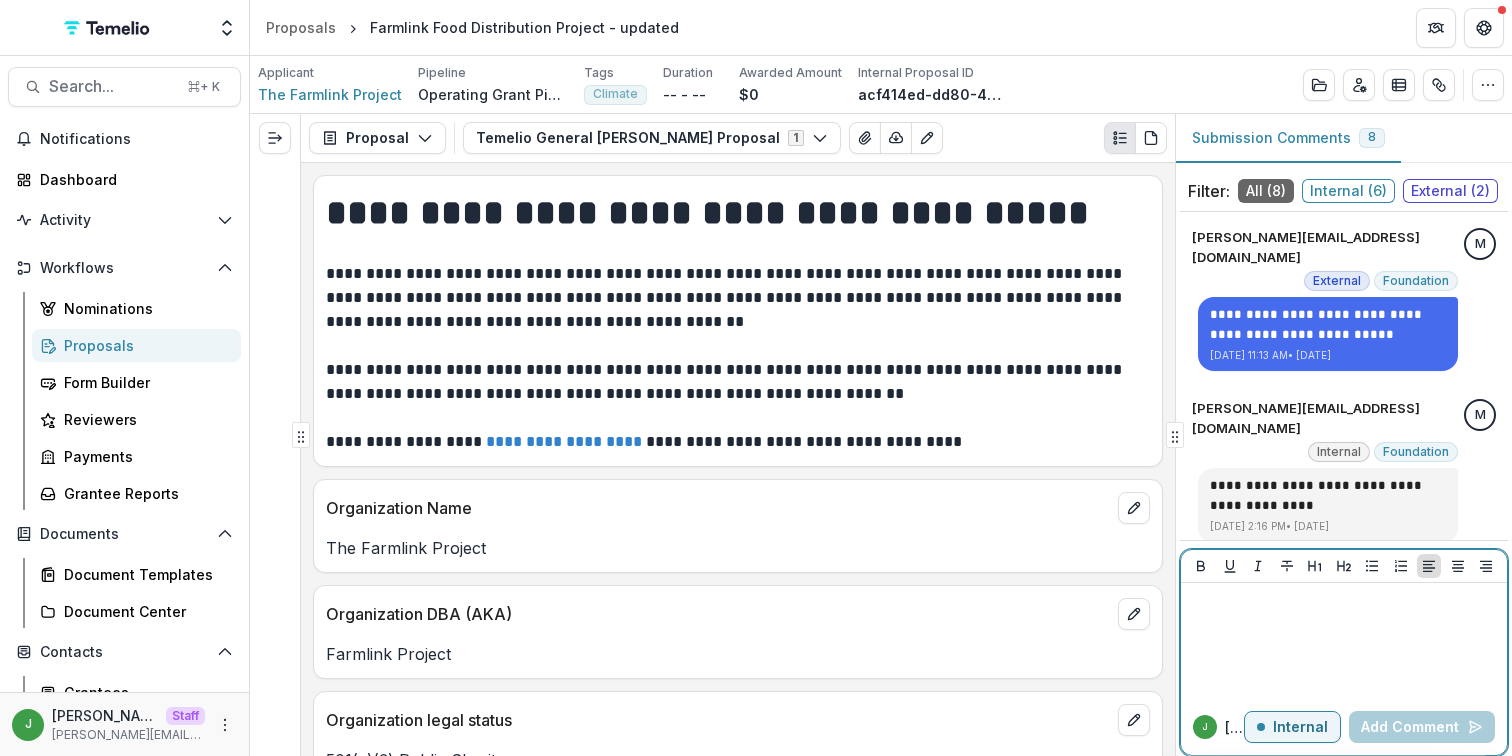 click at bounding box center (1344, 641) 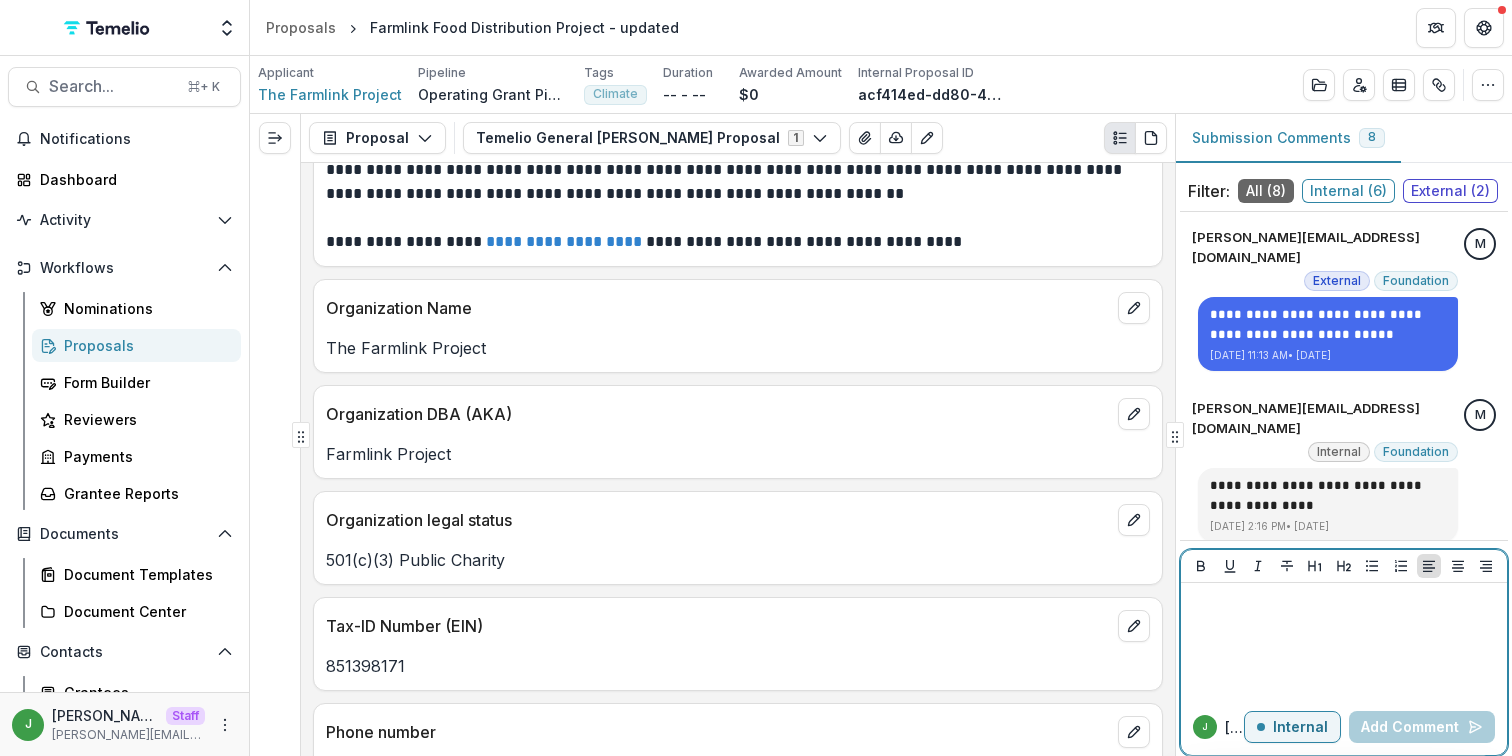 scroll, scrollTop: 0, scrollLeft: 0, axis: both 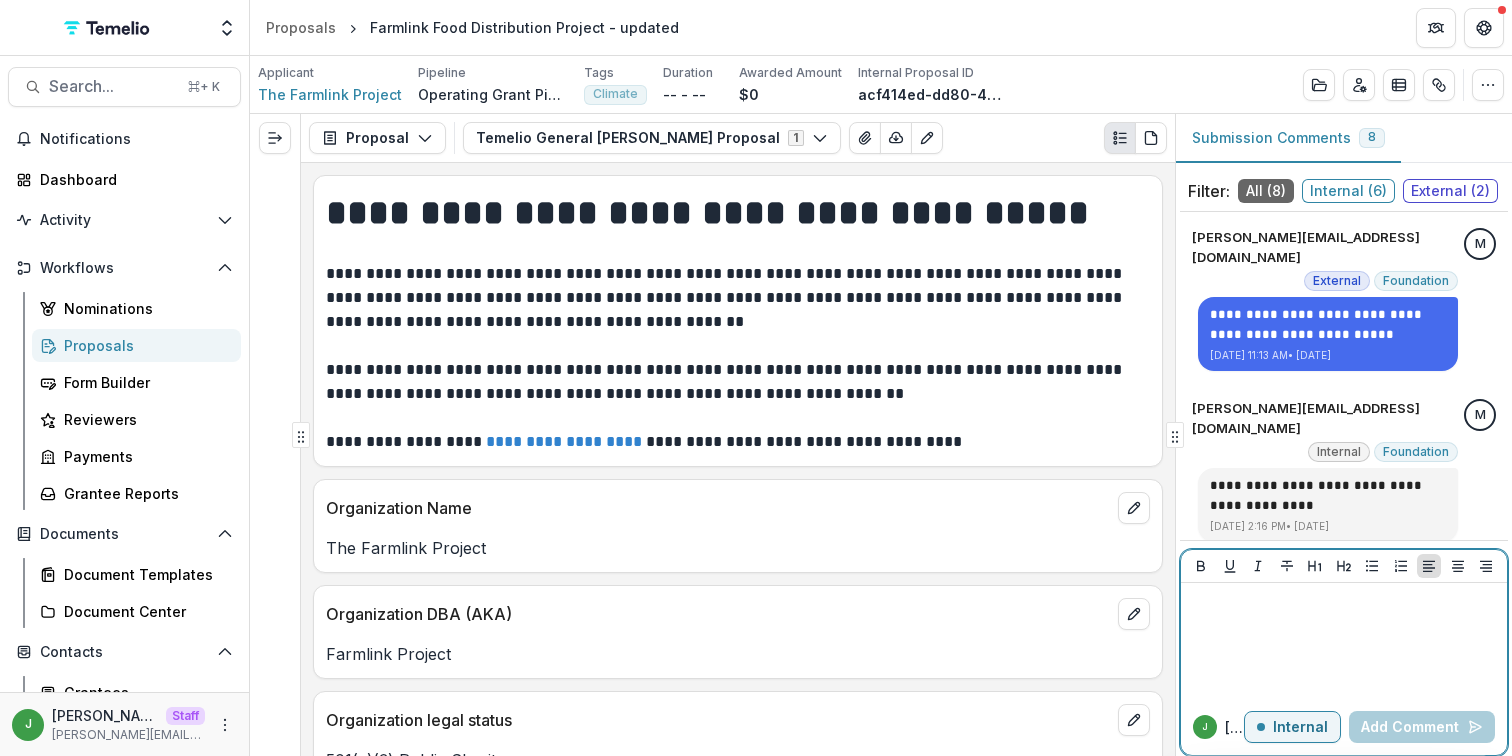 click at bounding box center (1344, 641) 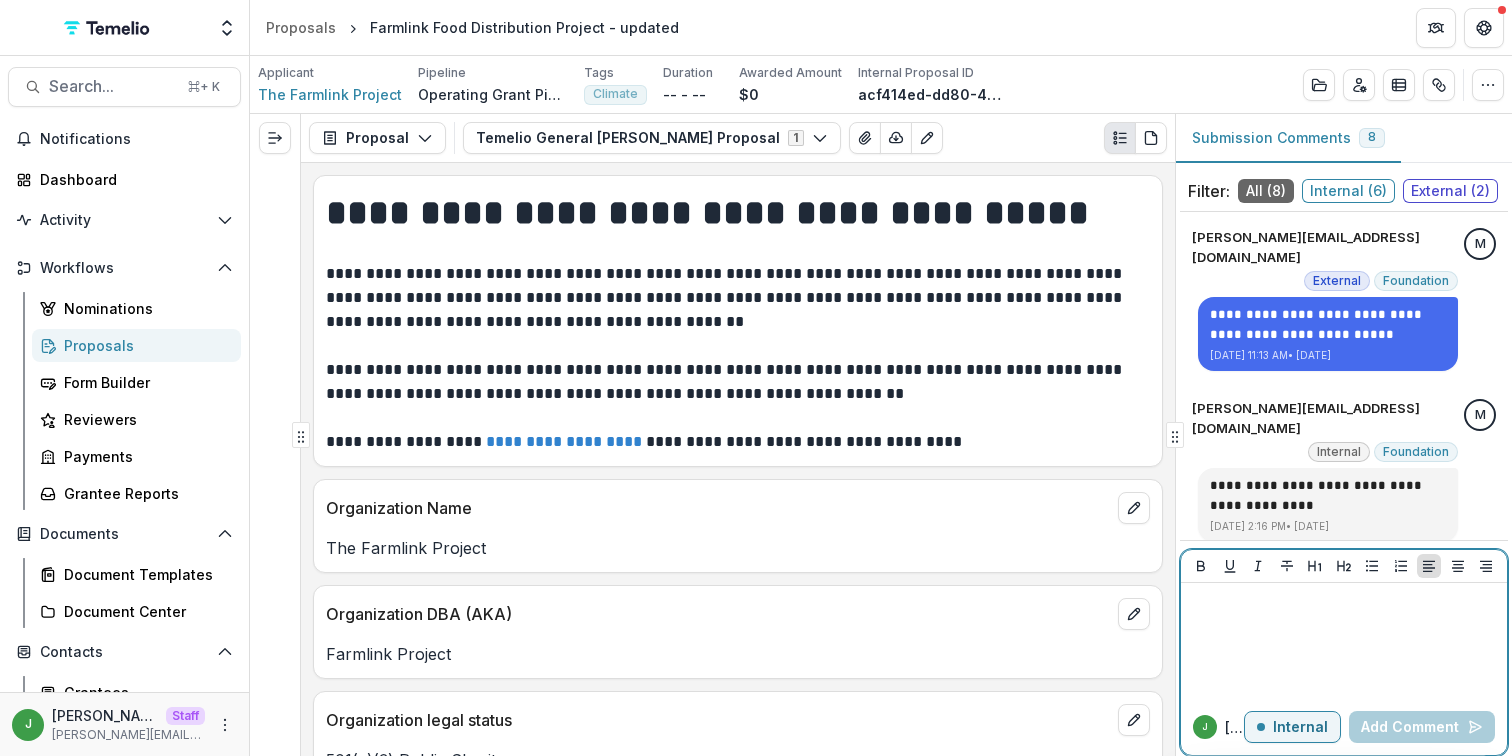 type 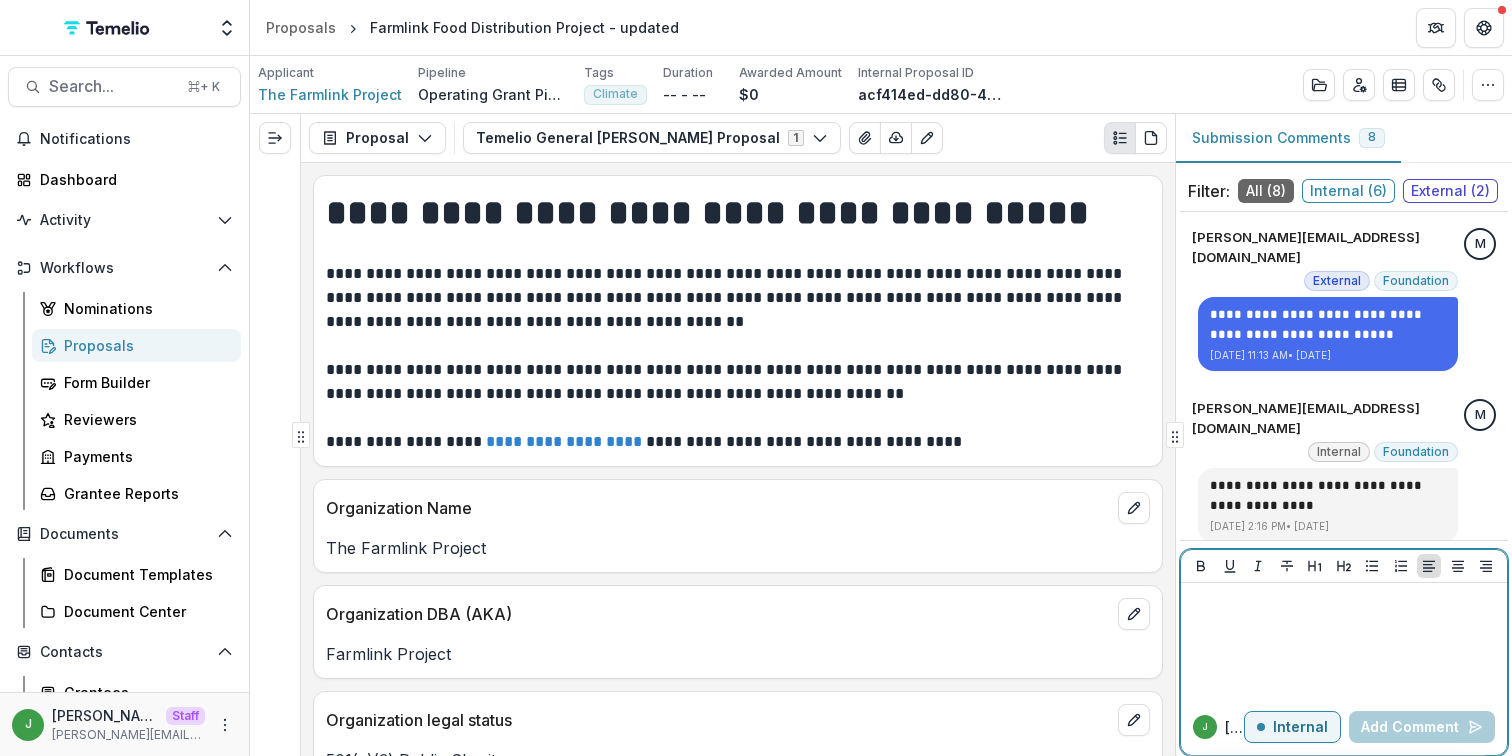 click at bounding box center (1344, 641) 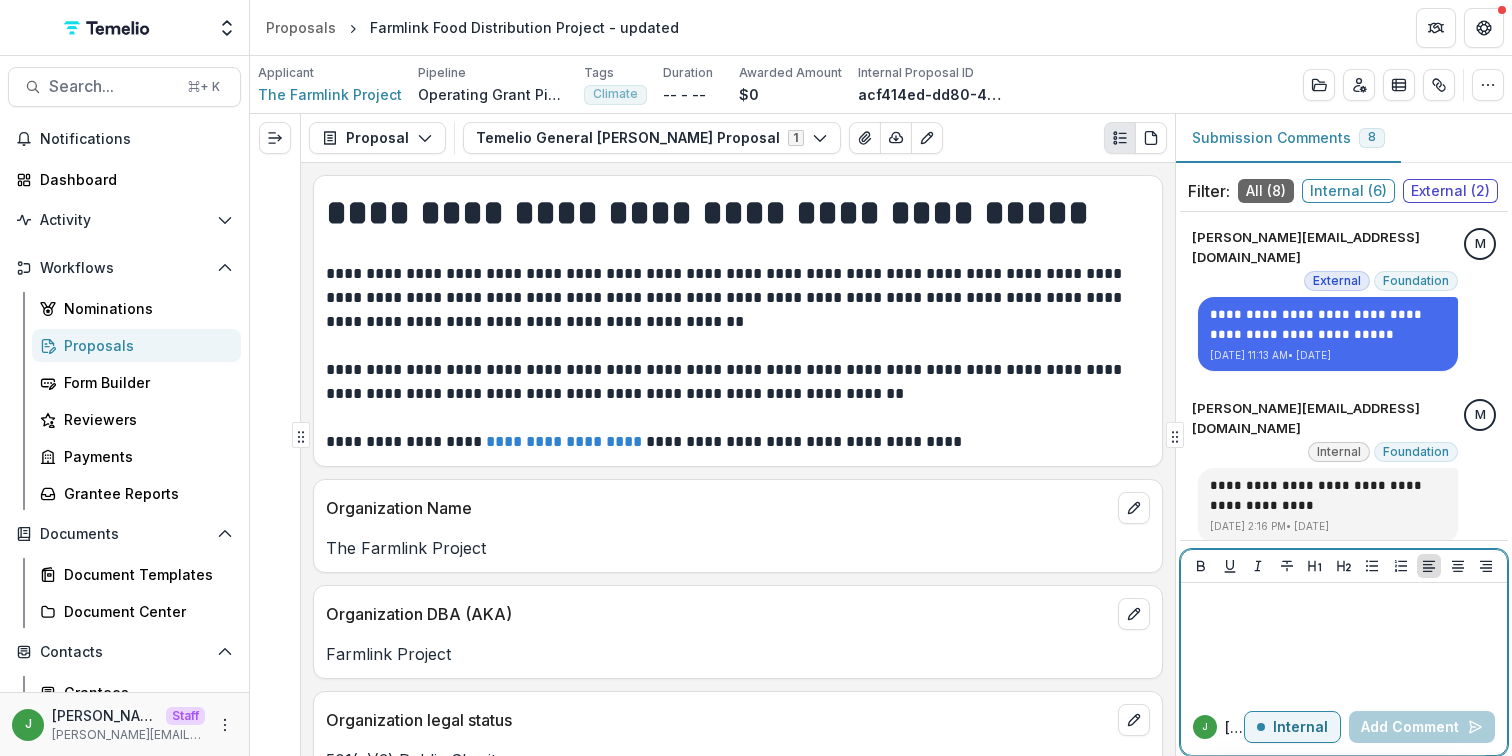 click on "Internal" at bounding box center (1292, 727) 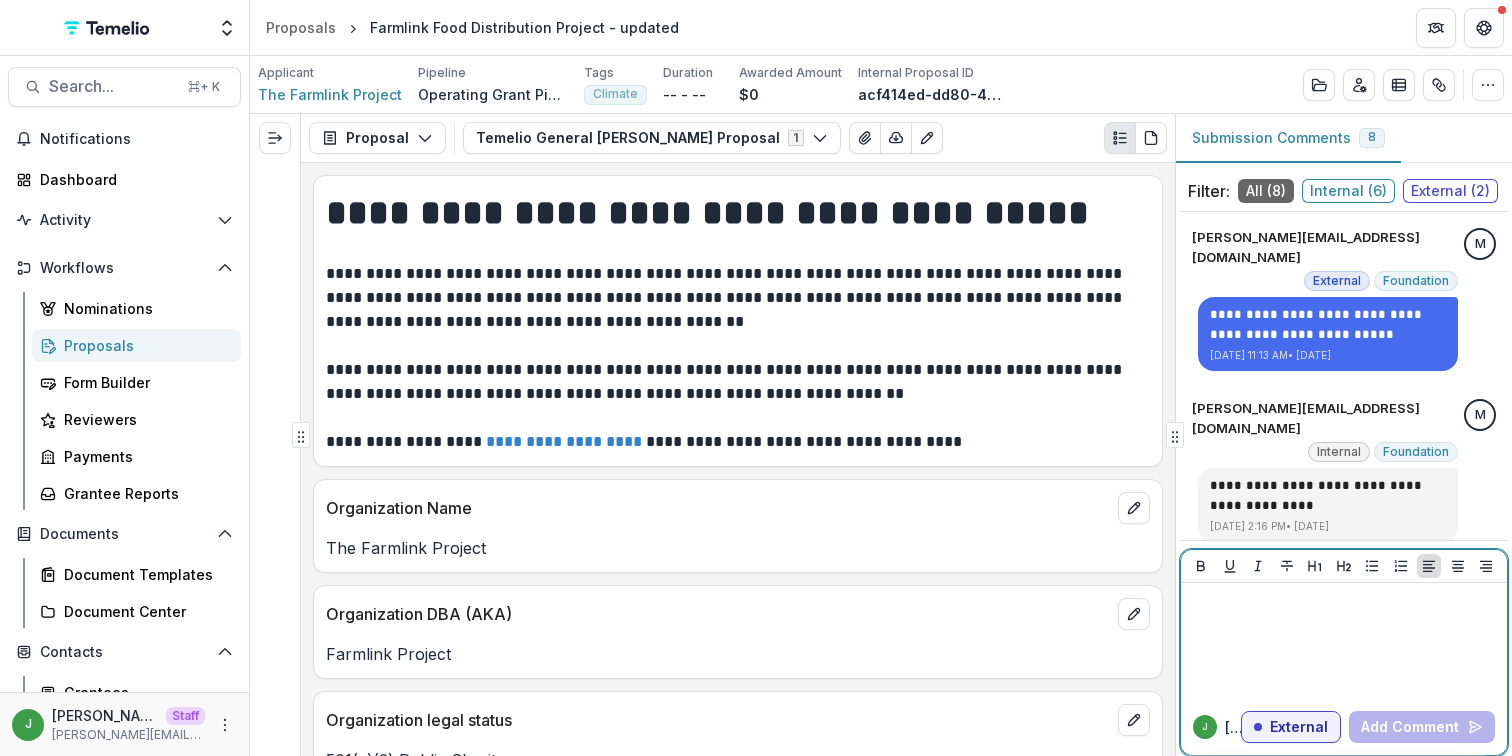 click at bounding box center [1344, 641] 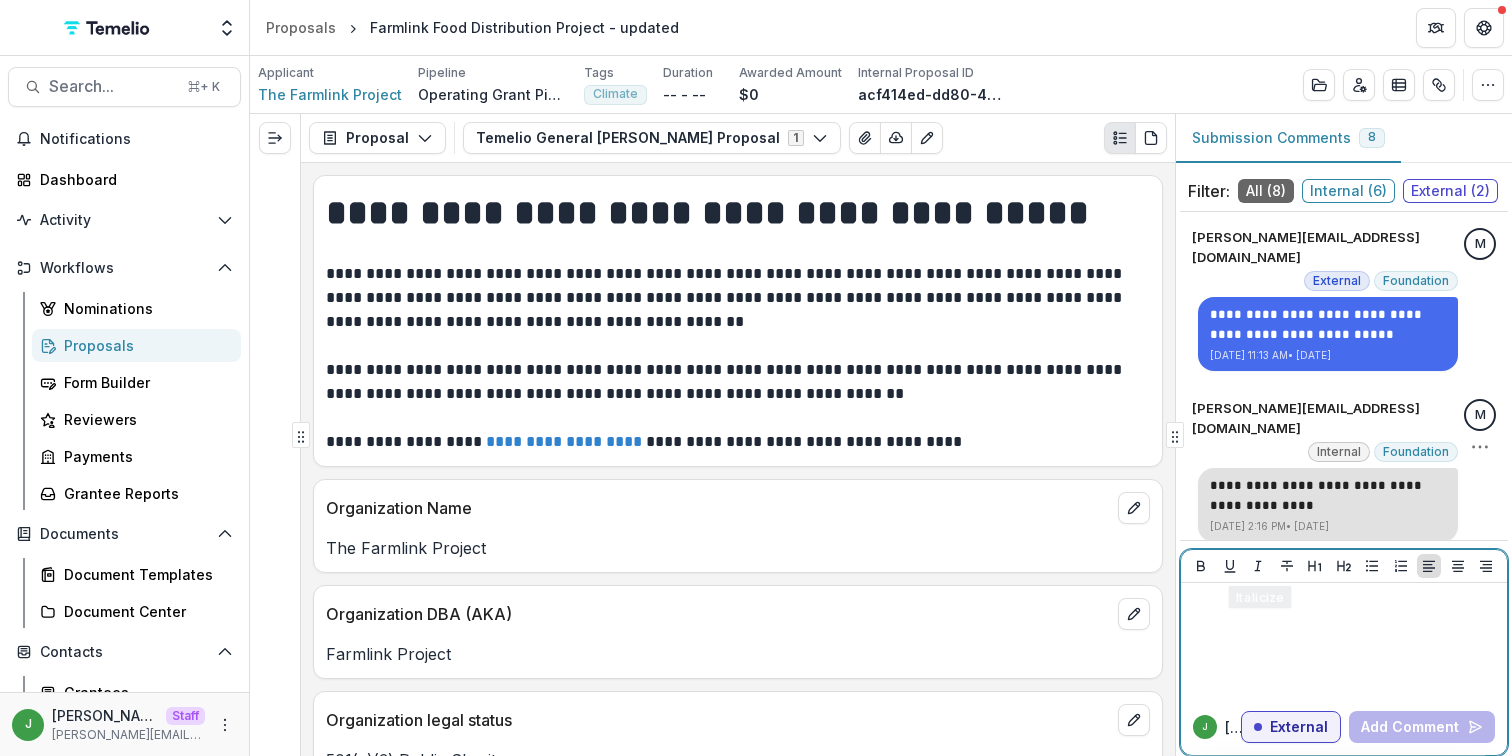 scroll, scrollTop: 4, scrollLeft: 0, axis: vertical 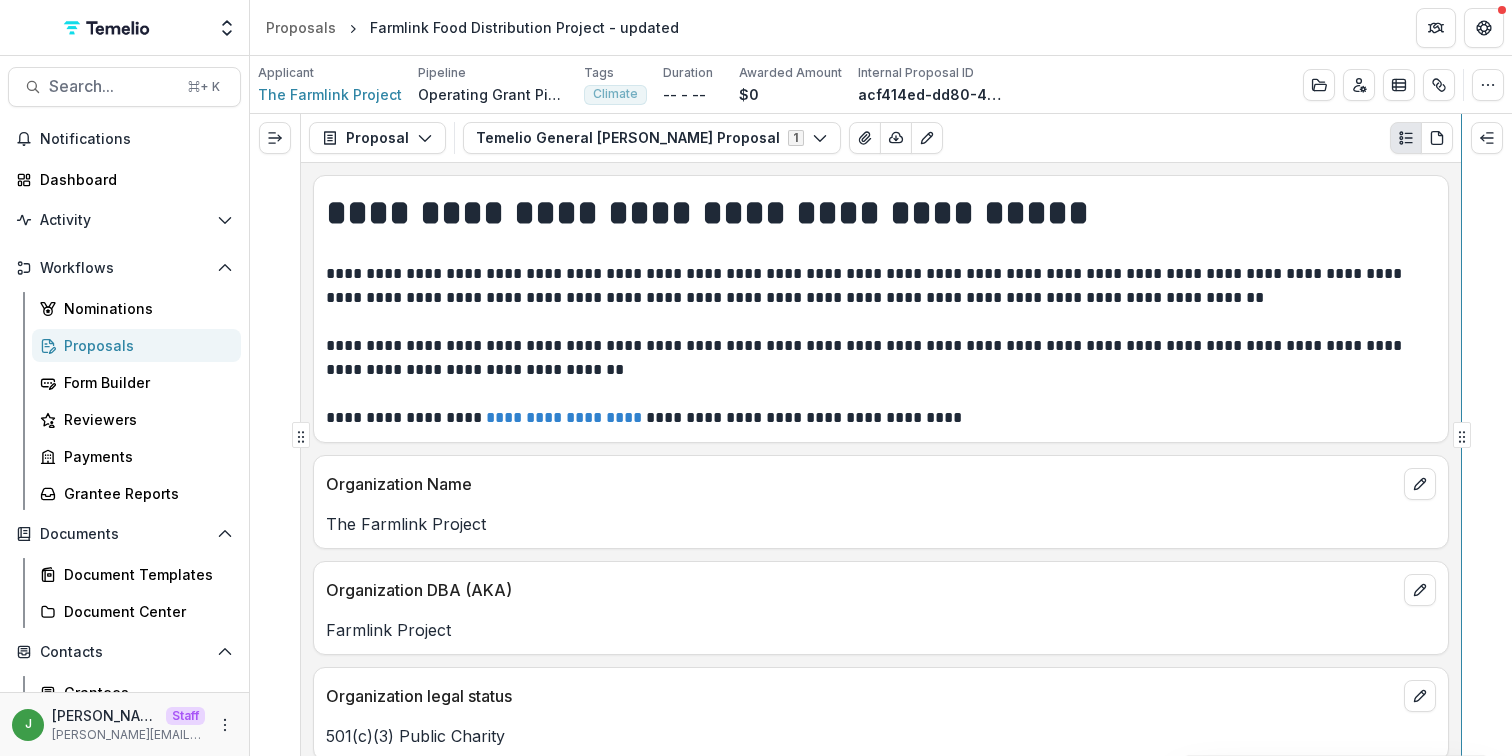 click on "**********" at bounding box center [881, 435] 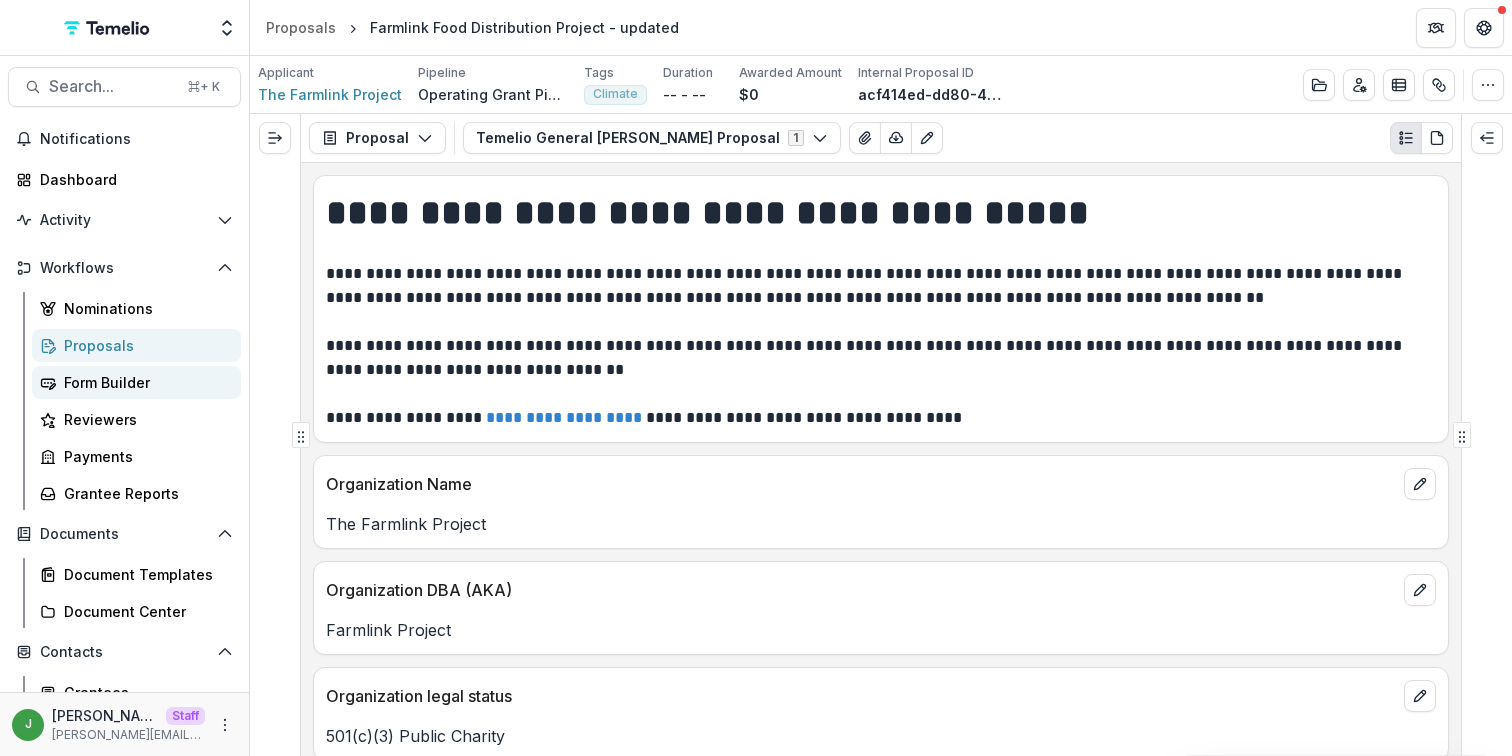 click on "Form Builder" at bounding box center (144, 382) 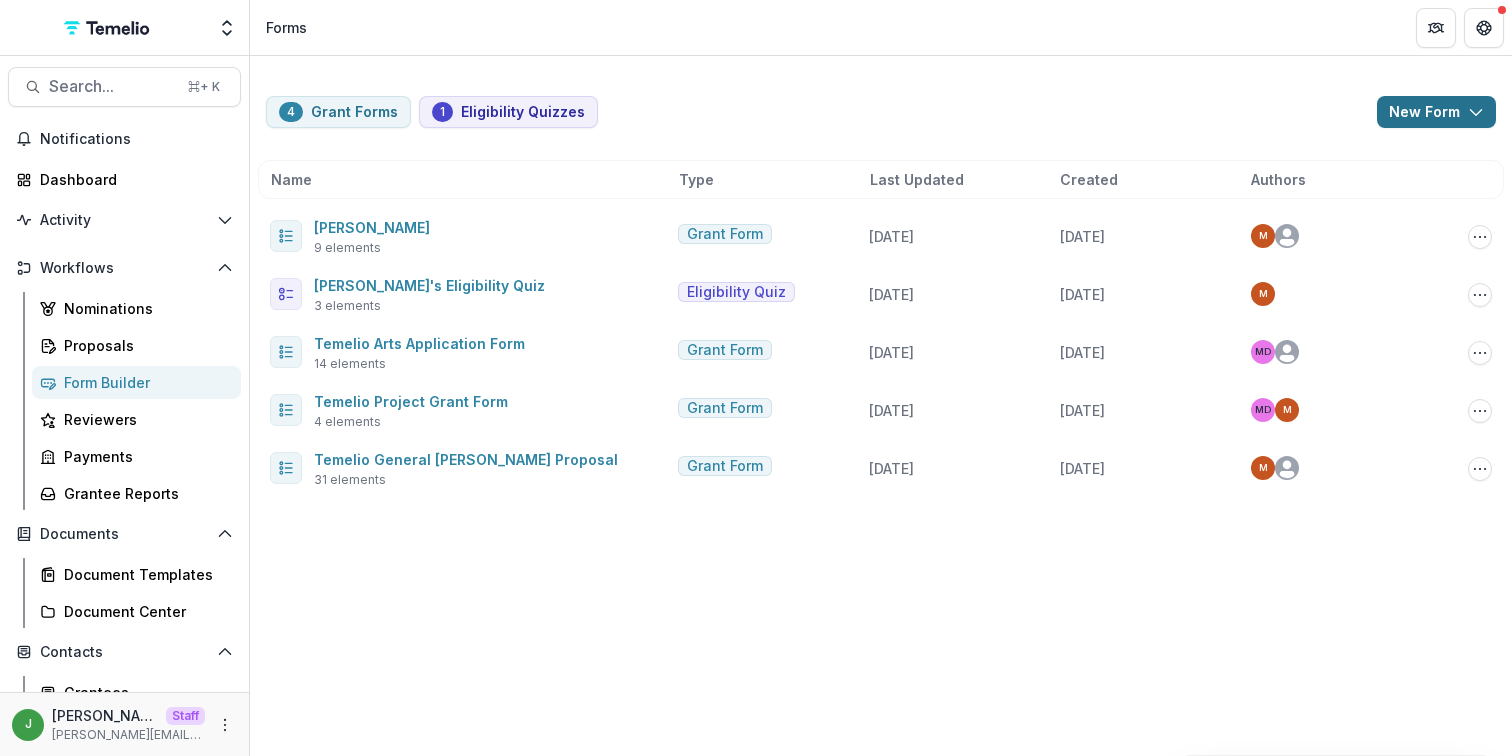 click on "New Form" at bounding box center (1436, 112) 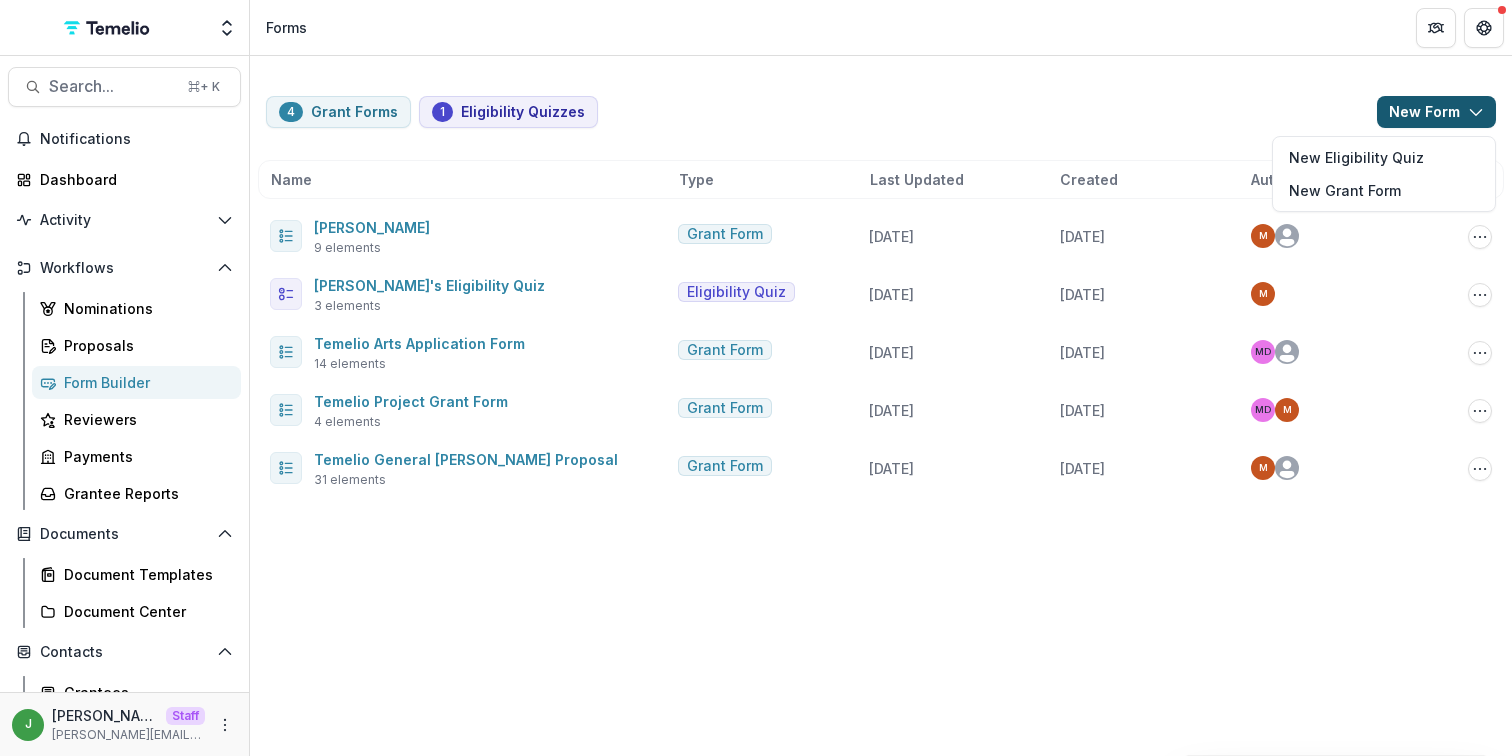click on "4 Grant Forms 1 Eligibility Quizzes New Form New Eligibility Quiz New Grant Form" at bounding box center [881, 112] 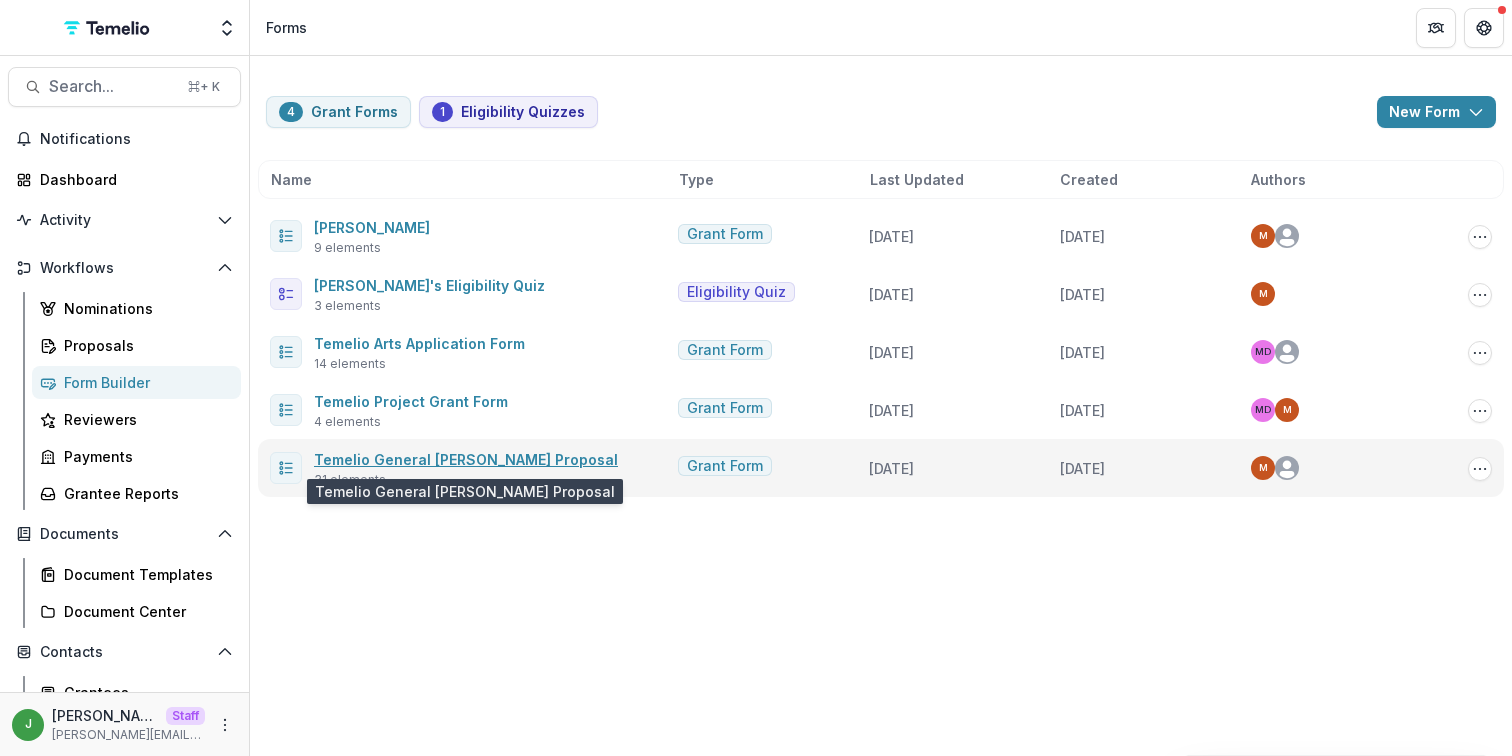 click on "Temelio General [PERSON_NAME] Proposal" at bounding box center [466, 459] 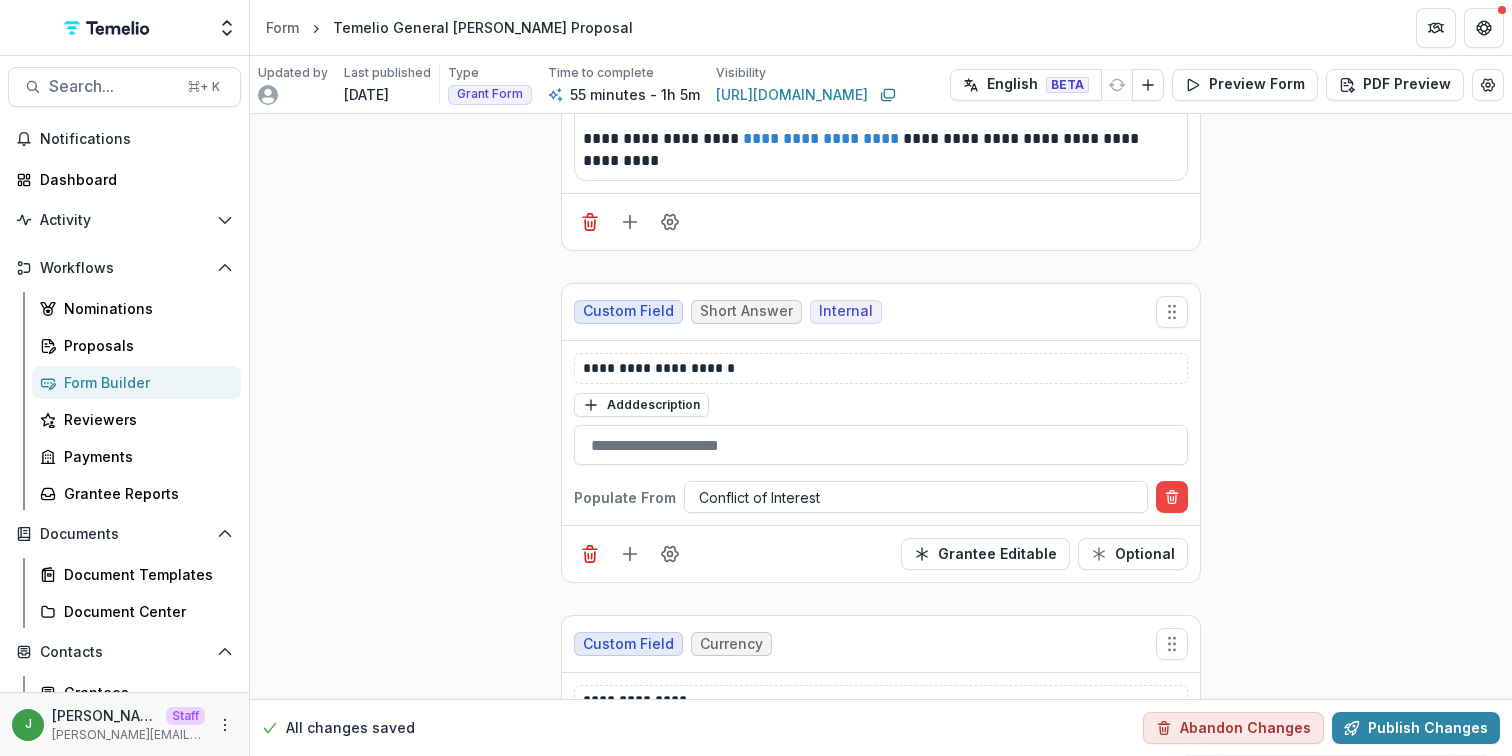 scroll, scrollTop: 434, scrollLeft: 0, axis: vertical 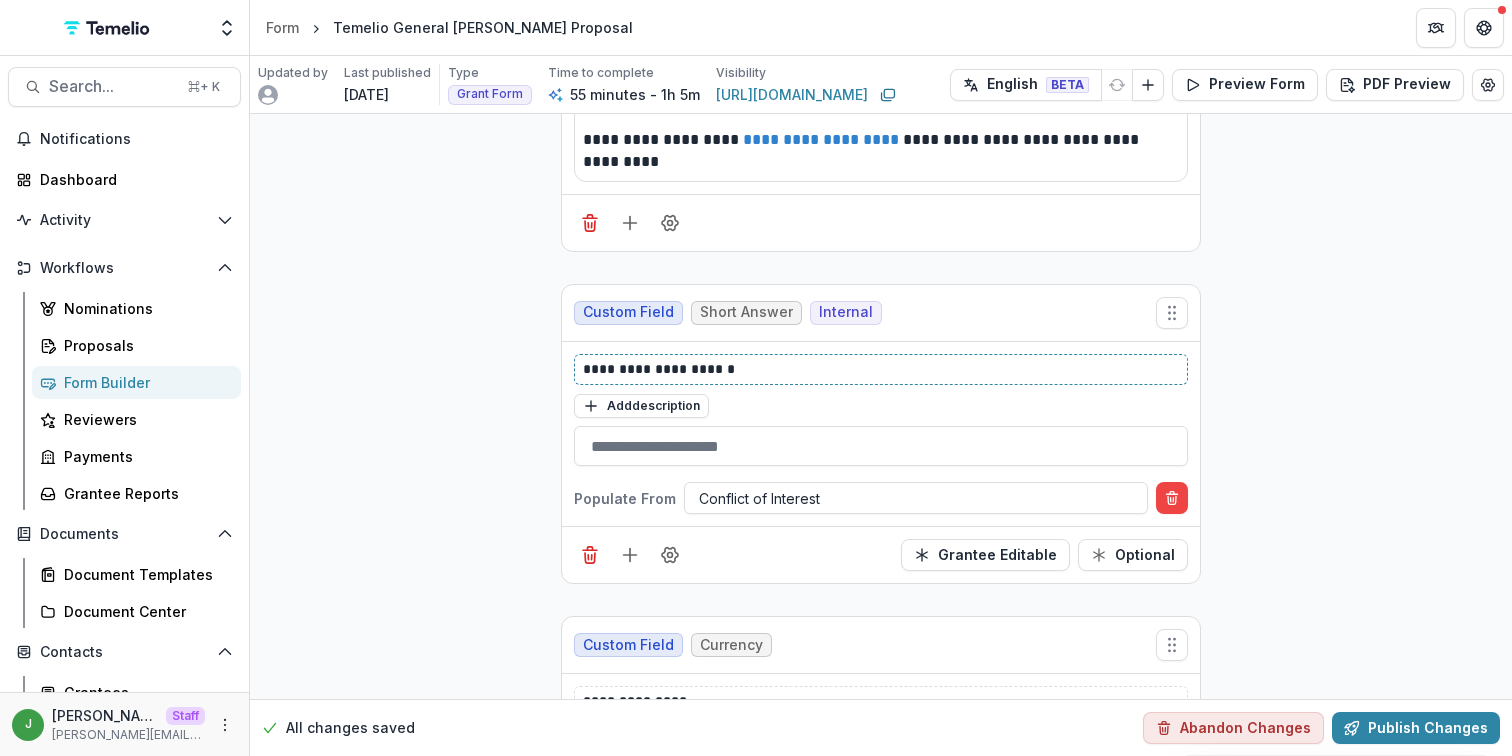 click on "**********" at bounding box center (881, 369) 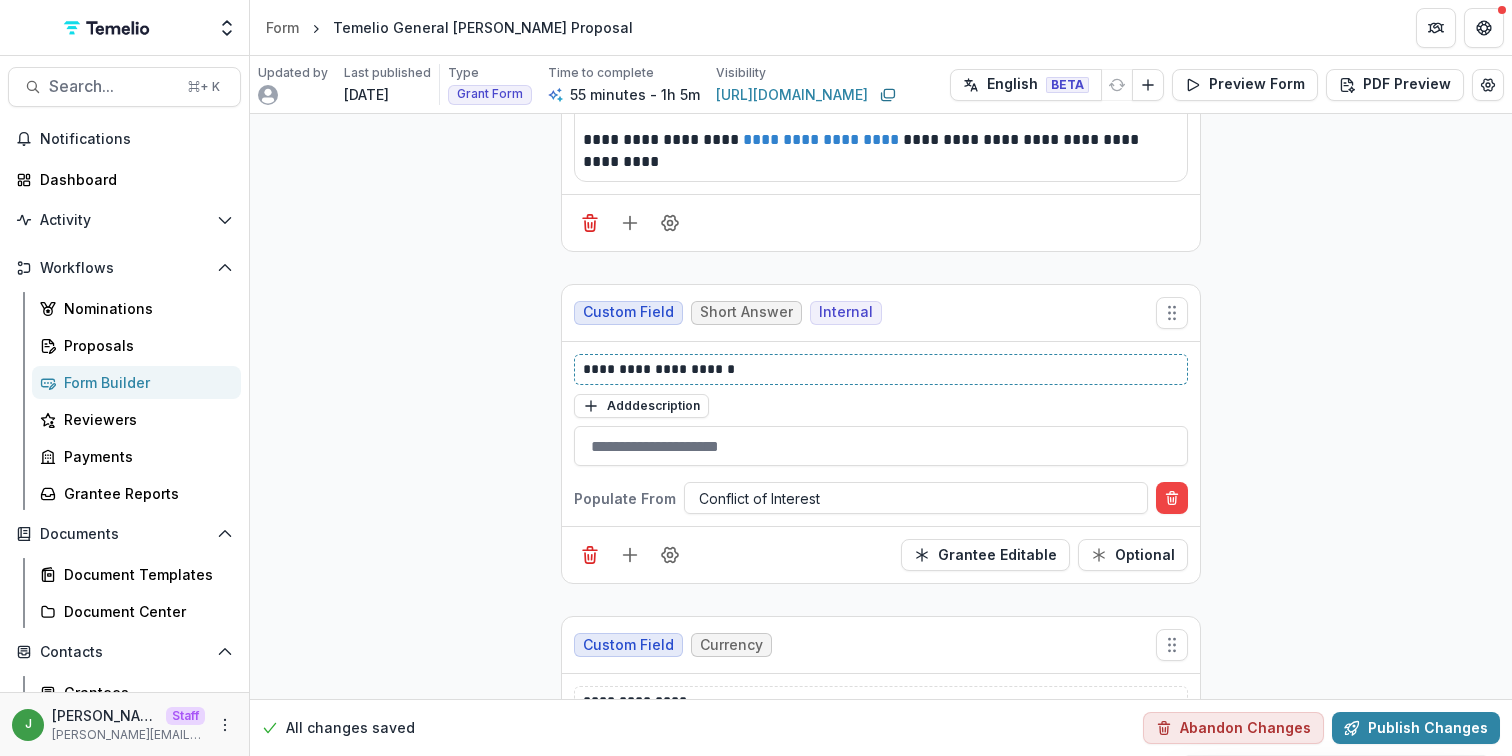 type 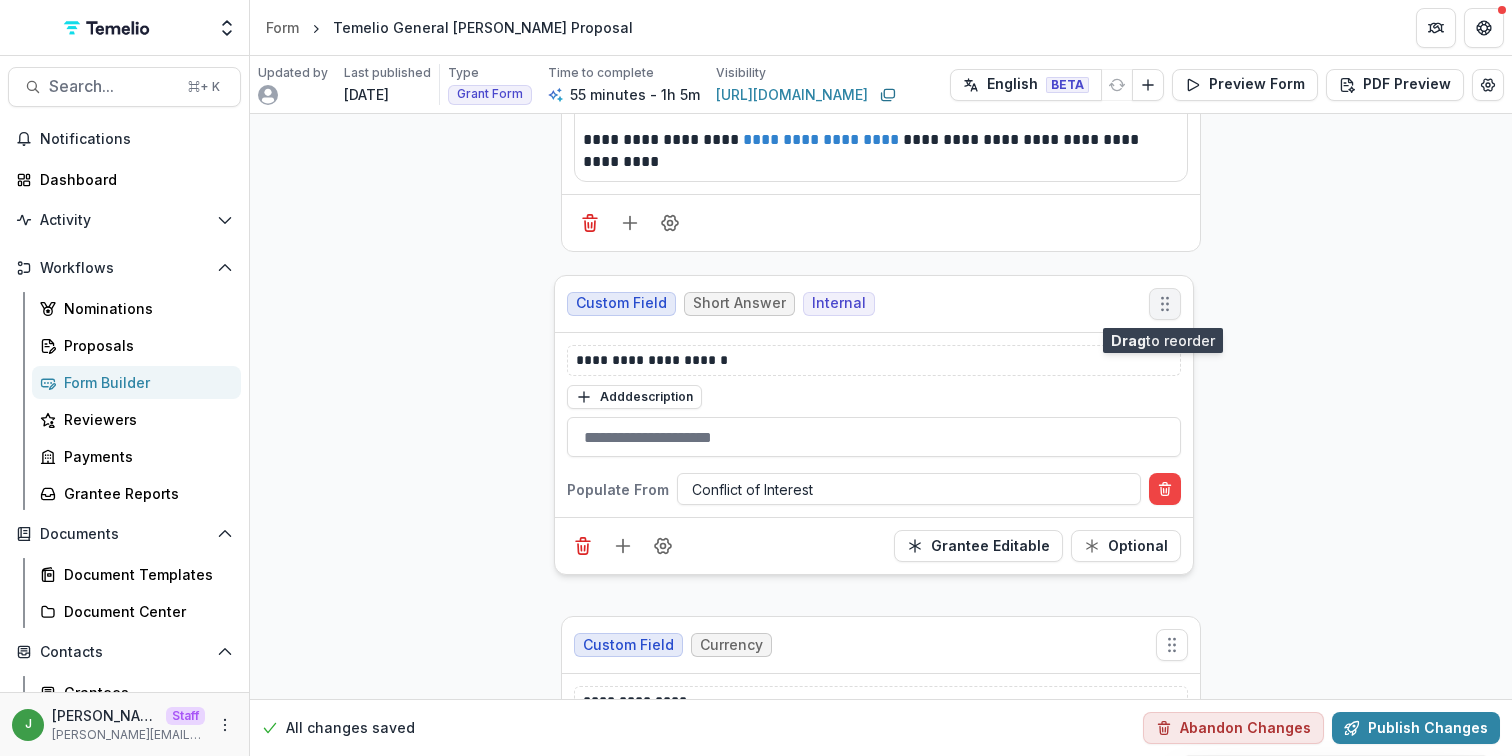 drag, startPoint x: 1170, startPoint y: 312, endPoint x: 1163, endPoint y: 303, distance: 11.401754 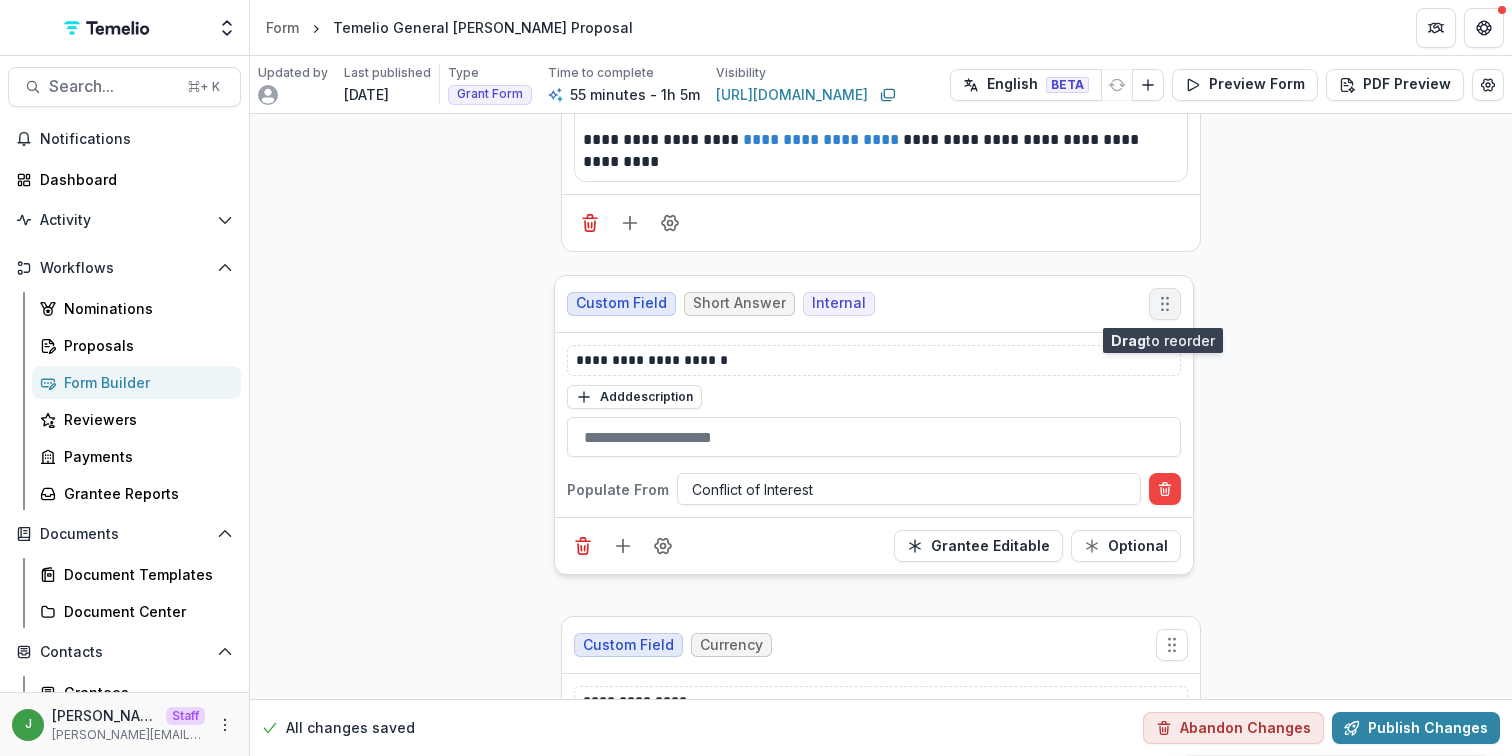 click 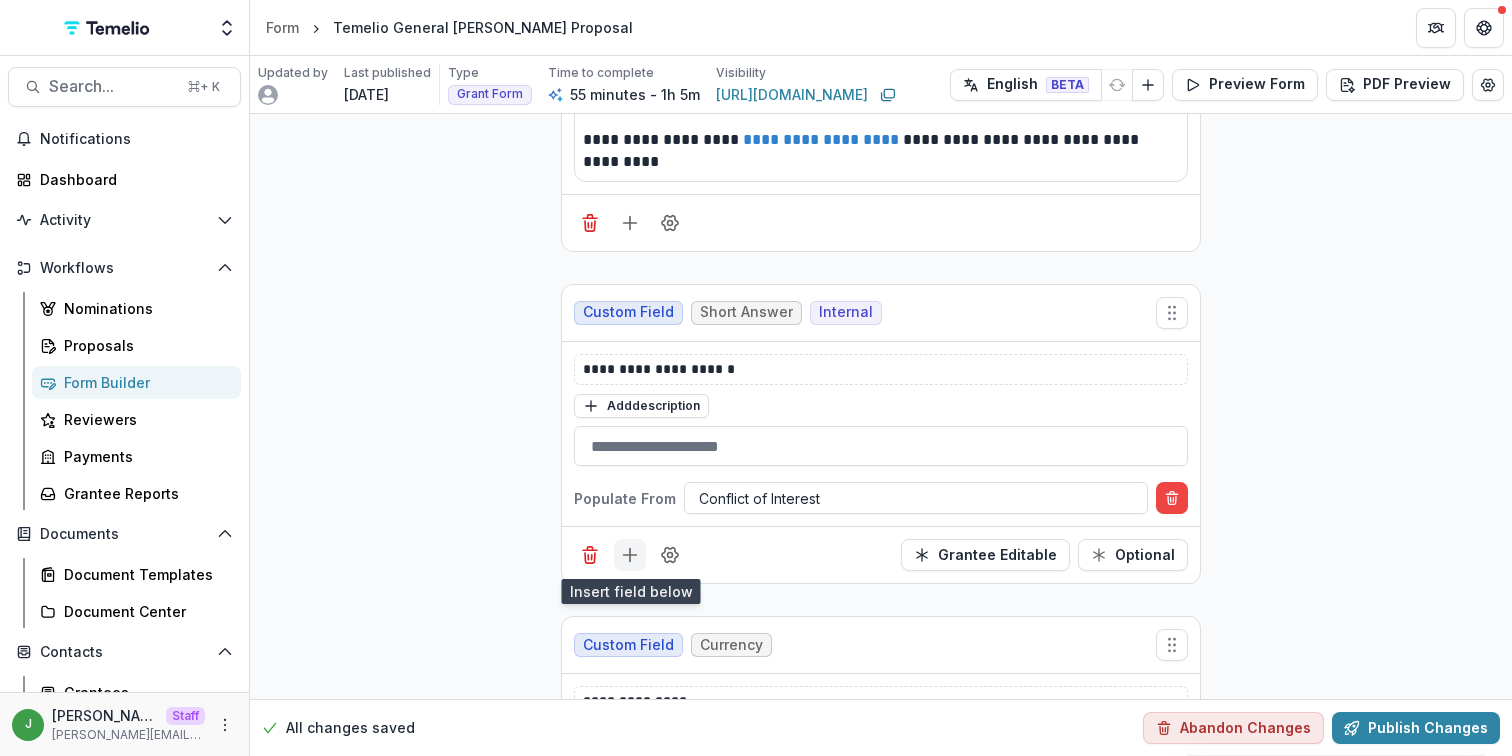 click 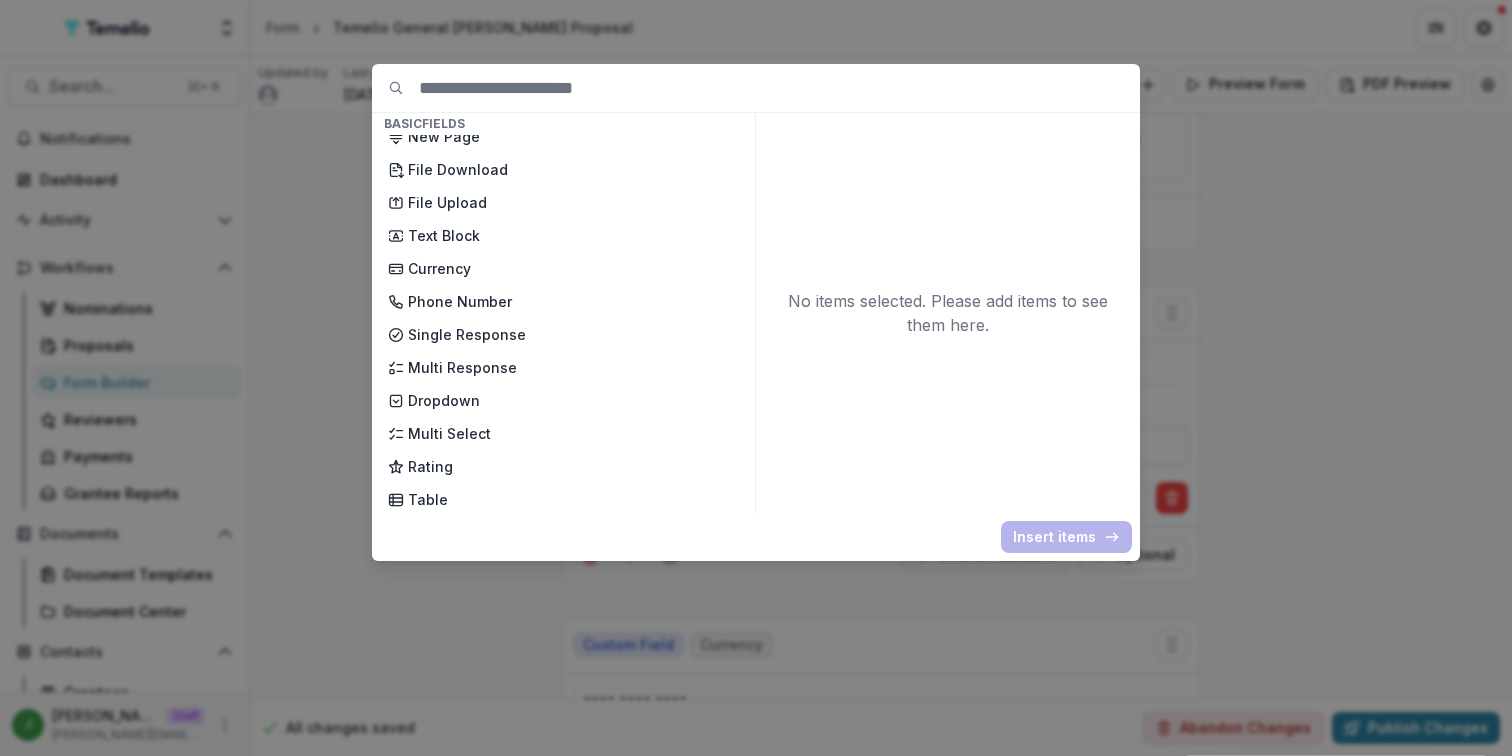 scroll, scrollTop: 0, scrollLeft: 0, axis: both 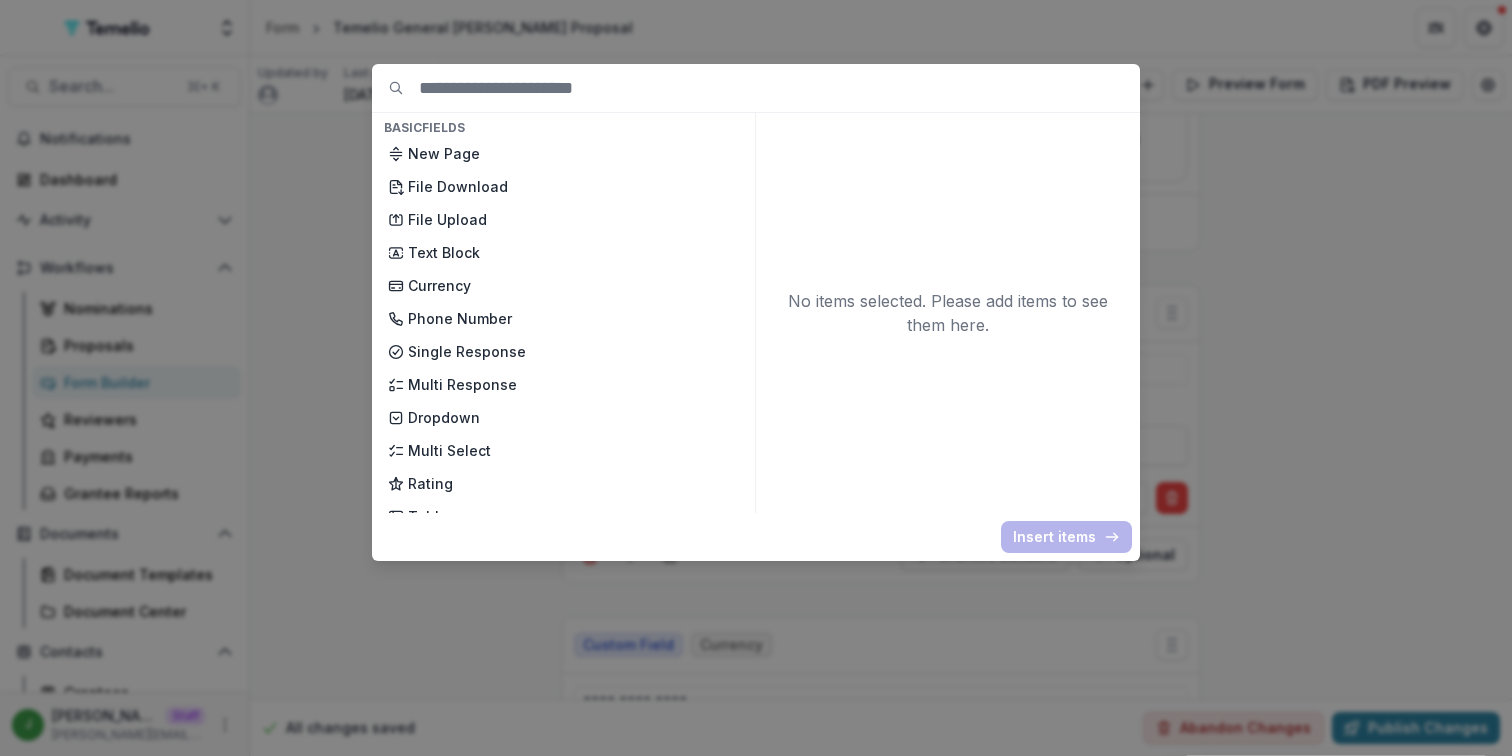 click on "Basic  Fields New Page File Download File Upload Text Block Currency Phone Number Single Response Multi Response Dropdown Multi Select Rating Table Short Answer Number Date Long answer Formatted Text Conditional Dropdown Spreadsheet Temelio  Fields External References Score Card Formula Foundation Users Foundation Tags Foundation Program Areas Grant Types Temelio [PERSON_NAME] Text Block Organization Name Population Served Describe how your project aligns with our mission? Organization Tax-ID Number (EIN) What are your goals for this proposal? Funding Requested Please upload a PDF of your latest budget. Please upload any images related to your application. Temelio Arts Application Form  Fields Text Block Organization Name Population Served Describe how your project aligns with our mission? Do you live in [GEOGRAPHIC_DATA]? Are you from [GEOGRAPHIC_DATA]? Organization Tax-ID Number (EIN) Photo title Photo upload  Text Block Copy Video title Video upload What are your goals for this proposal? Temelio Project Grant Form  Fields" at bounding box center [756, 378] 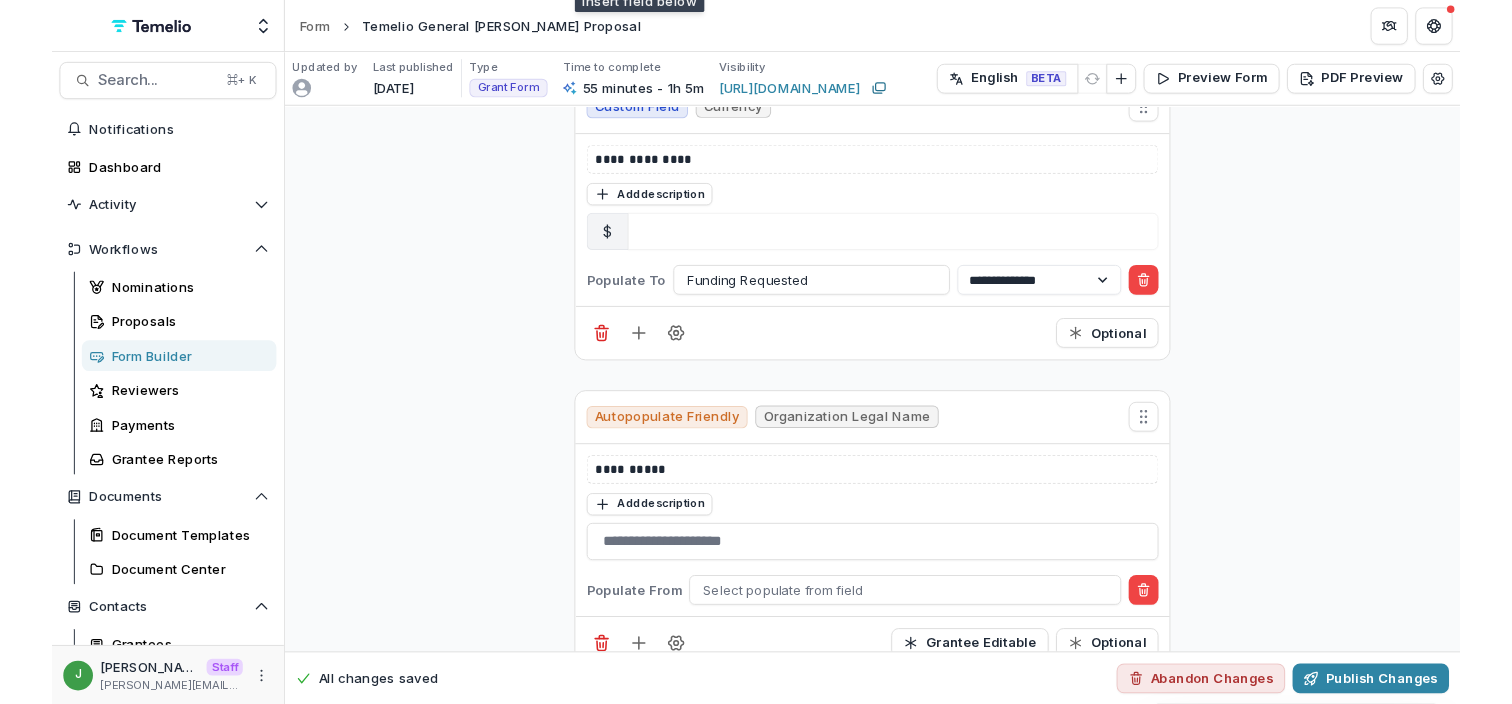 scroll, scrollTop: 0, scrollLeft: 0, axis: both 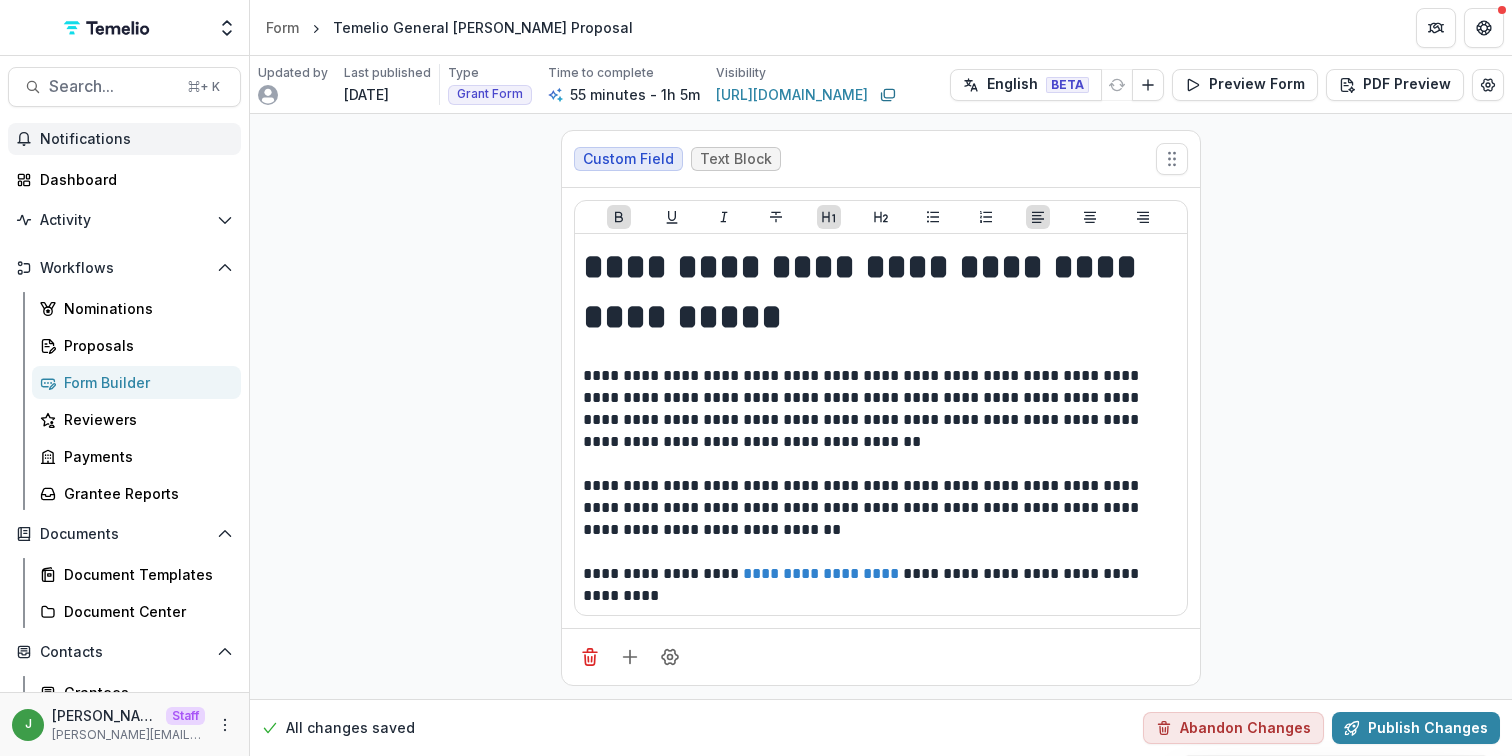 click on "Notifications" at bounding box center [136, 139] 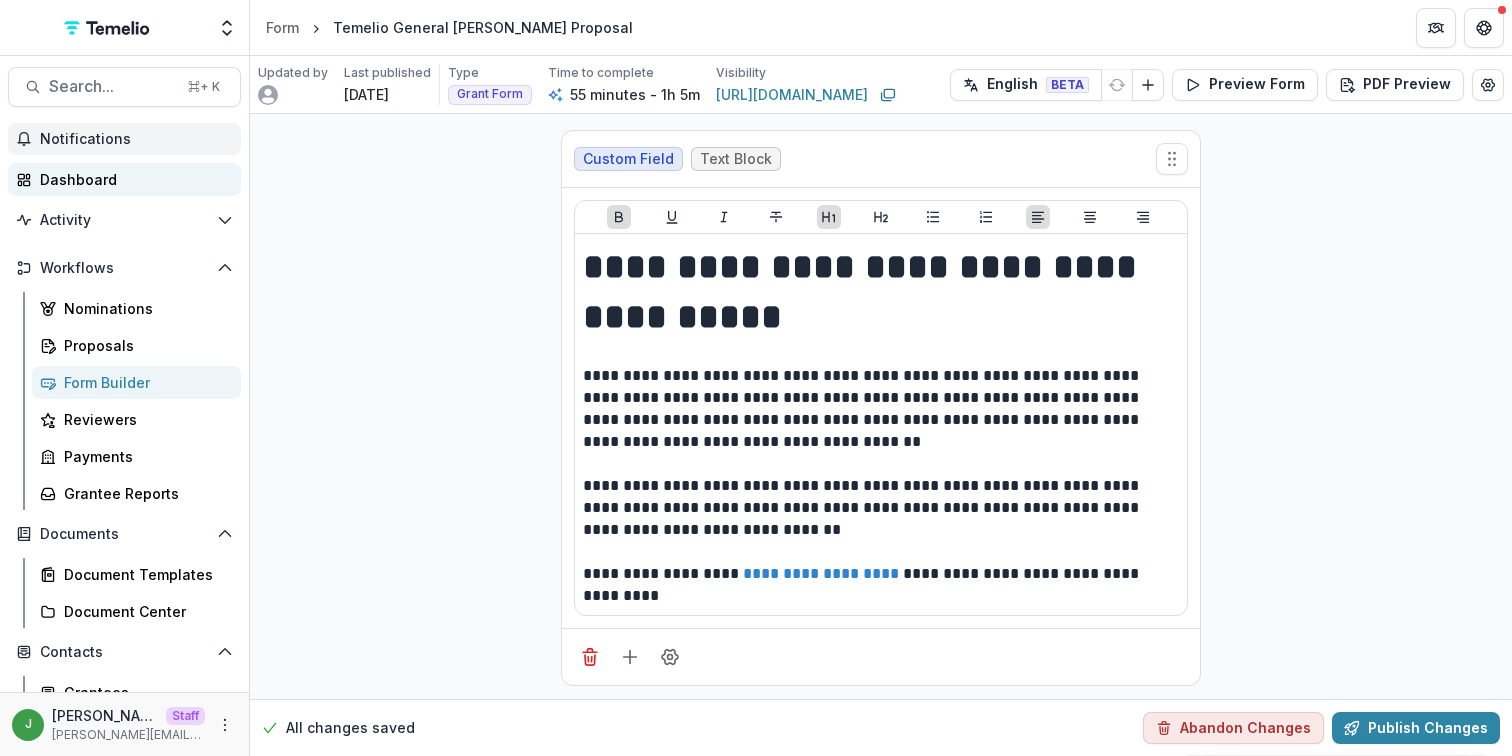 click on "Dashboard" at bounding box center [132, 179] 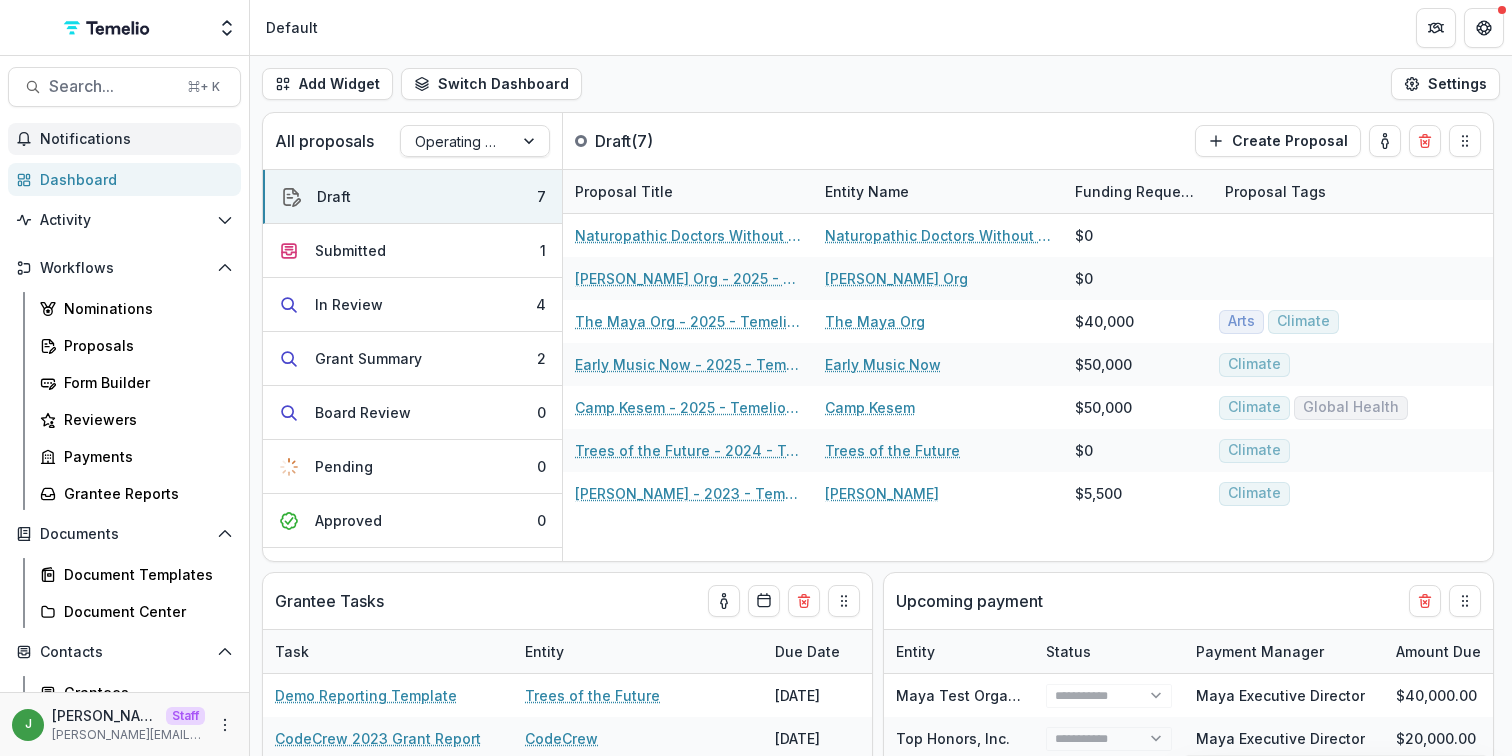 click on "Notifications" at bounding box center (136, 139) 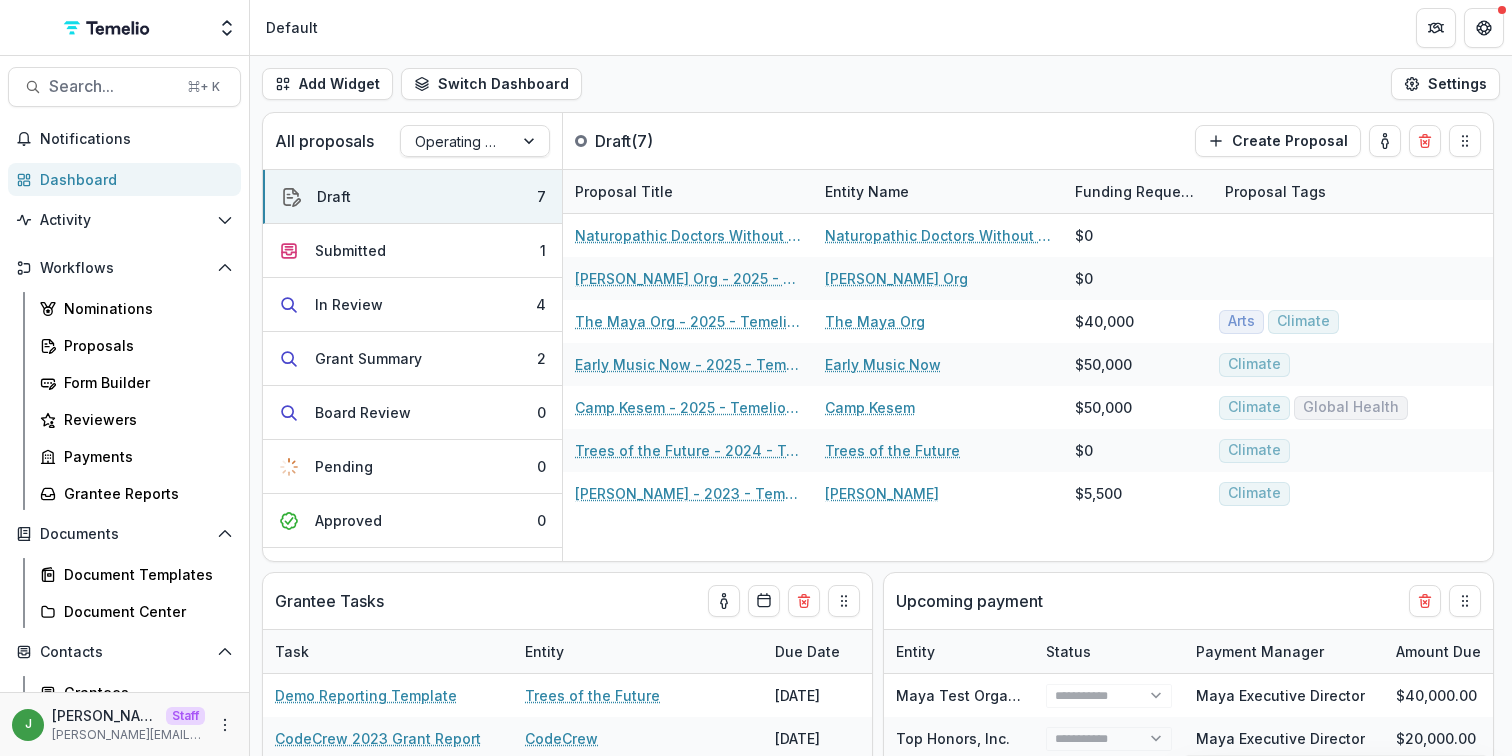 click on "Dashboard" at bounding box center (132, 179) 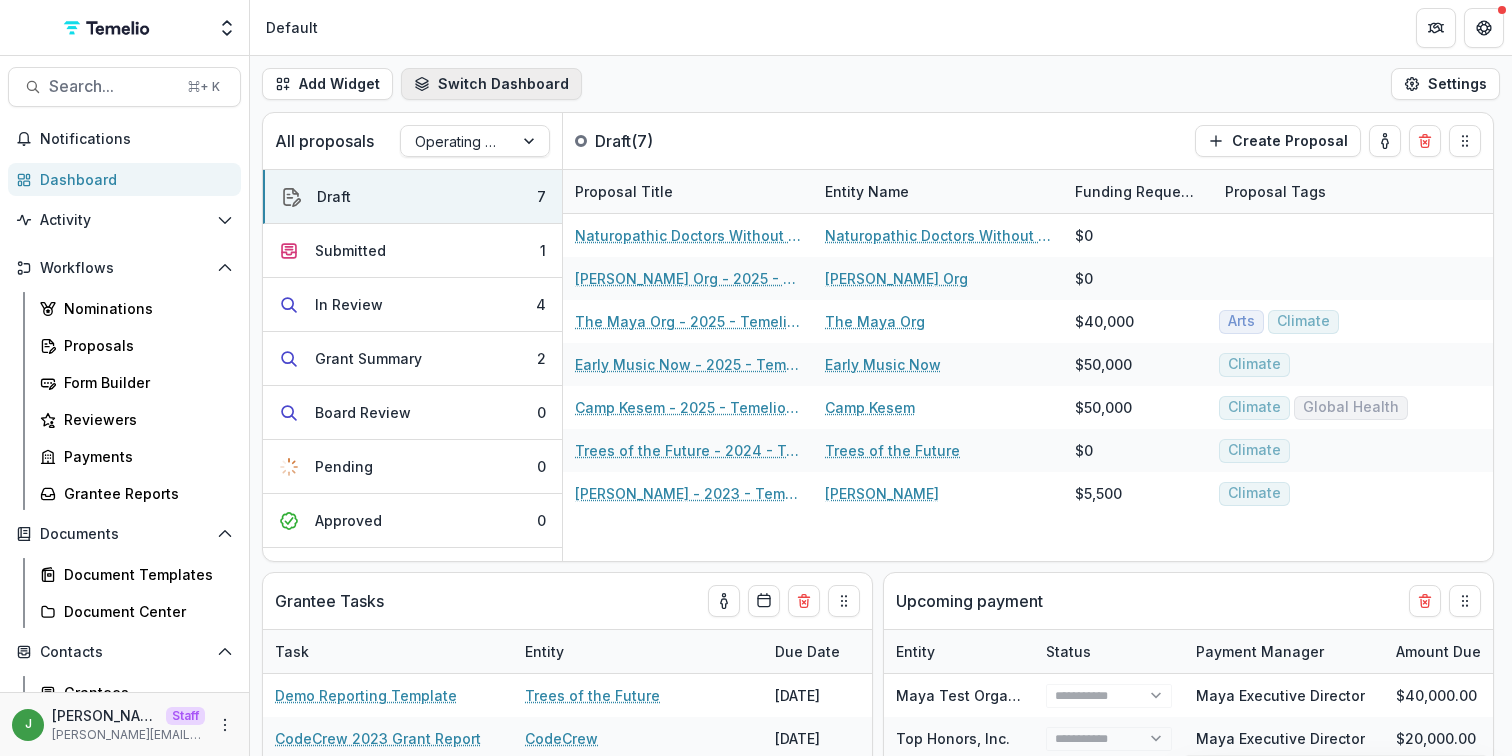 click on "Switch Dashboard" at bounding box center [491, 84] 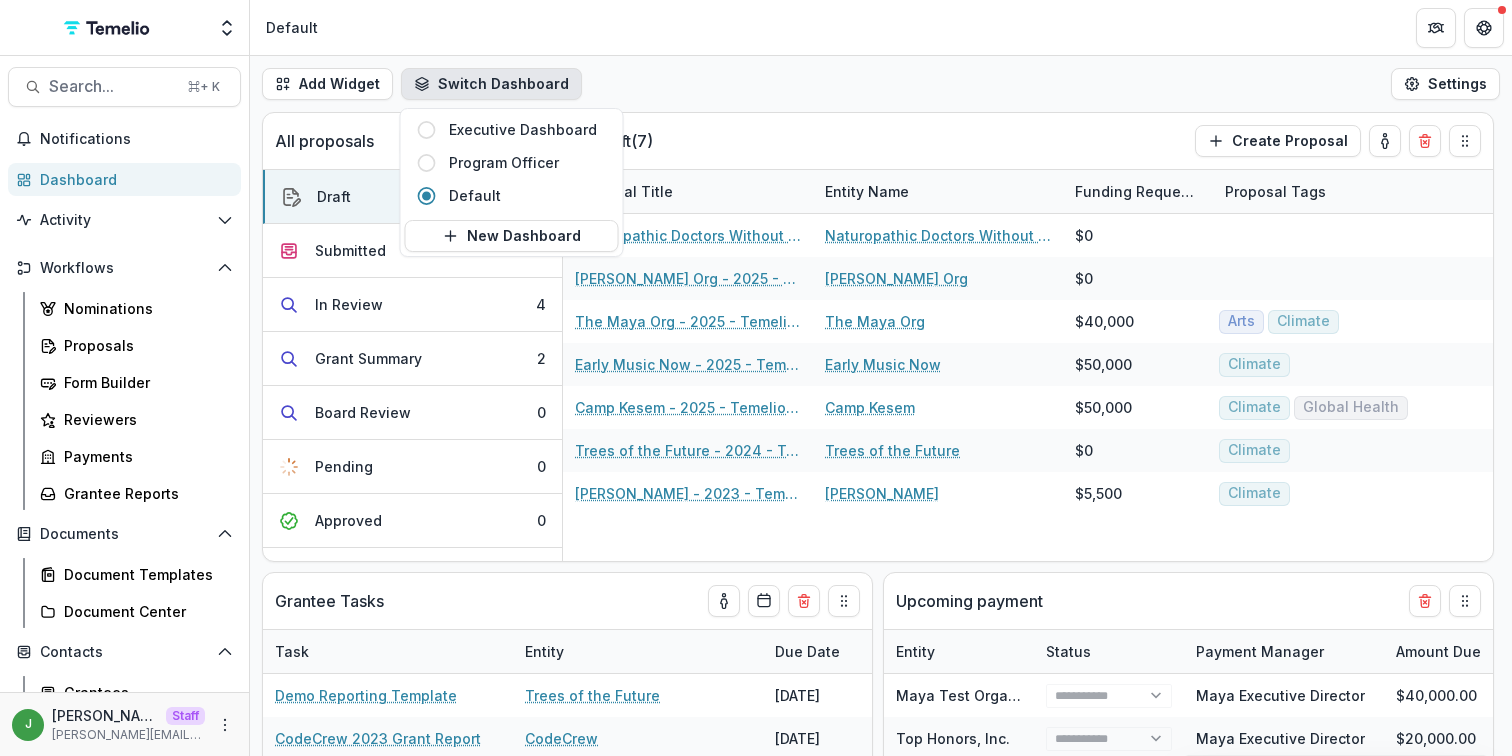 click on "Switch Dashboard" at bounding box center [491, 84] 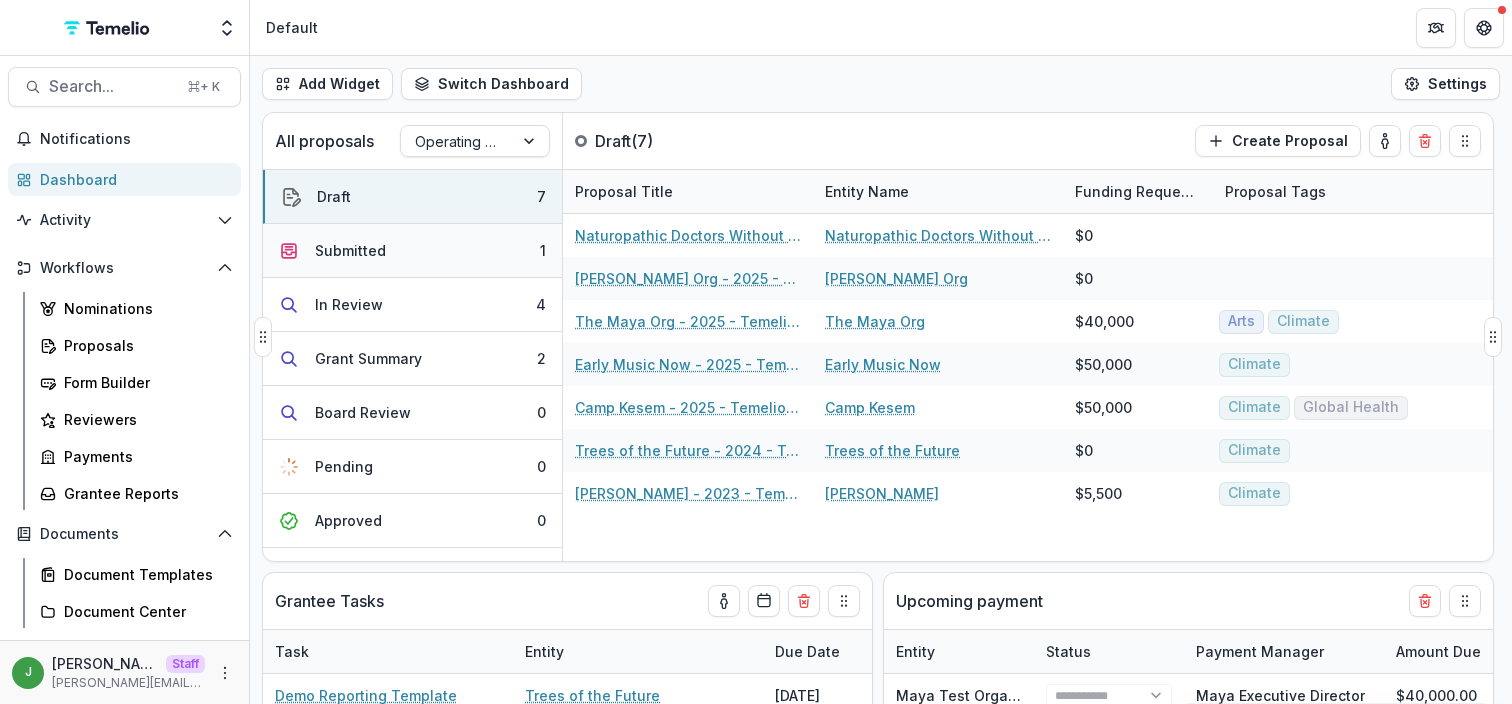 click on "Submitted 1" at bounding box center (412, 251) 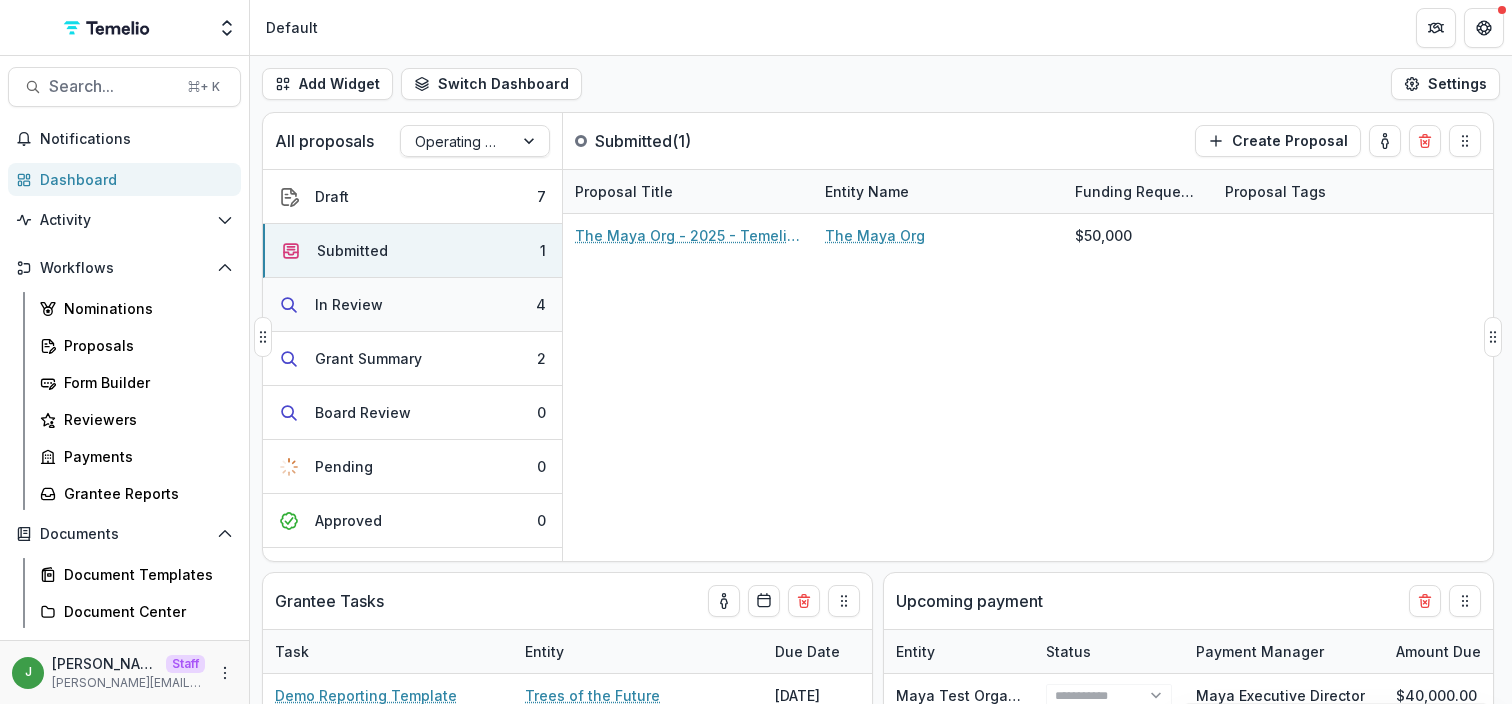 click on "In Review 4" at bounding box center (412, 305) 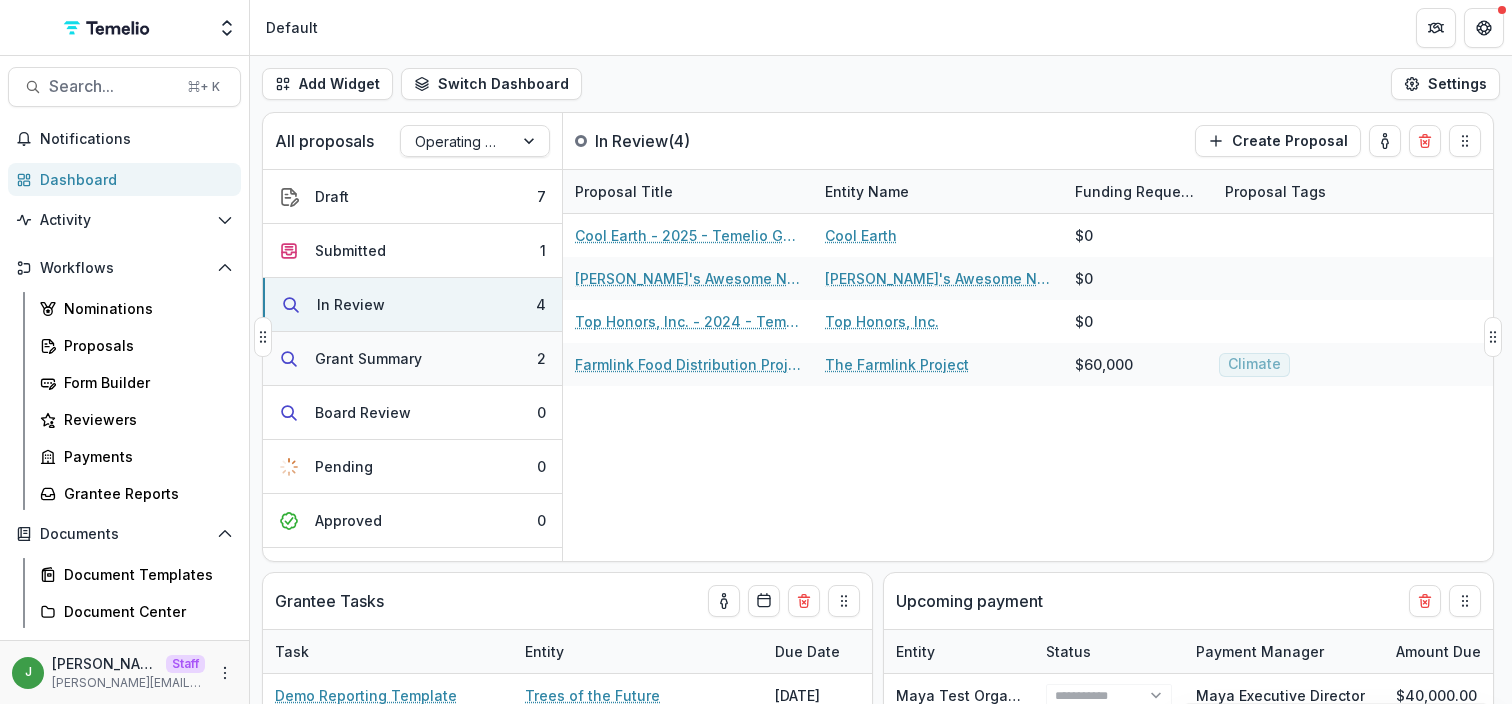 click on "Grant Summary 2" at bounding box center [412, 359] 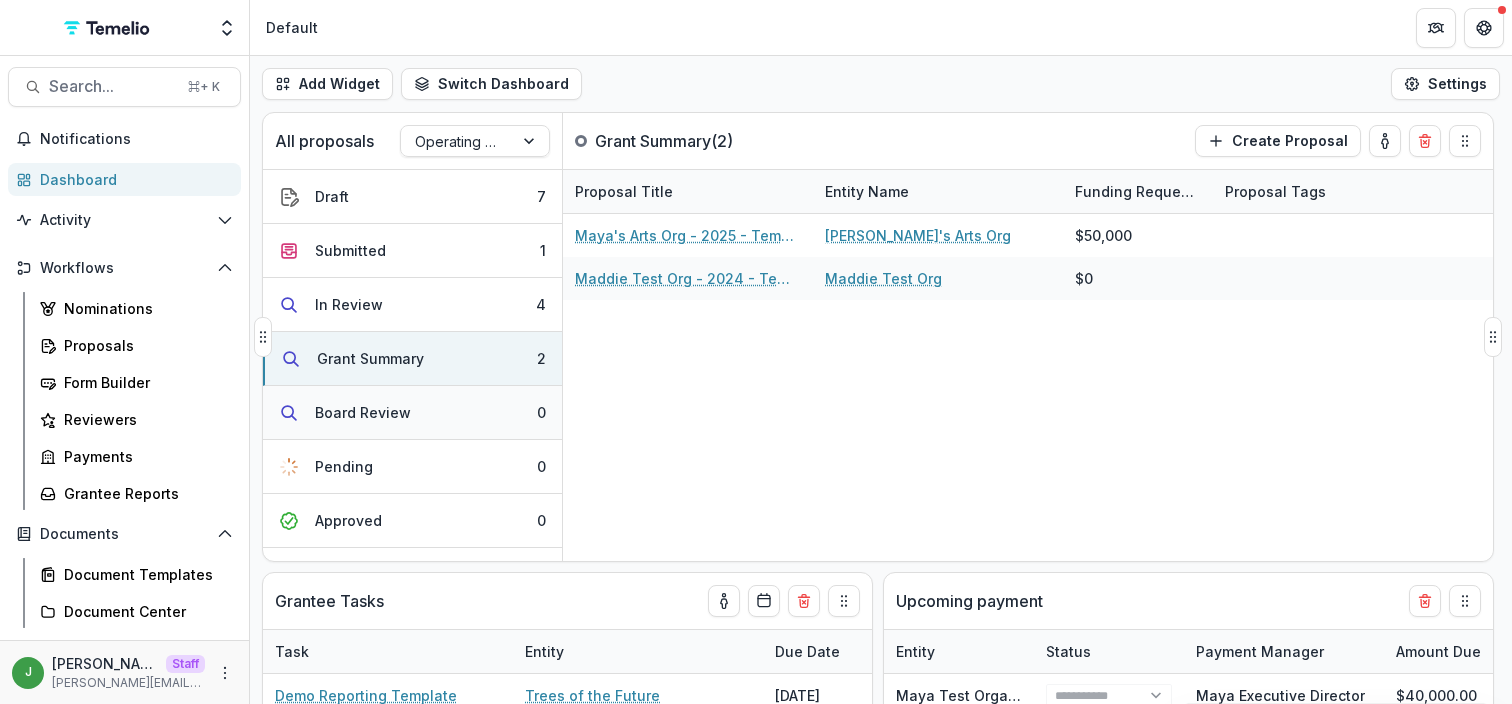 click on "Board Review" at bounding box center [363, 412] 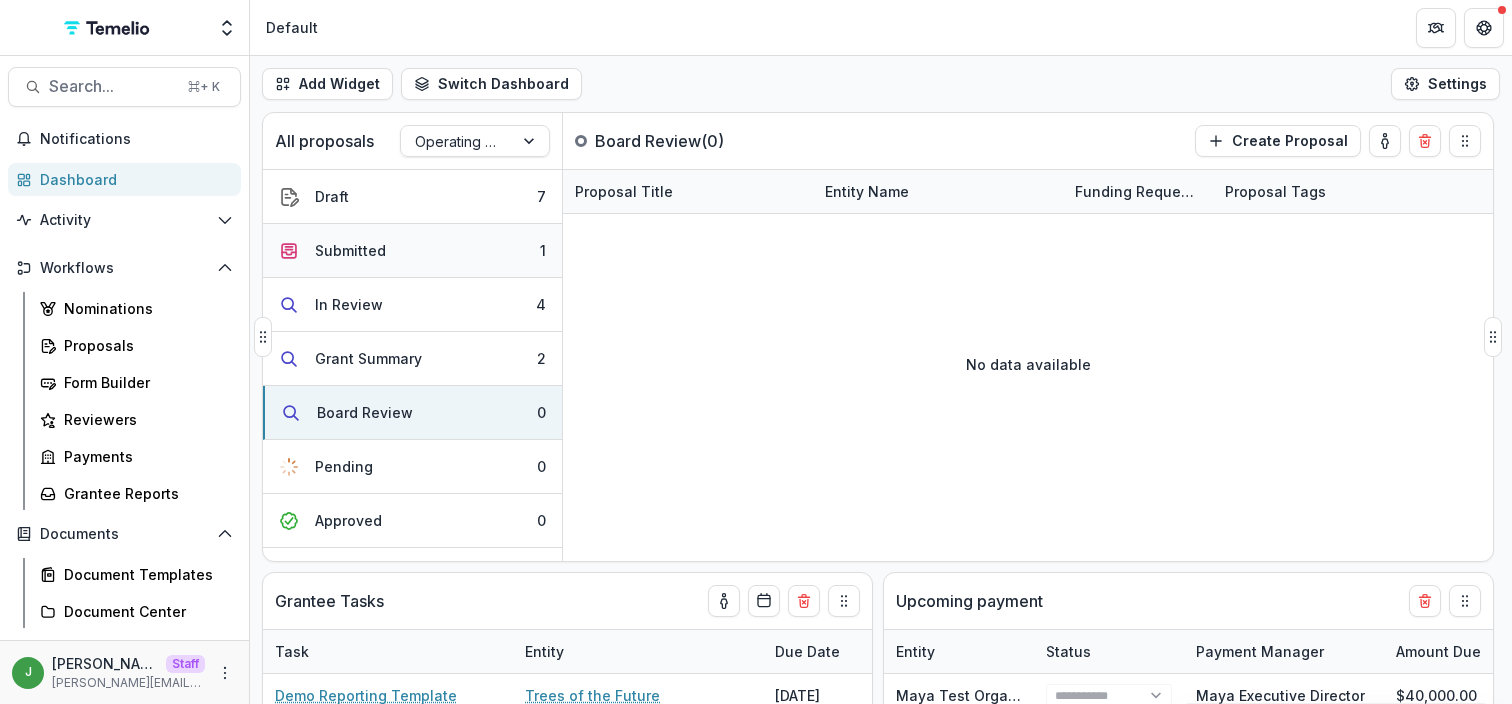 click on "Submitted 1" at bounding box center [412, 251] 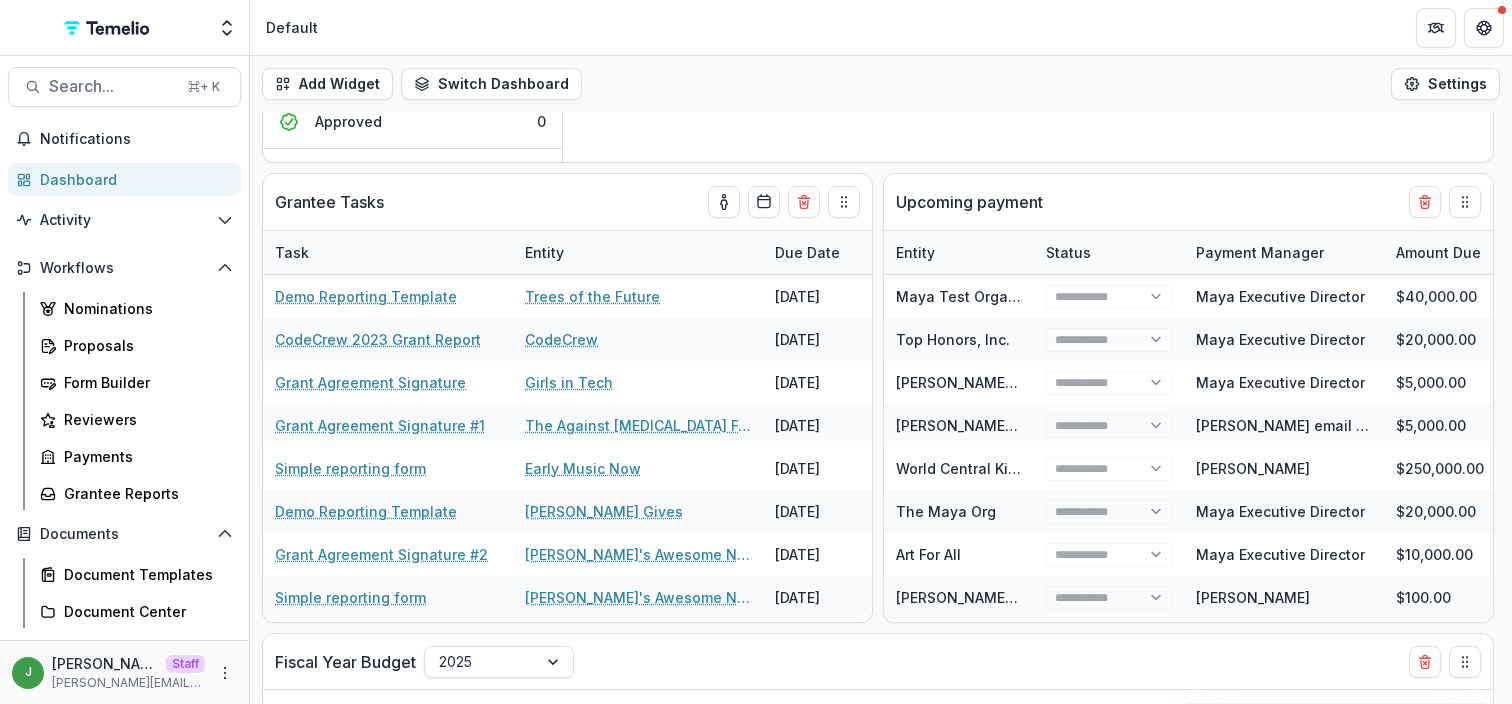 scroll, scrollTop: 406, scrollLeft: 0, axis: vertical 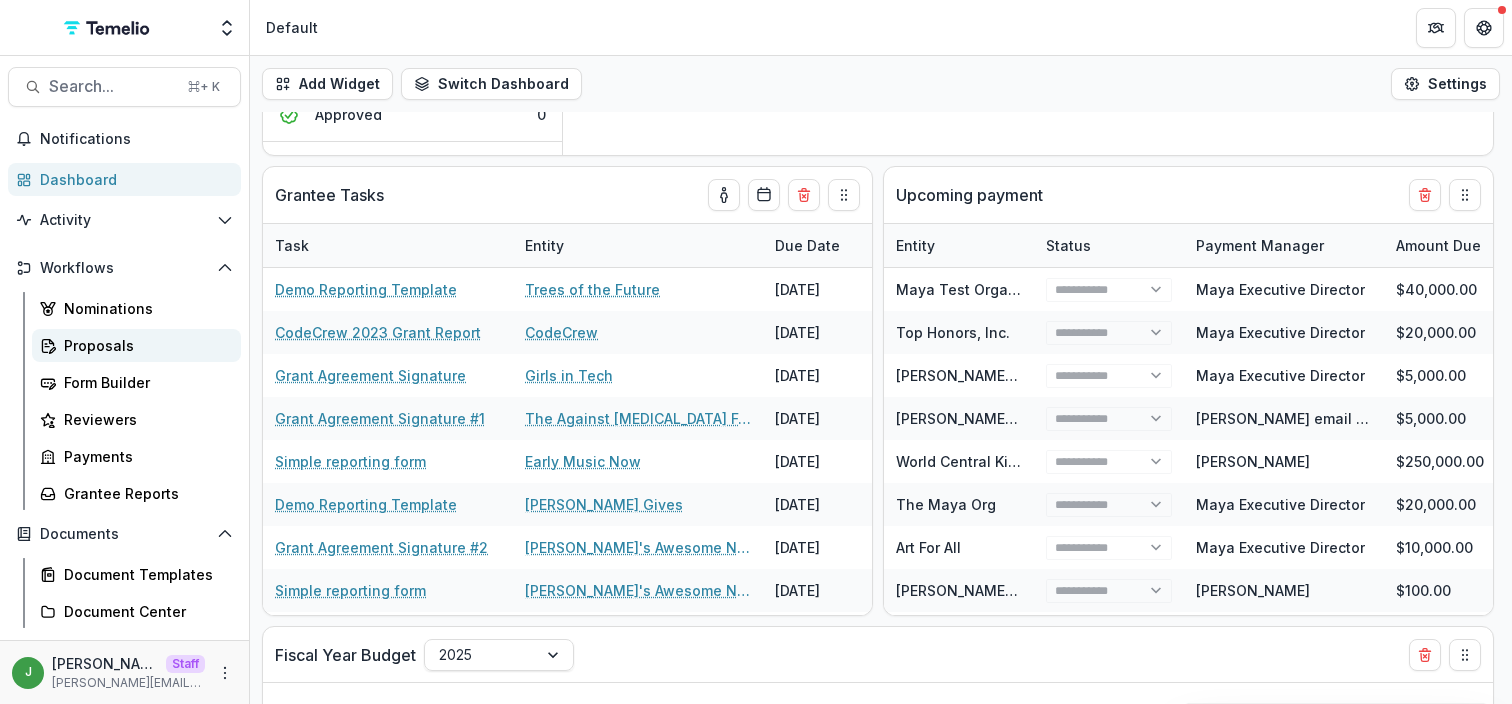 click on "Proposals" at bounding box center [144, 345] 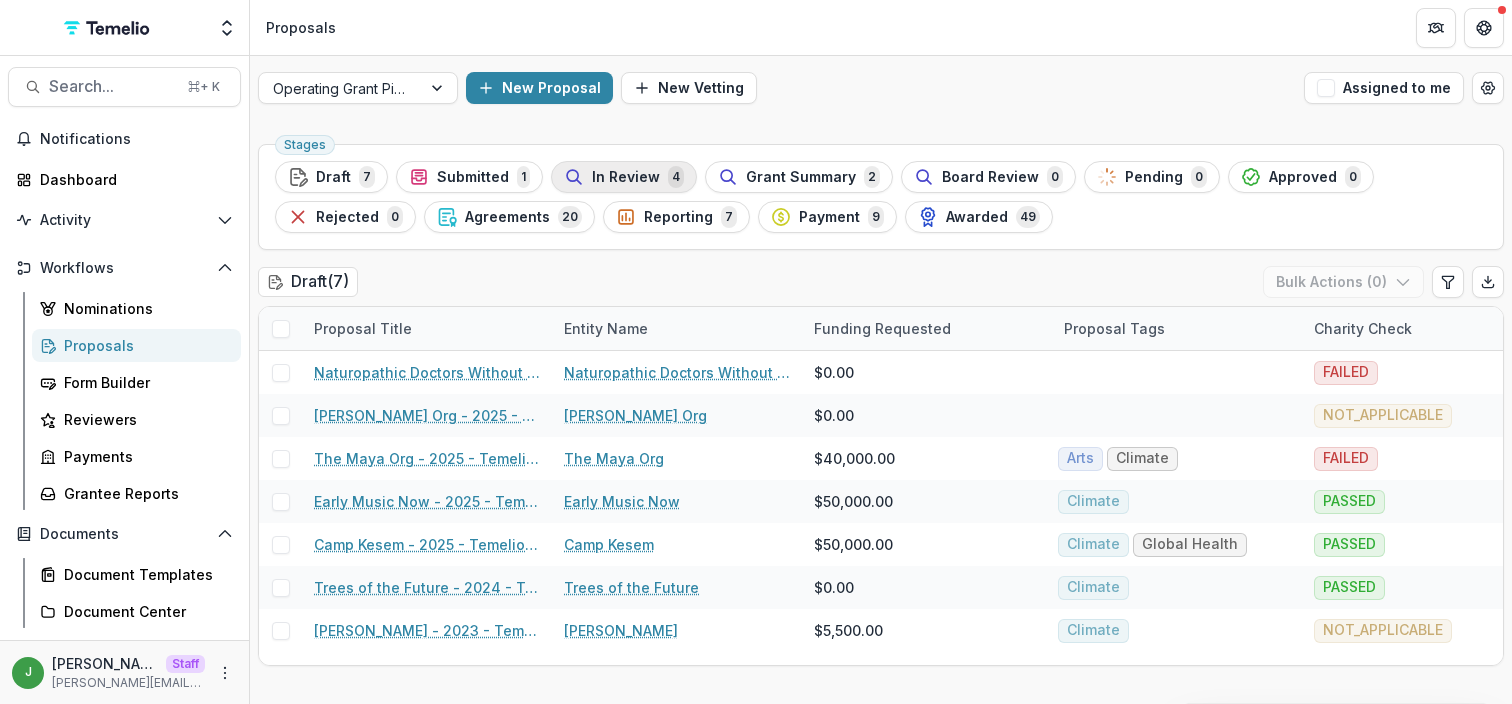 click on "In Review" at bounding box center [626, 177] 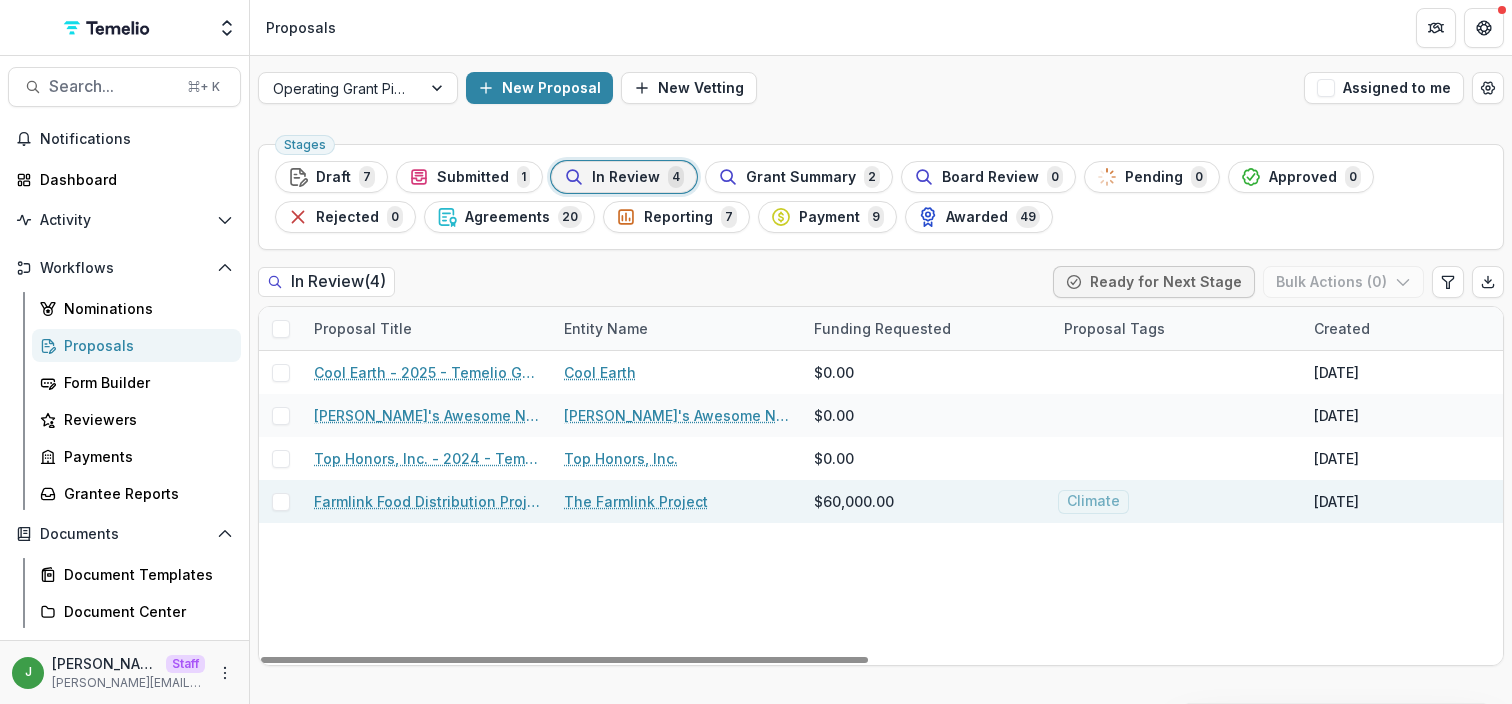 click on "Farmlink Food Distribution Project - updated" at bounding box center (427, 501) 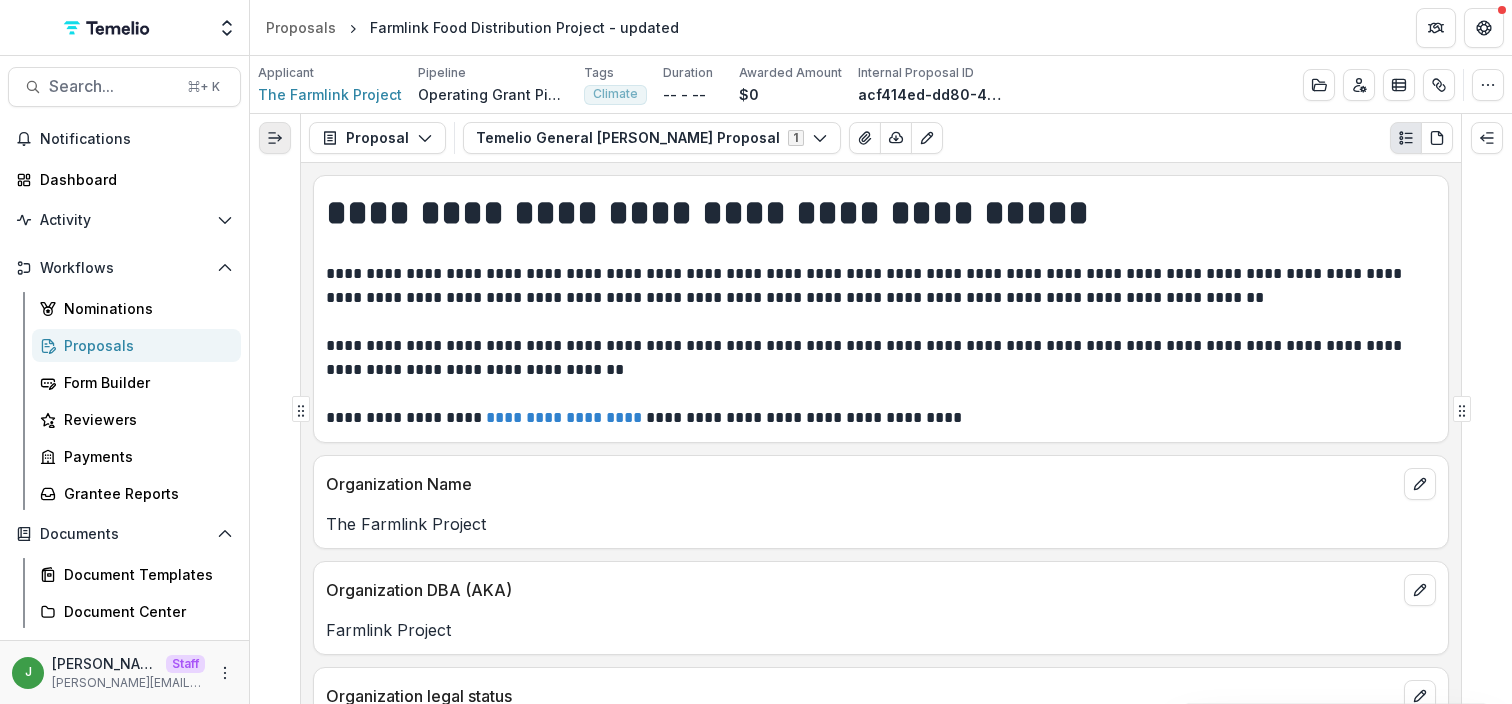 click 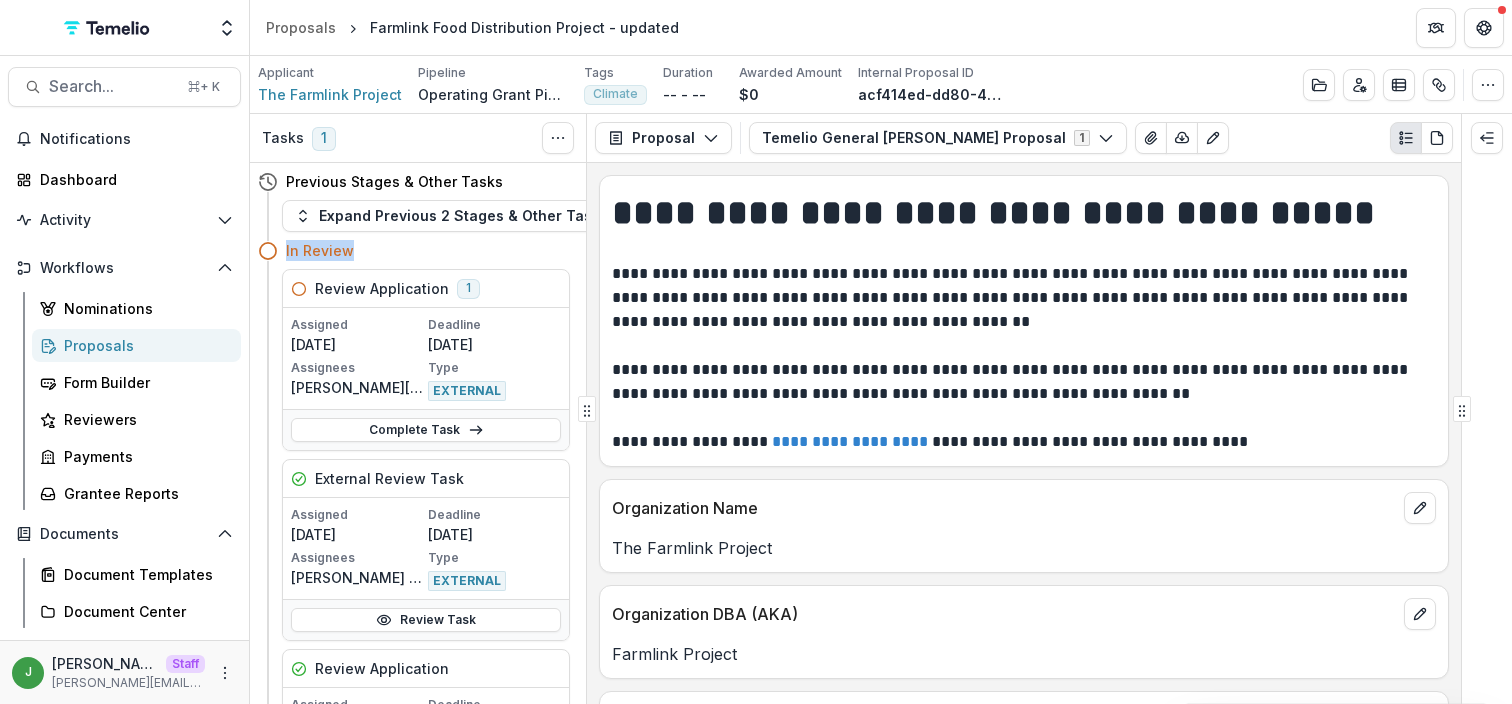 drag, startPoint x: 364, startPoint y: 252, endPoint x: 287, endPoint y: 251, distance: 77.00649 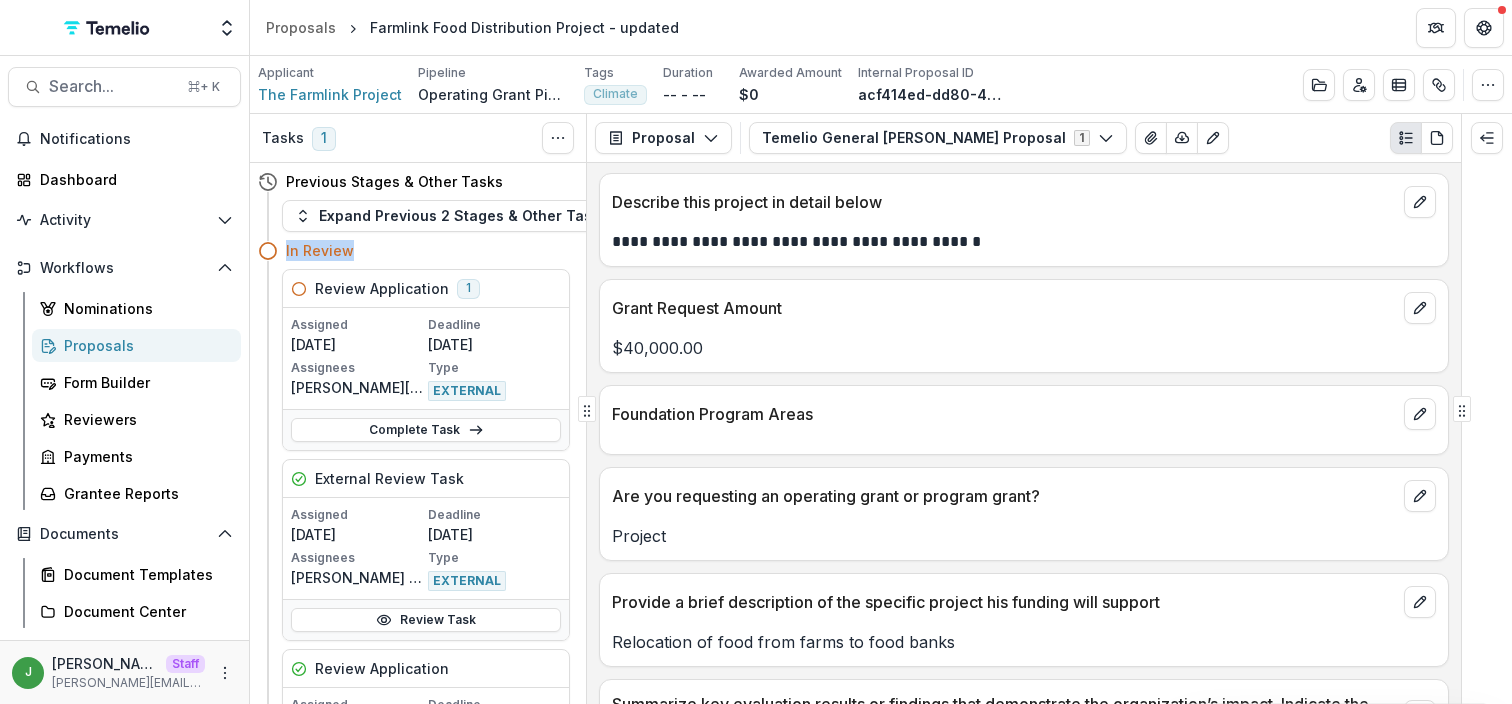 scroll, scrollTop: 1885, scrollLeft: 0, axis: vertical 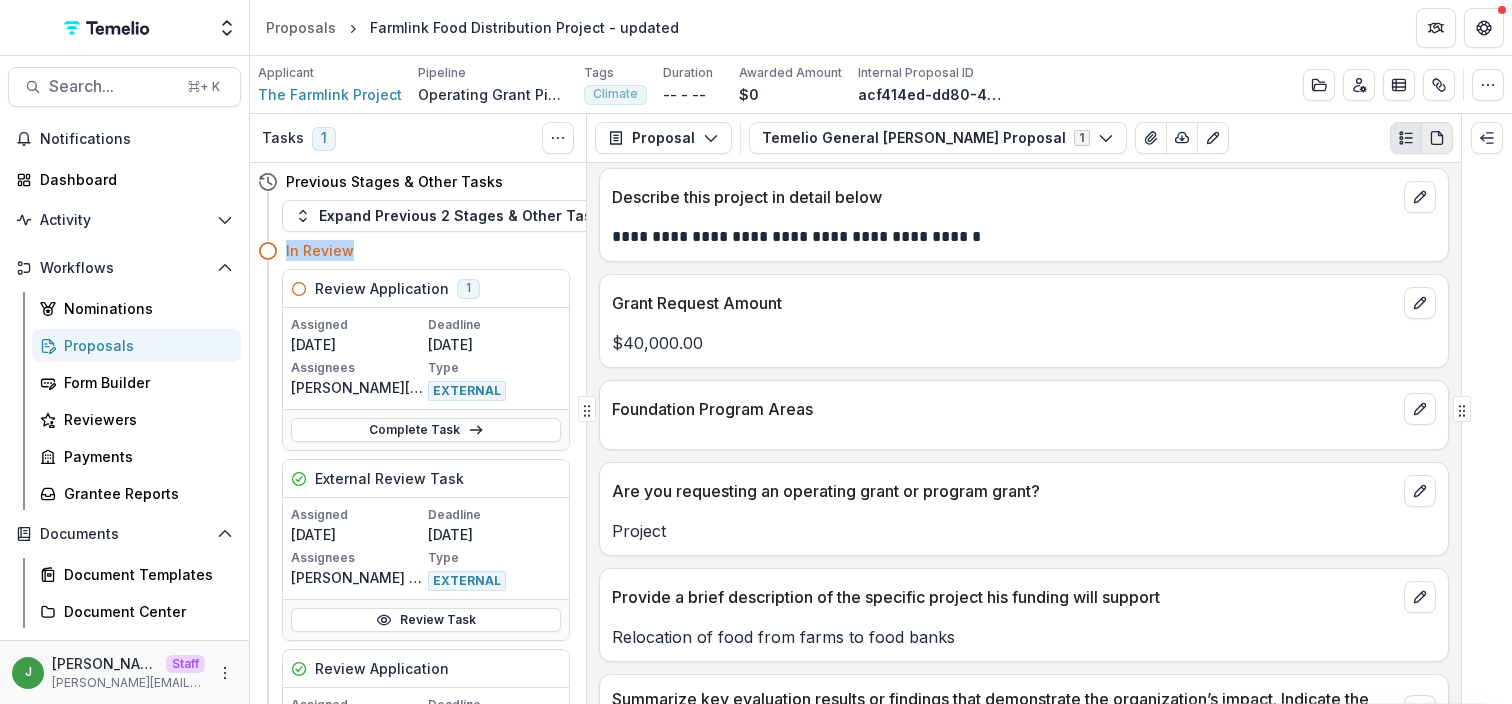 click 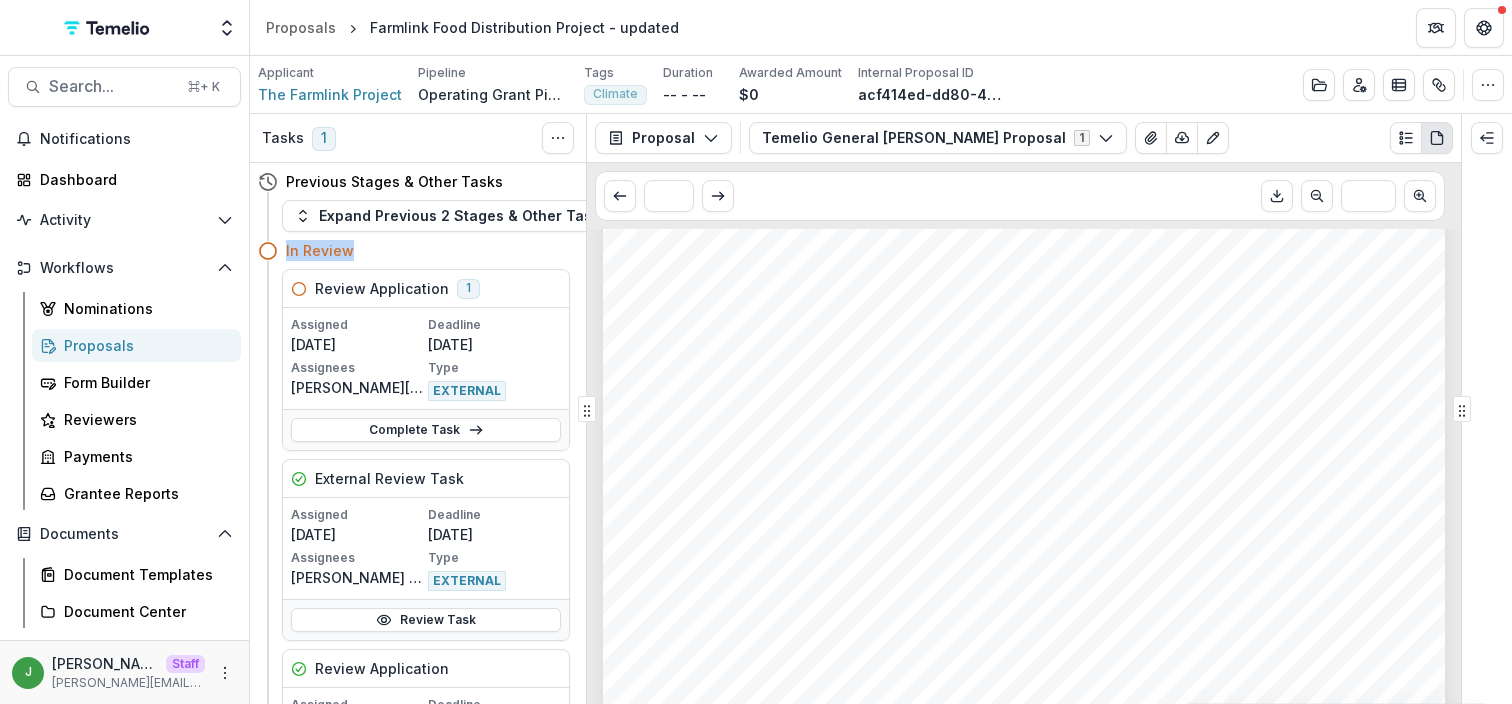 scroll, scrollTop: 0, scrollLeft: 0, axis: both 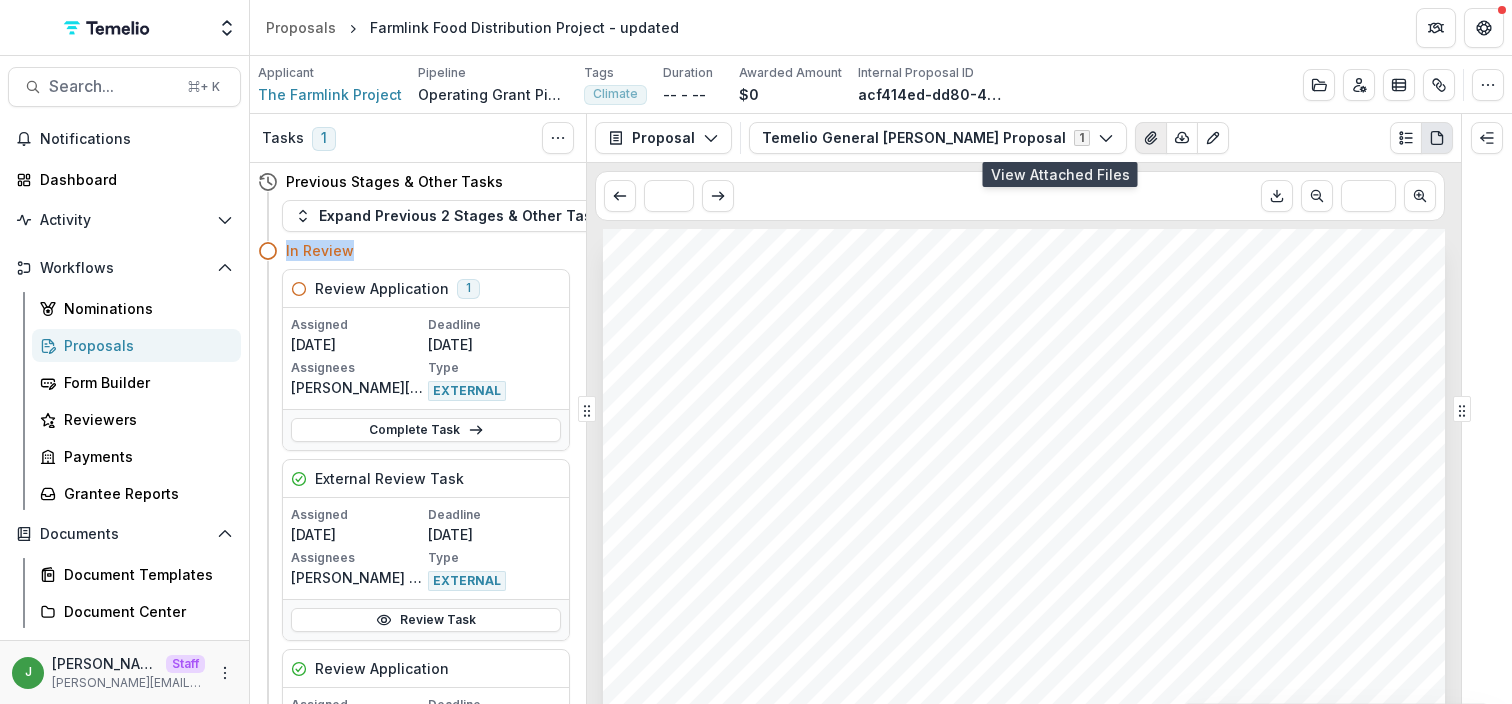 click 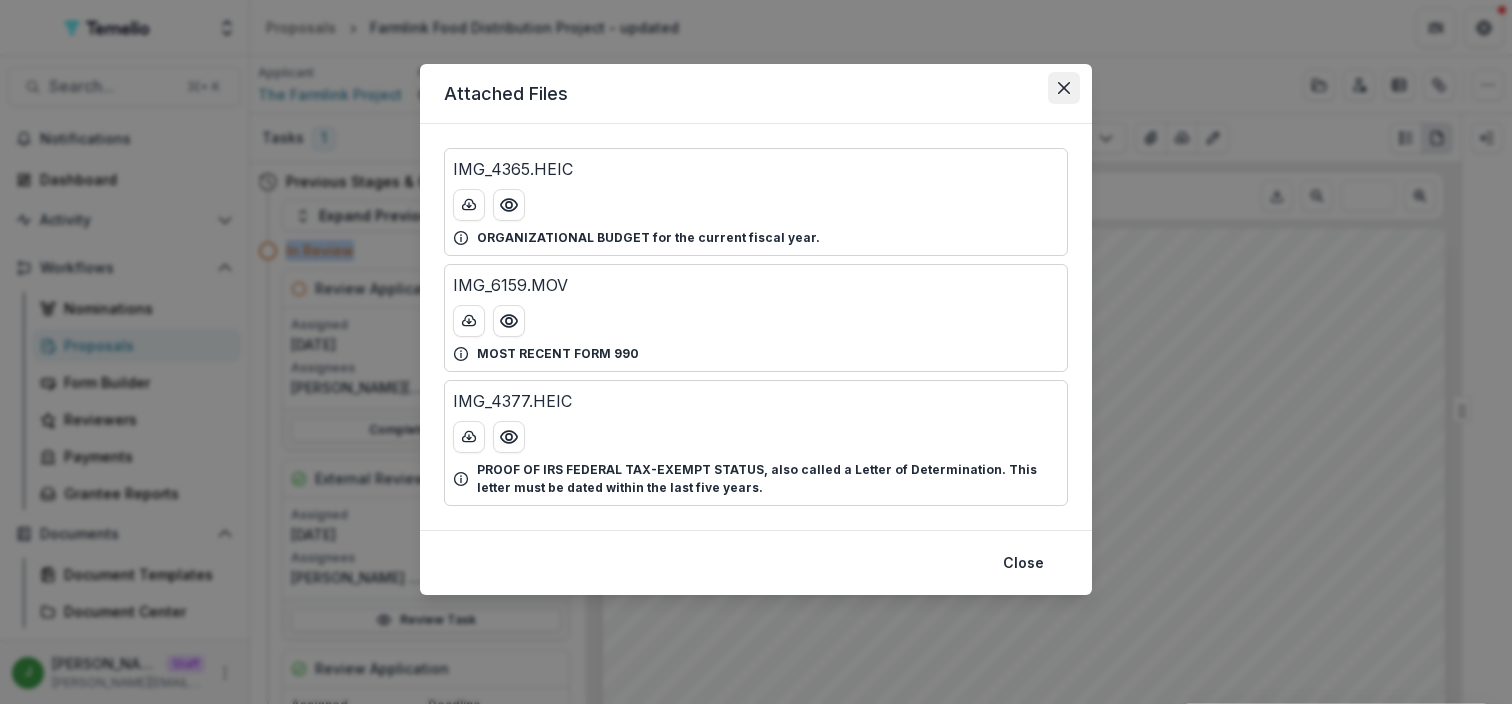 click 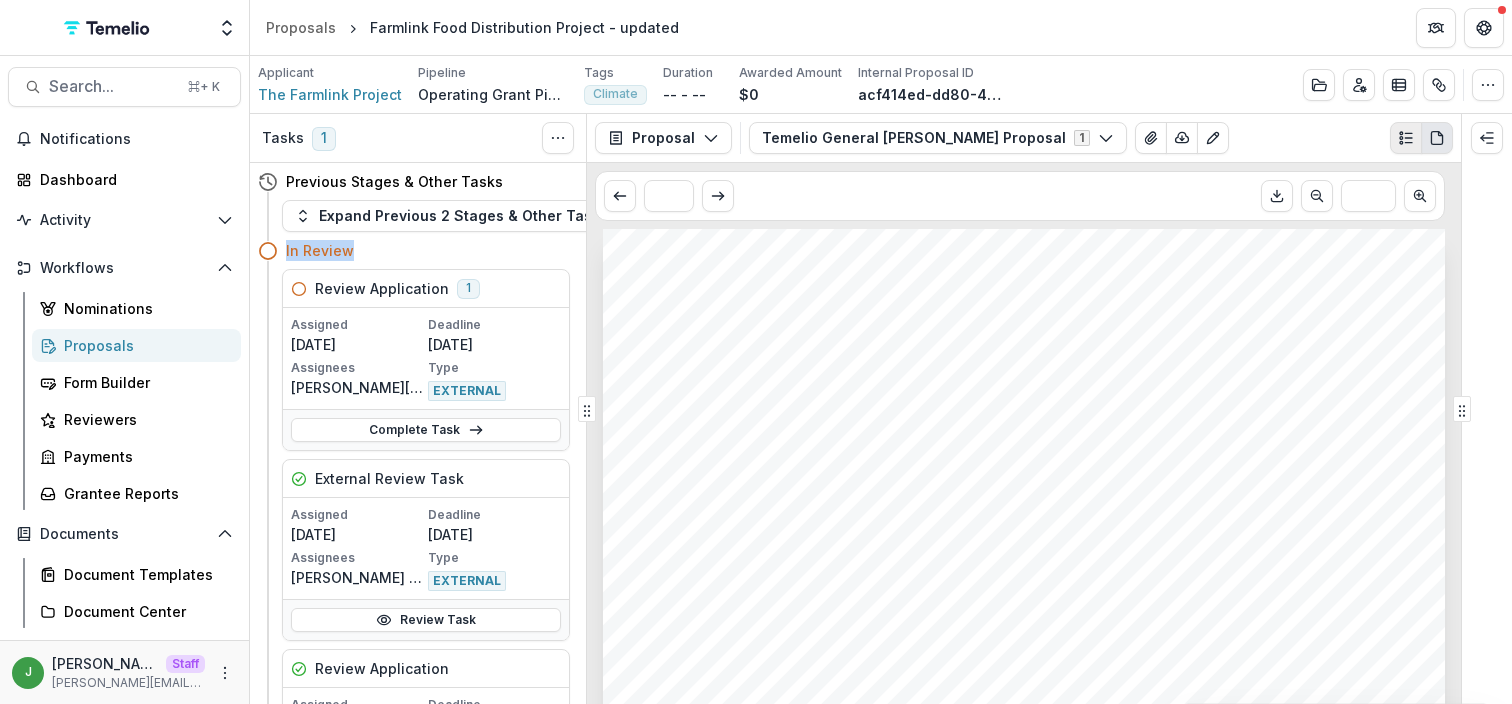 click 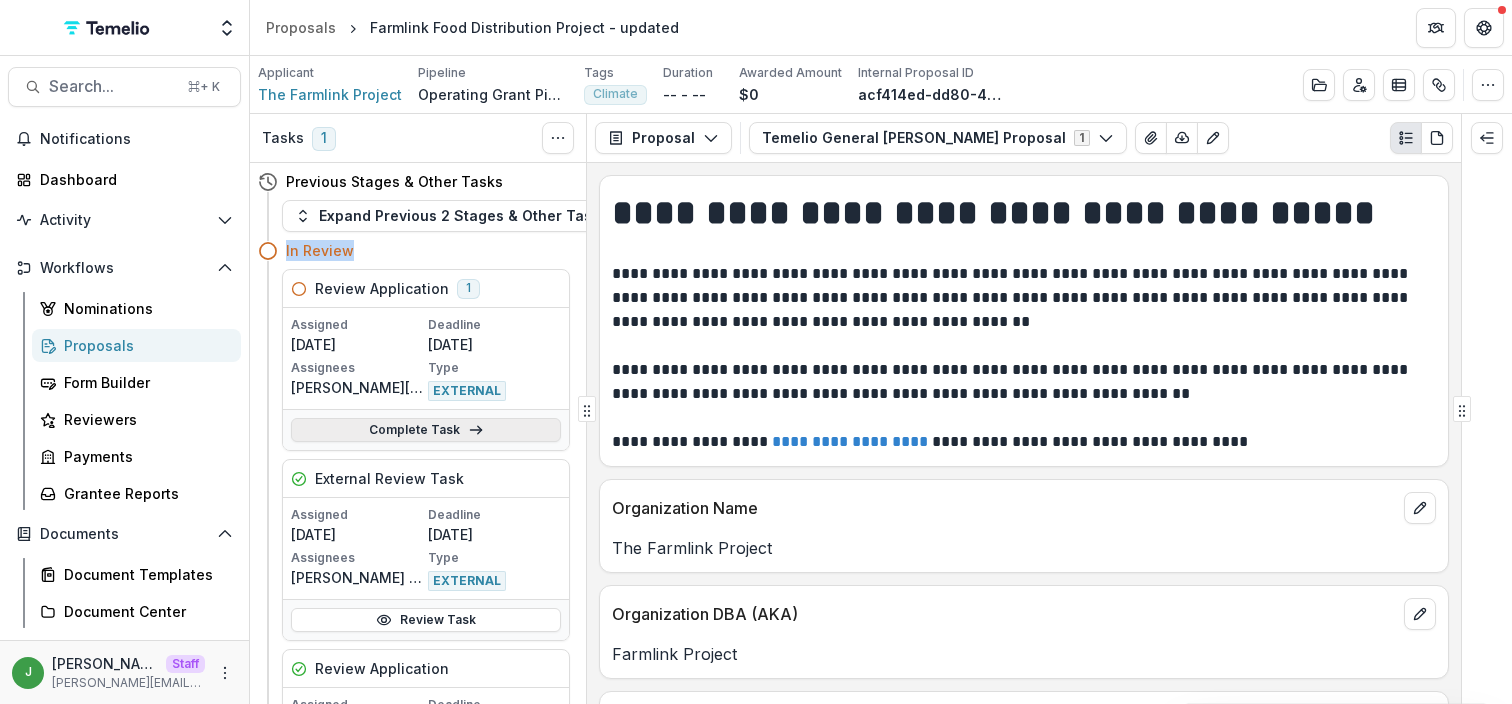 click on "Complete Task" at bounding box center (426, 430) 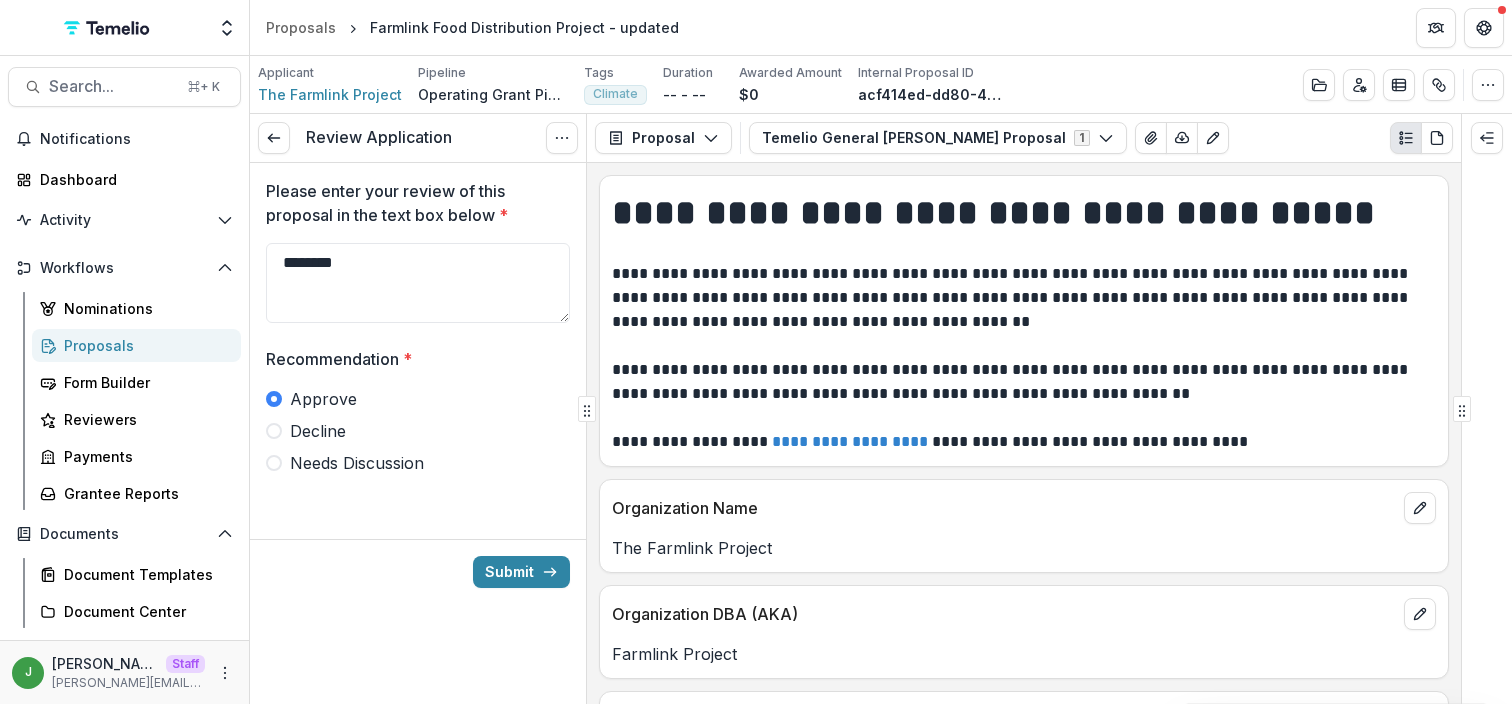 drag, startPoint x: 419, startPoint y: 270, endPoint x: 251, endPoint y: 265, distance: 168.07439 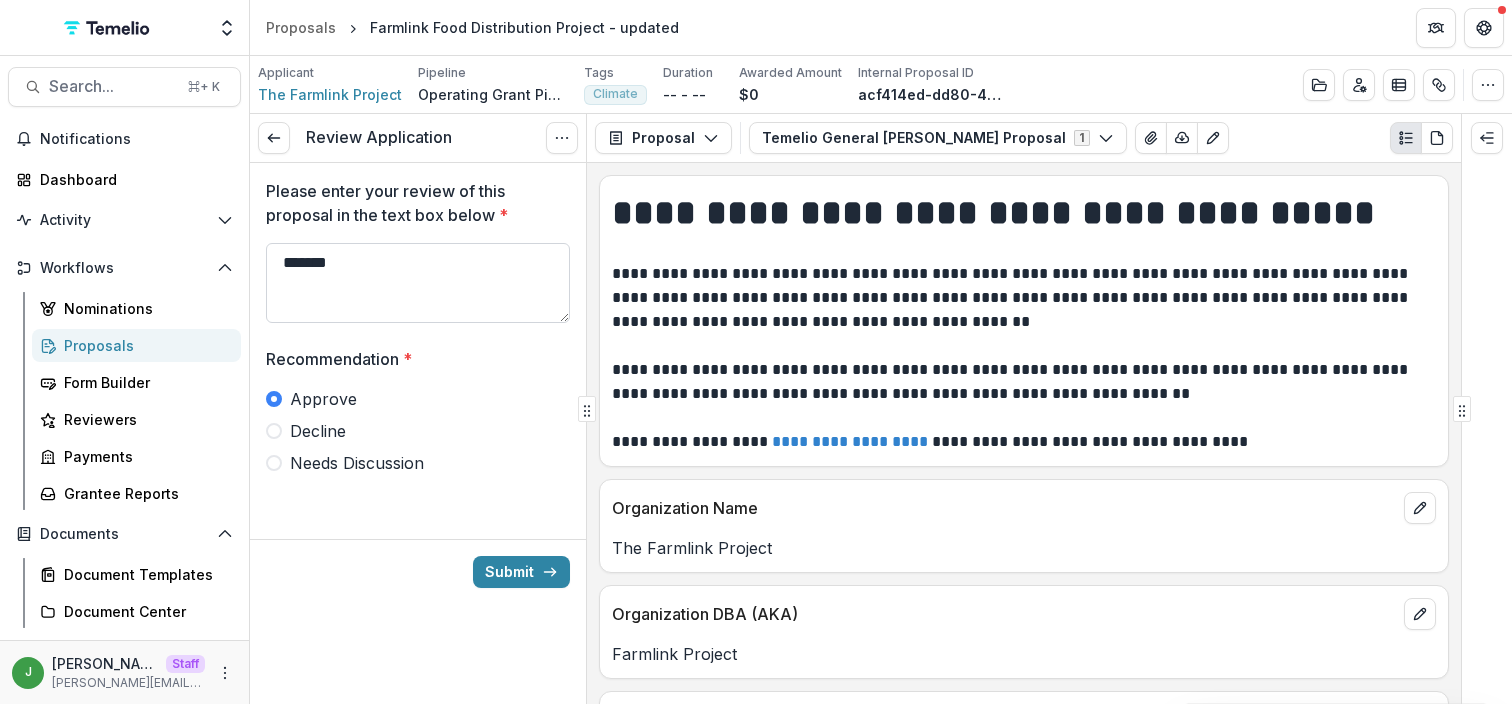 type on "********" 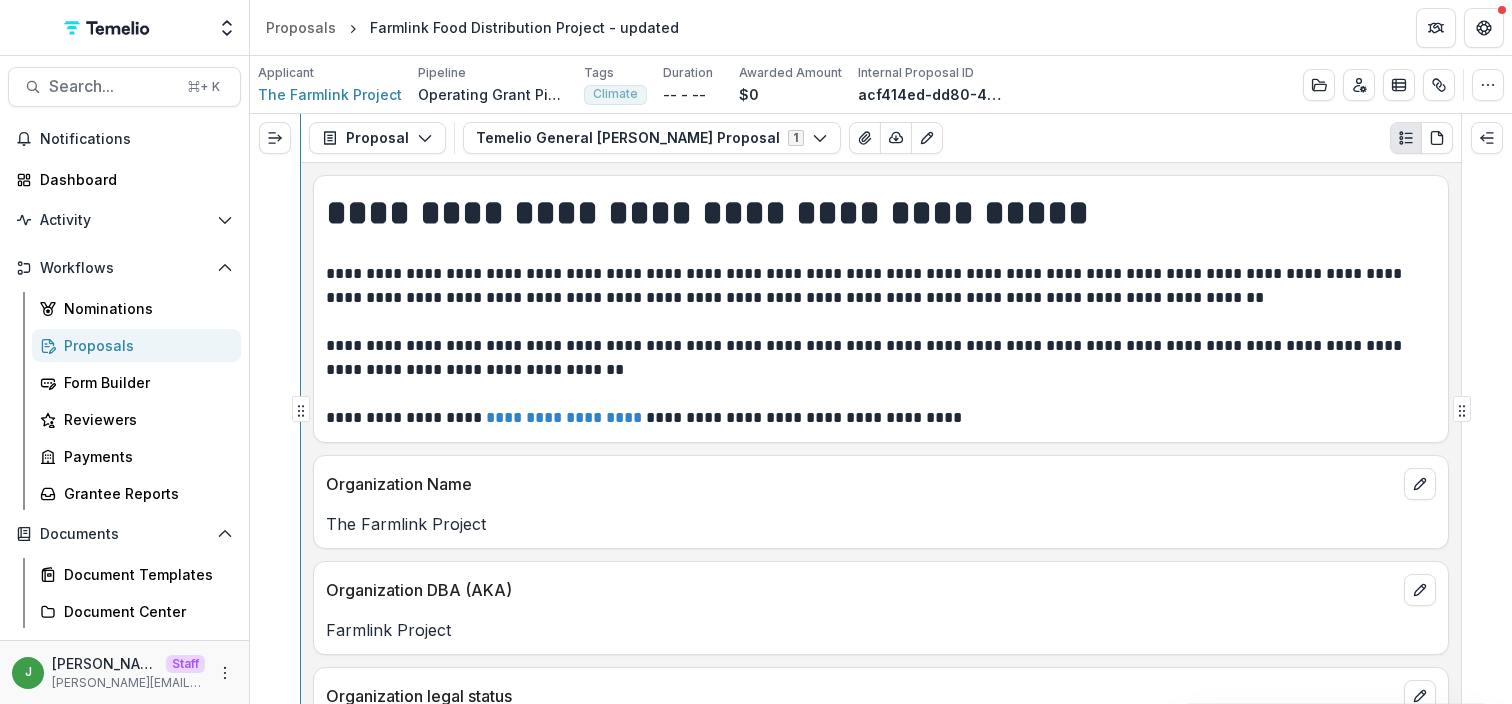 click on "**********" at bounding box center (756, 380) 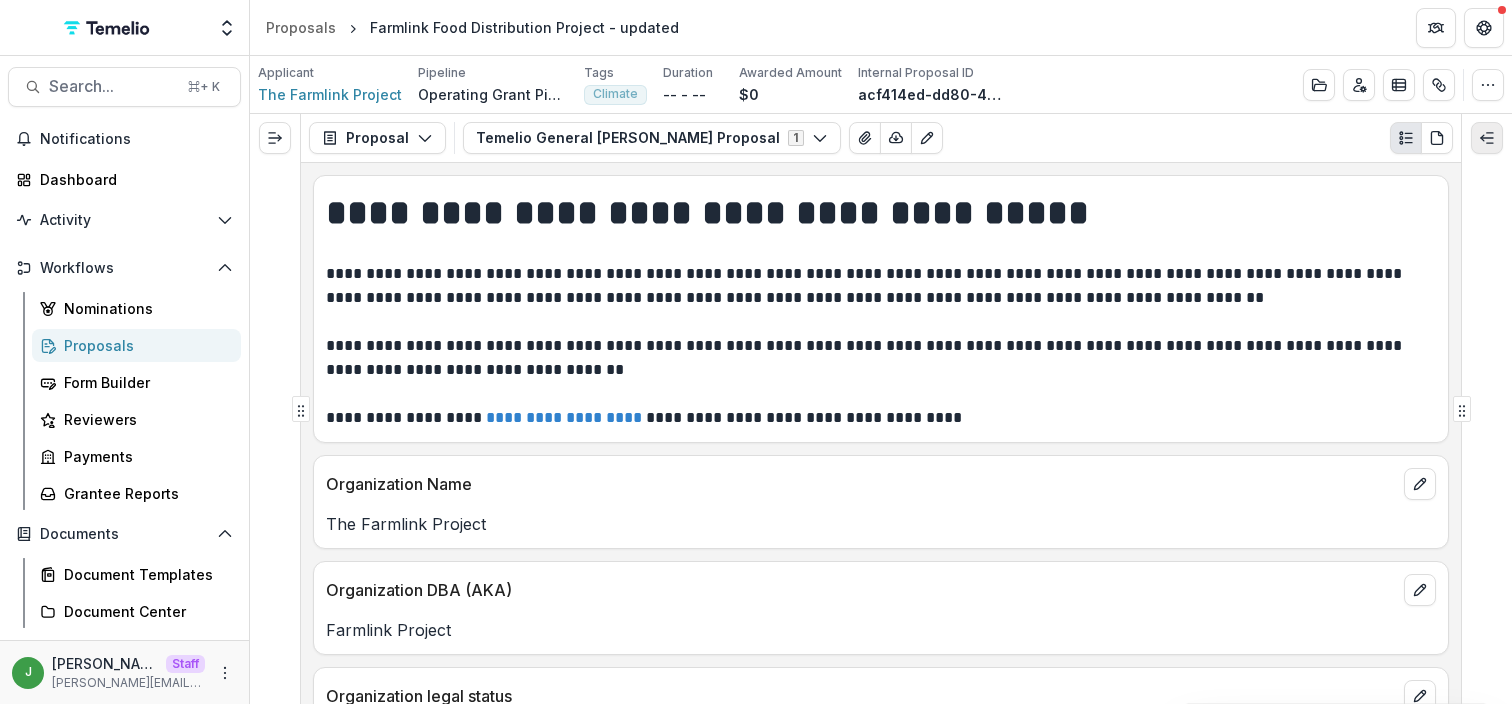 click 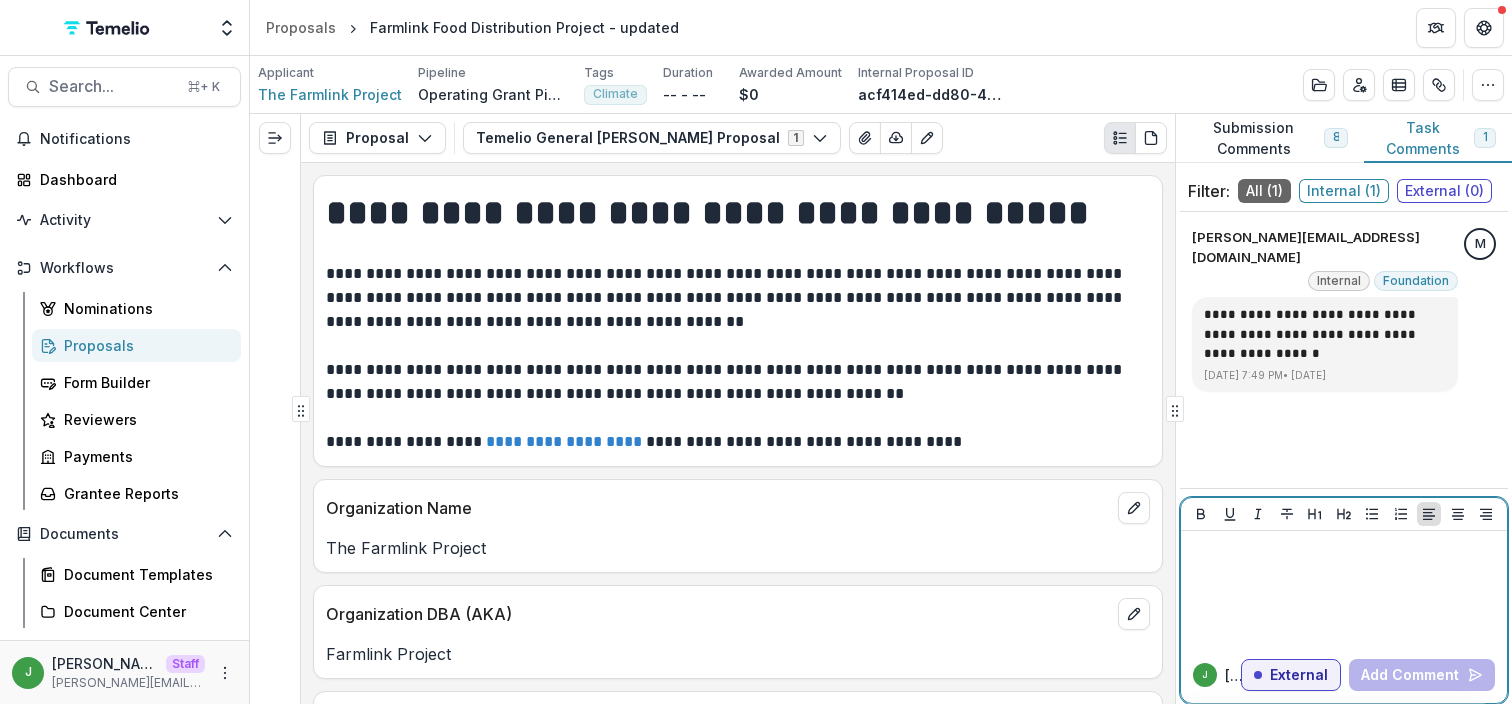 click on "External" at bounding box center [1299, 675] 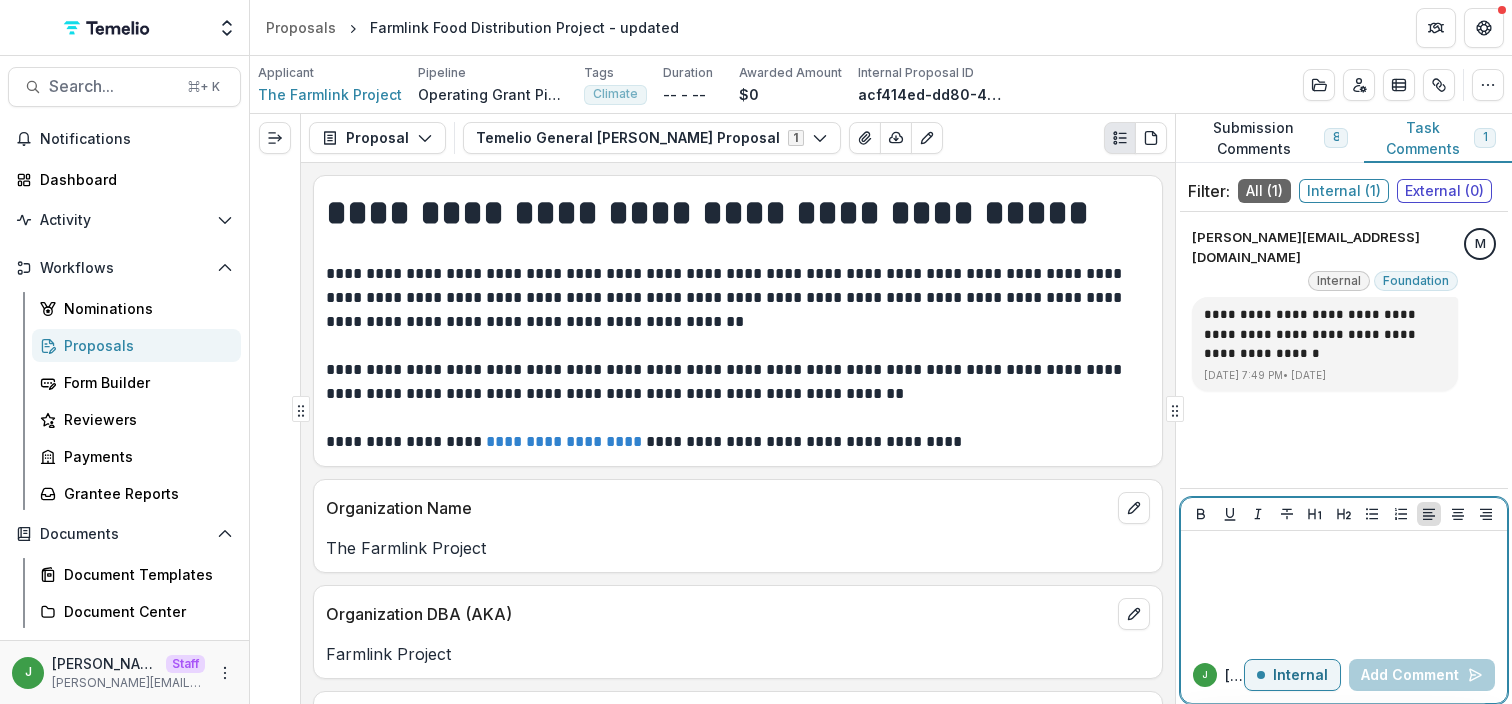 click at bounding box center [1344, 589] 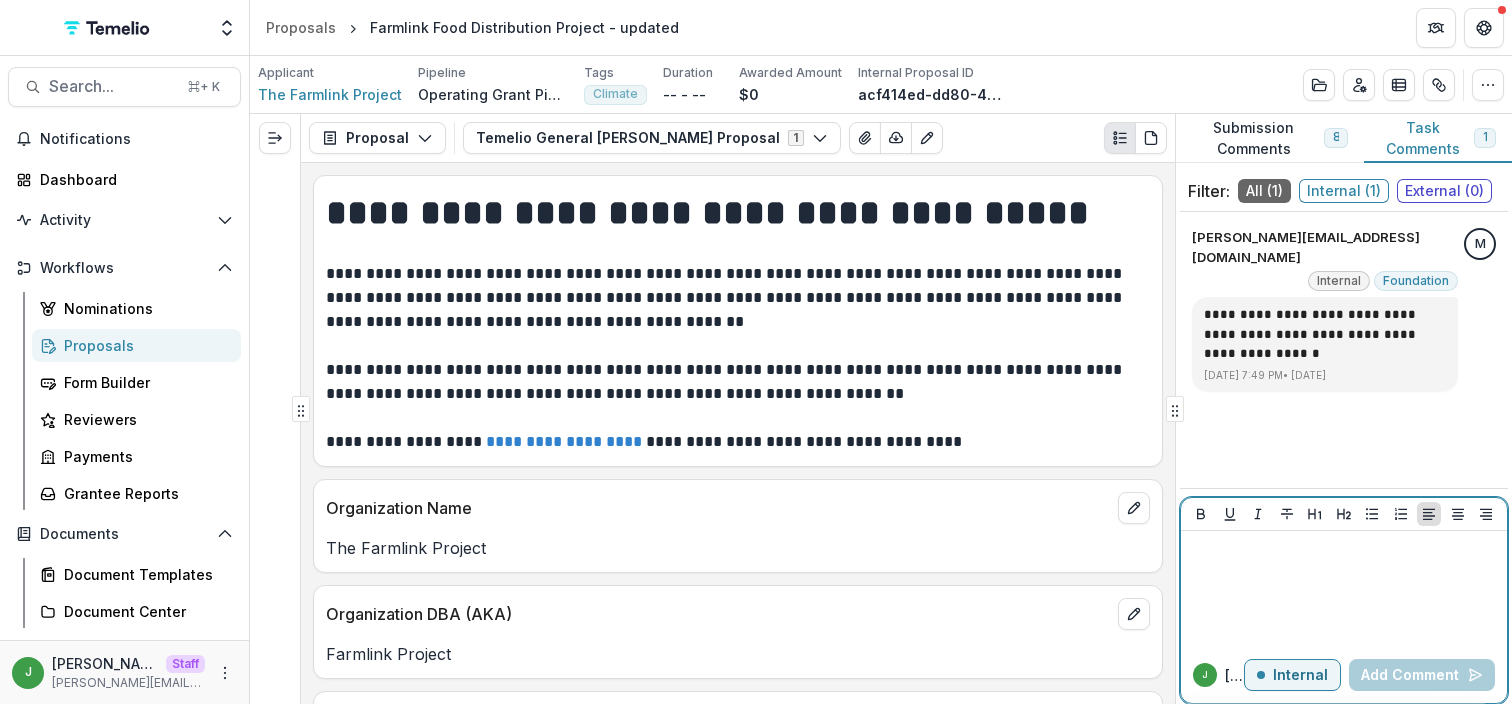 click on "Internal" at bounding box center (1300, 675) 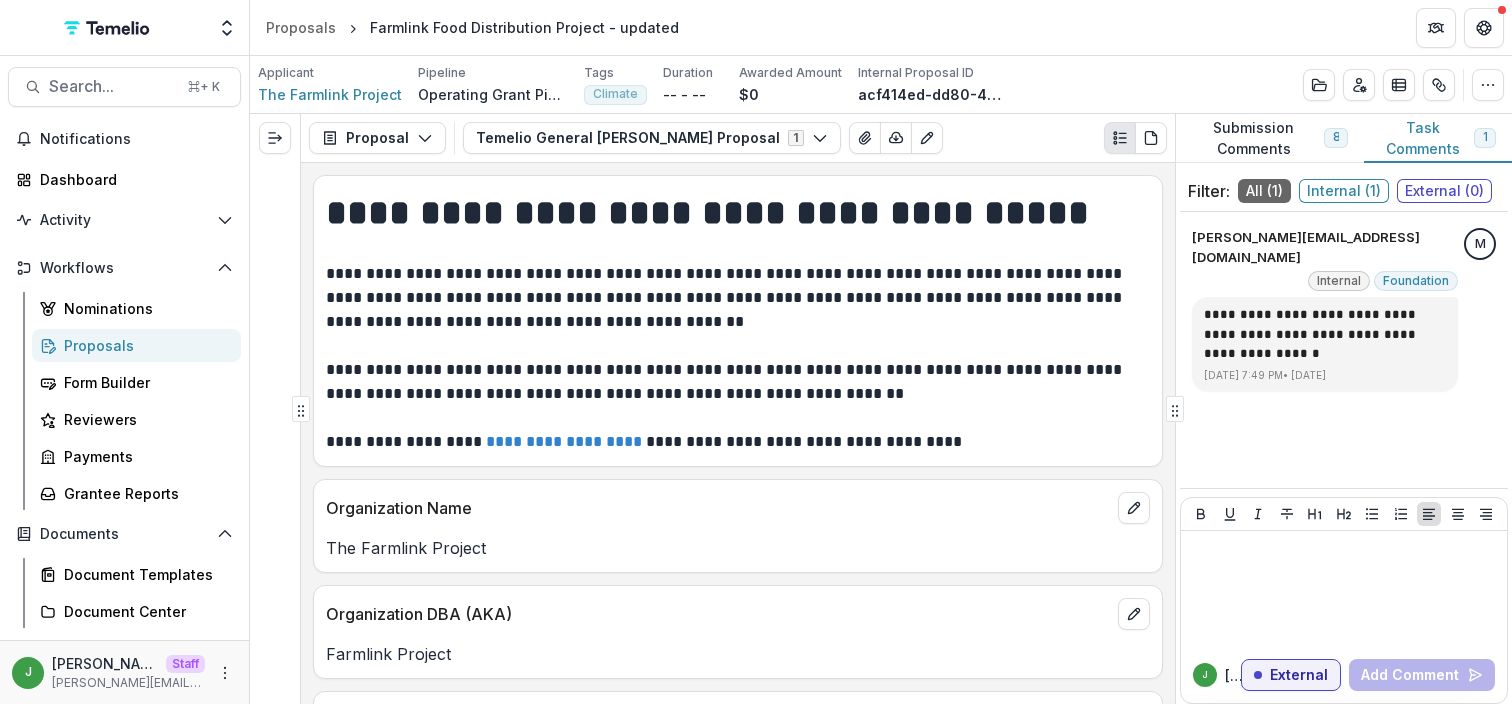 click on "Proposals" at bounding box center (144, 345) 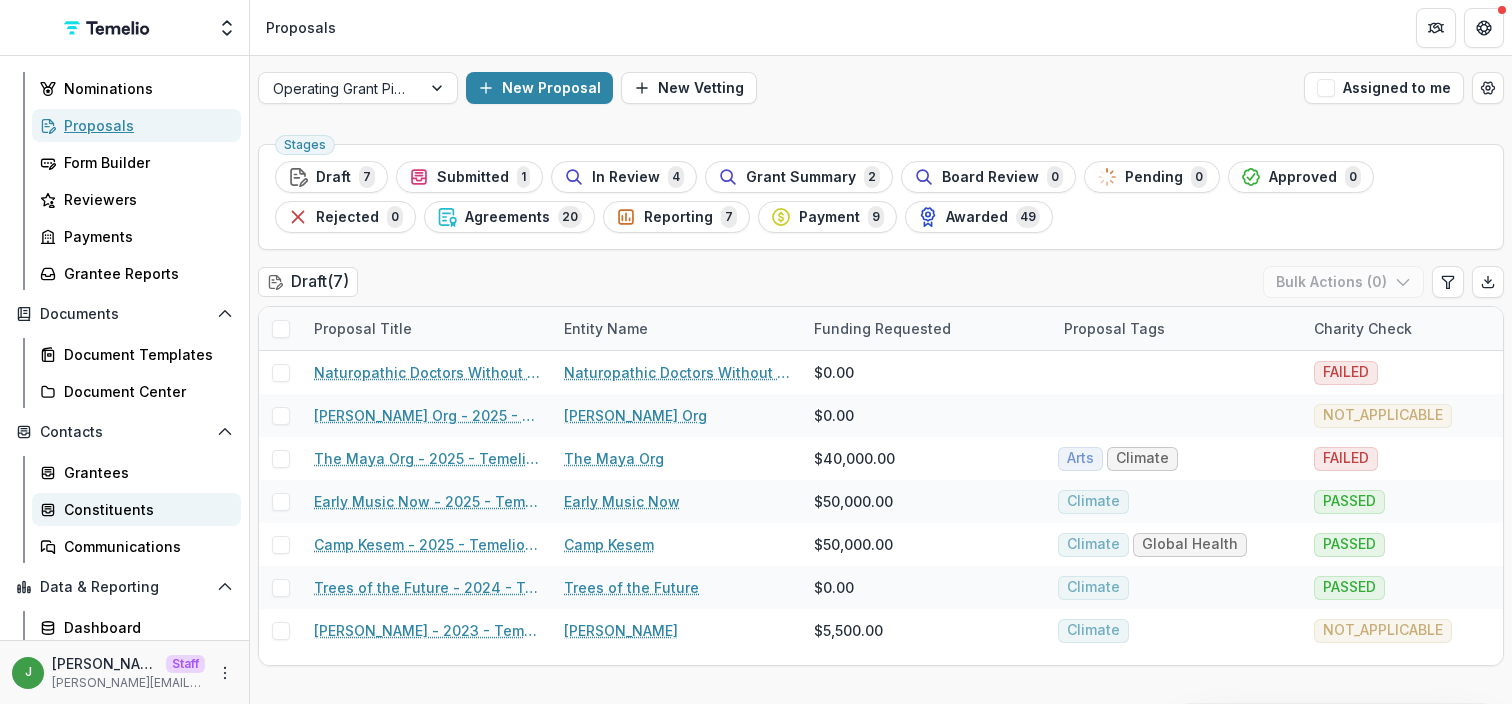 scroll, scrollTop: 229, scrollLeft: 0, axis: vertical 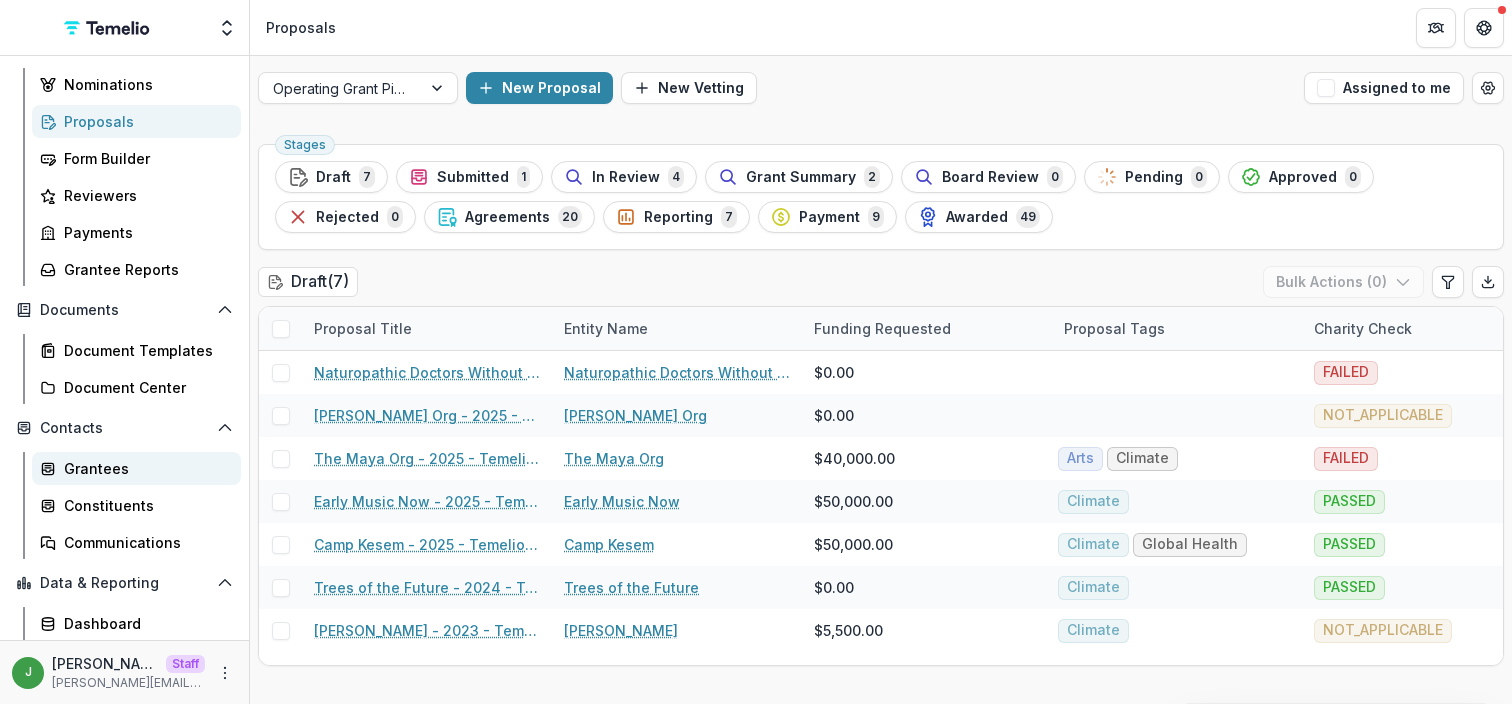 click on "Grantees" at bounding box center (144, 468) 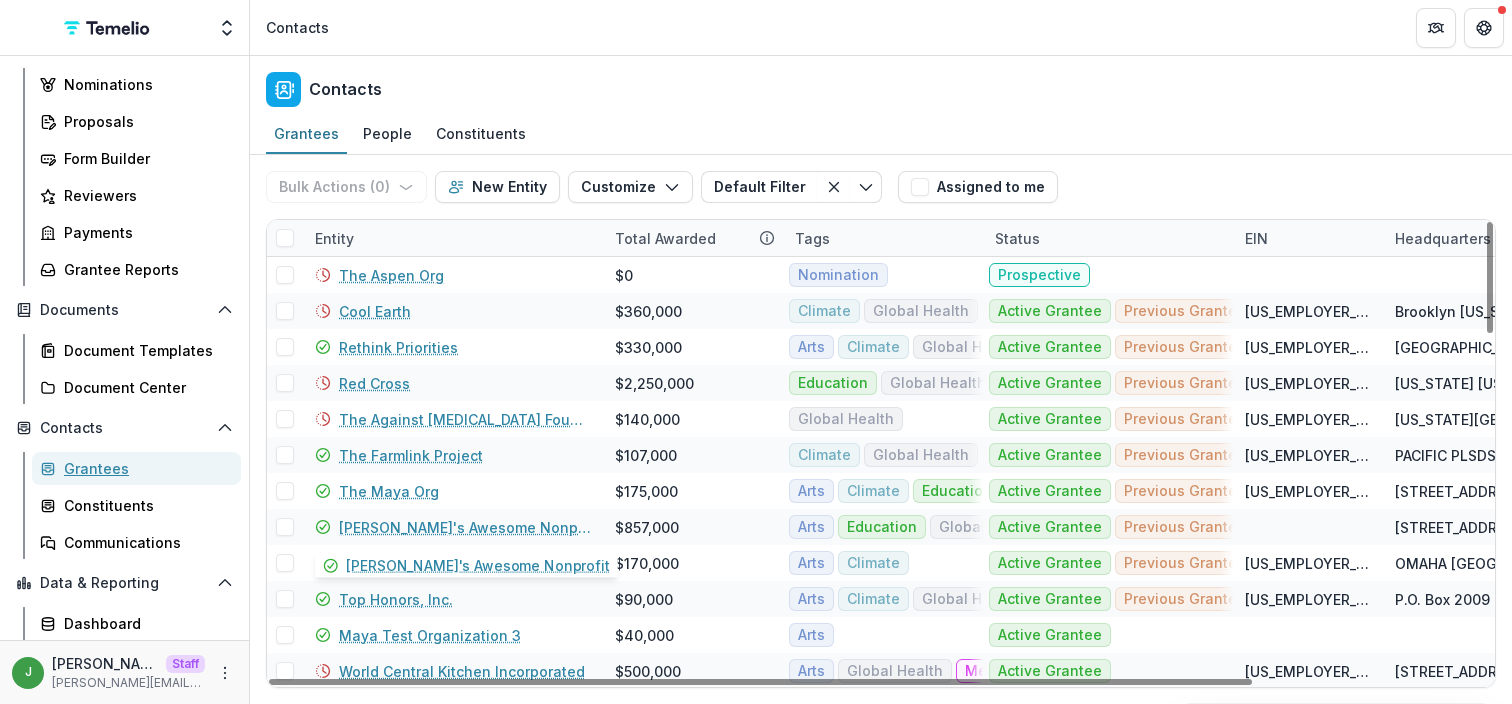 scroll, scrollTop: 0, scrollLeft: 7, axis: horizontal 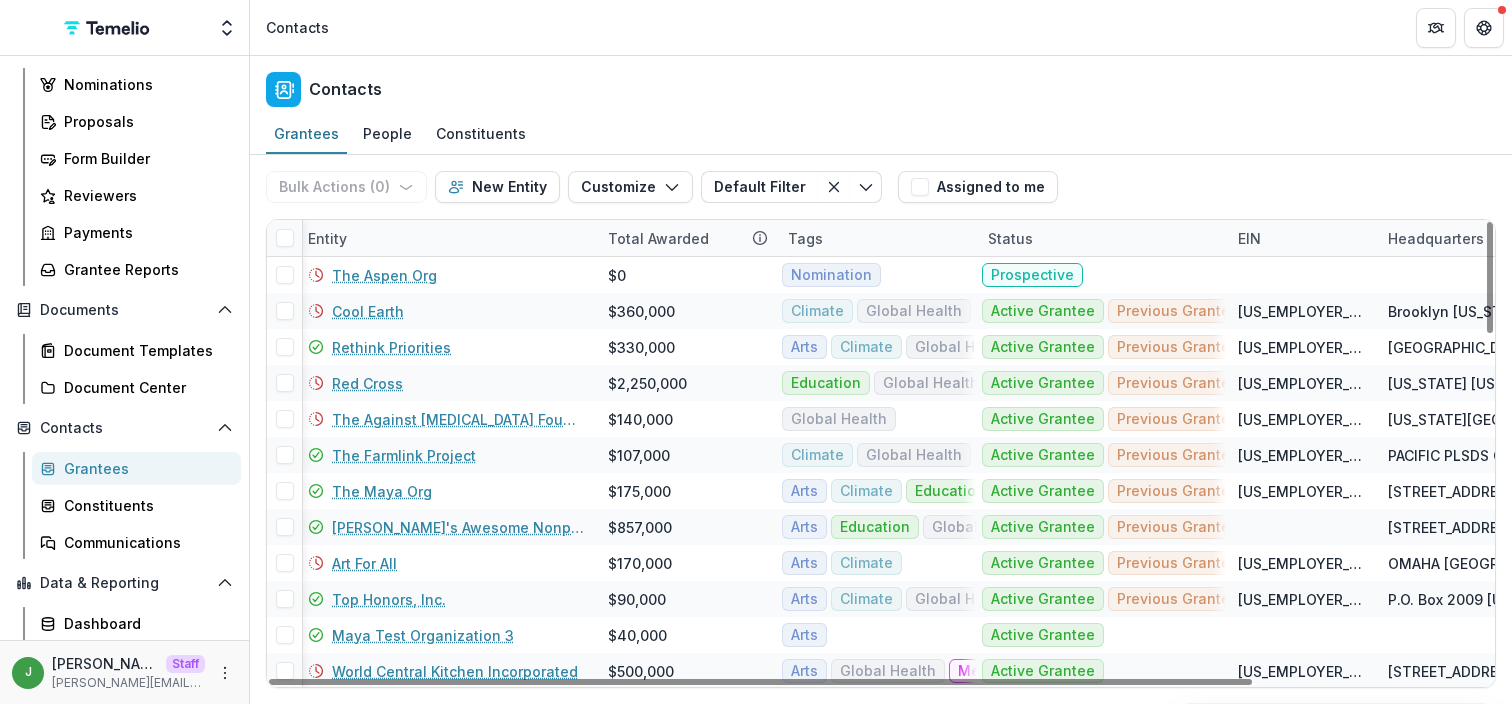 click on "Tags" at bounding box center (805, 238) 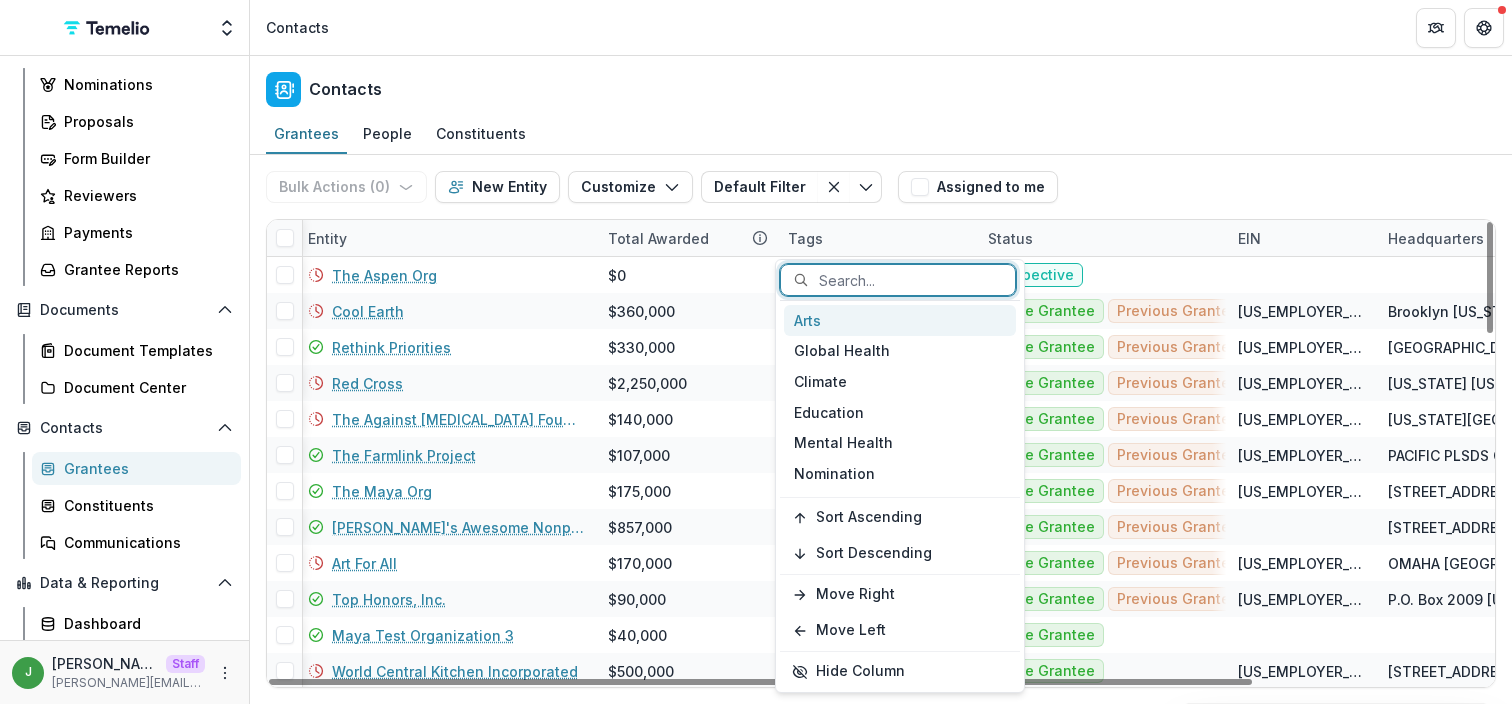 click on "Arts" at bounding box center (900, 320) 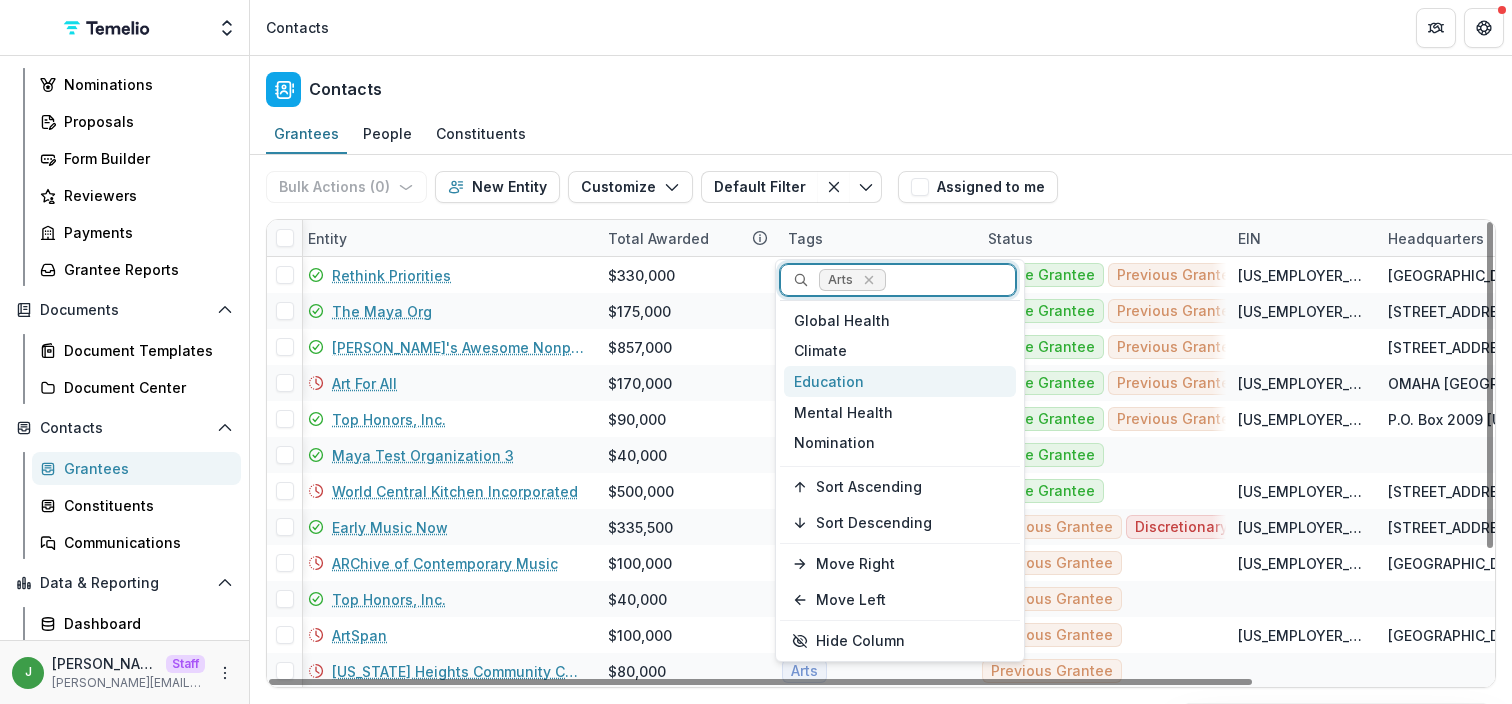 click on "Education" at bounding box center (900, 381) 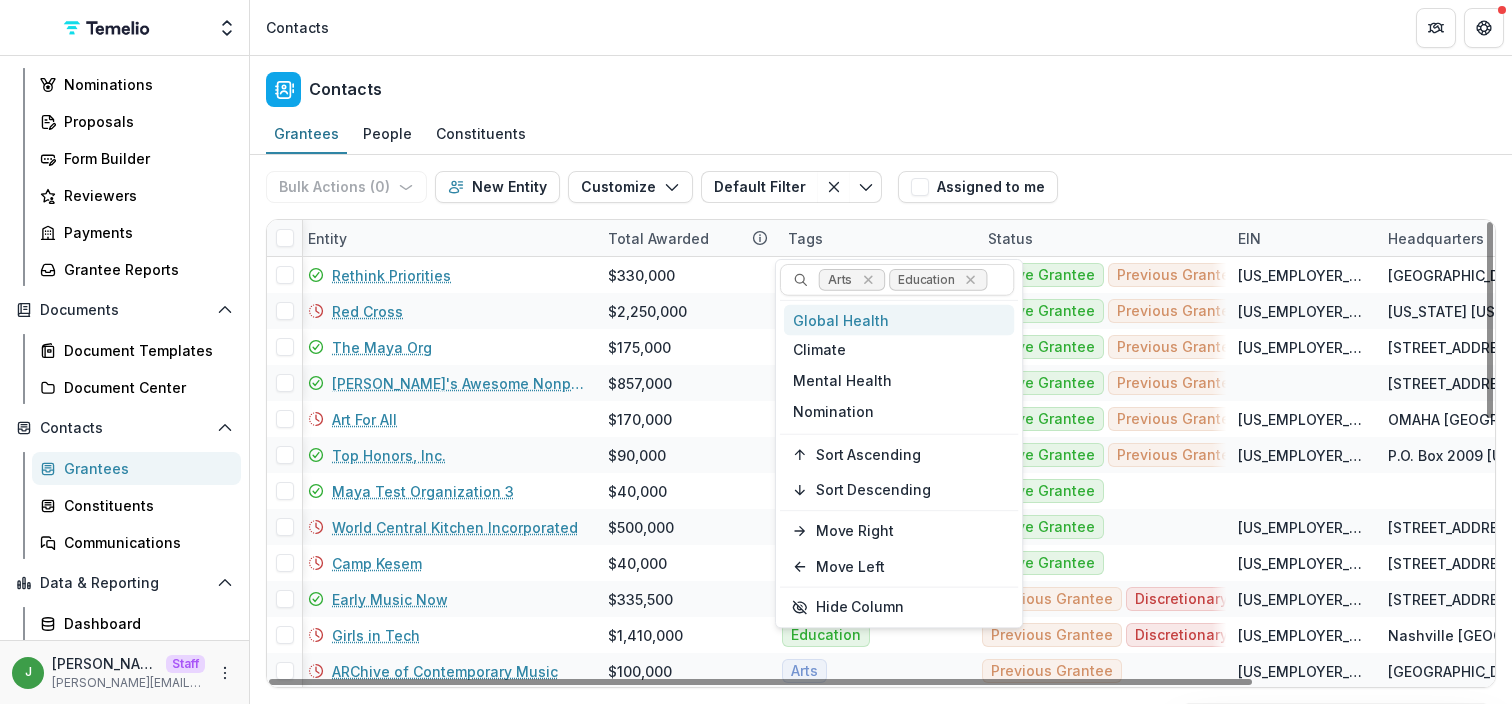 click on "Bulk Actions ( 0 ) Send Message Create Proposals Create Tasks New Entity Customize New Custom Field Manage Custom Fields Manage Grantee Status Default Filter maddie New Filter Climate Filter Default Filter Save changes New Filter Assigned to me" at bounding box center [881, 187] 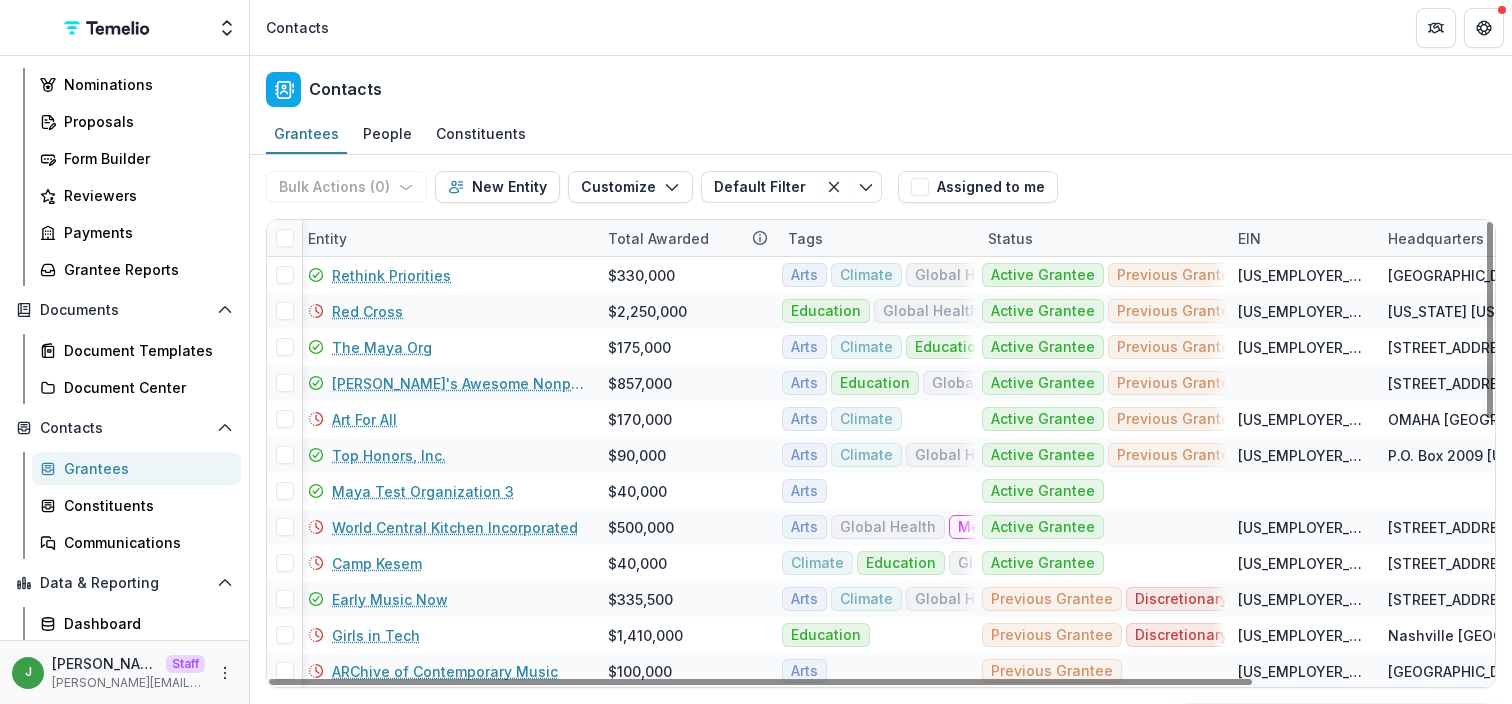 click on "Status" at bounding box center (1101, 238) 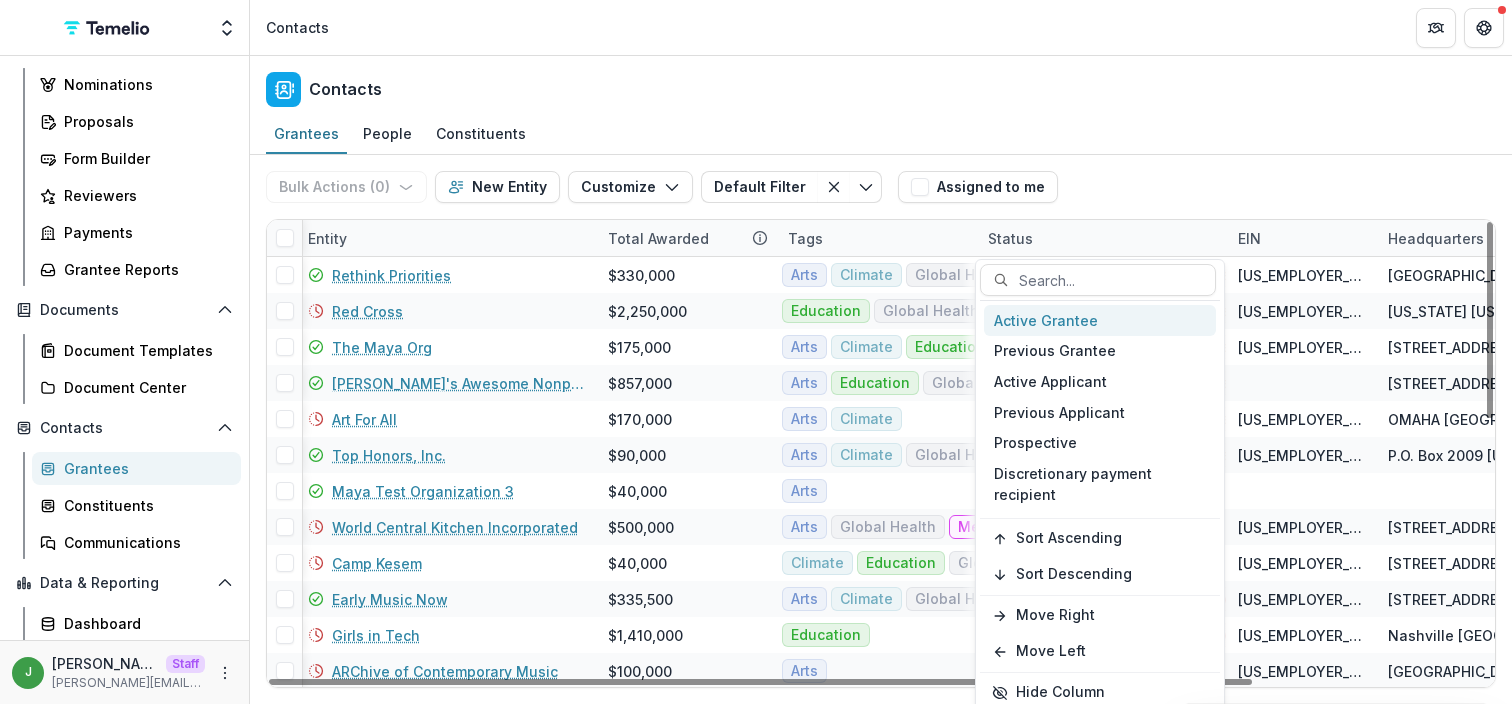 click on "Active Grantee" at bounding box center (1100, 320) 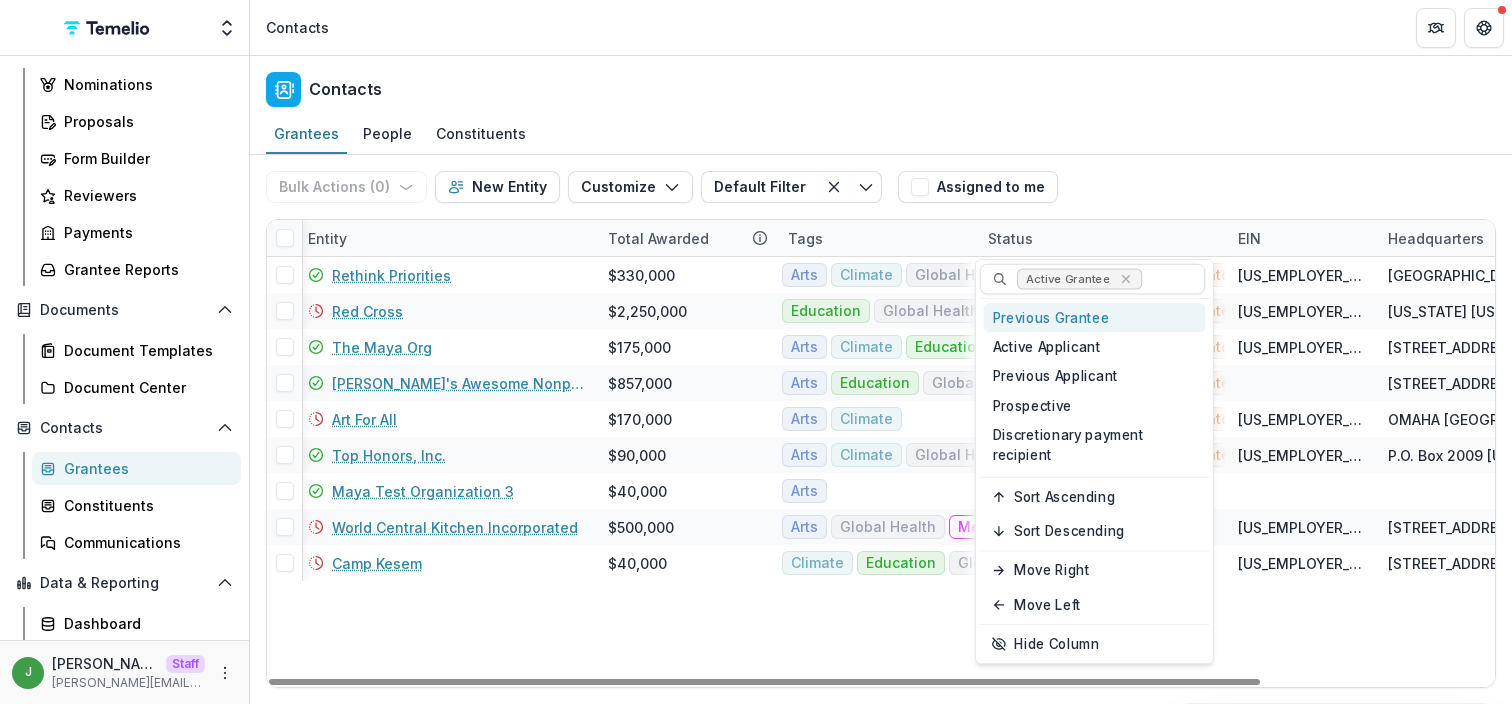 click on "Bulk Actions ( 0 ) Send Message Create Proposals Create Tasks New Entity Customize New Custom Field Manage Custom Fields Manage Grantee Status Default Filter maddie New Filter Climate Filter Default Filter Save changes New Filter Assigned to me" at bounding box center [881, 187] 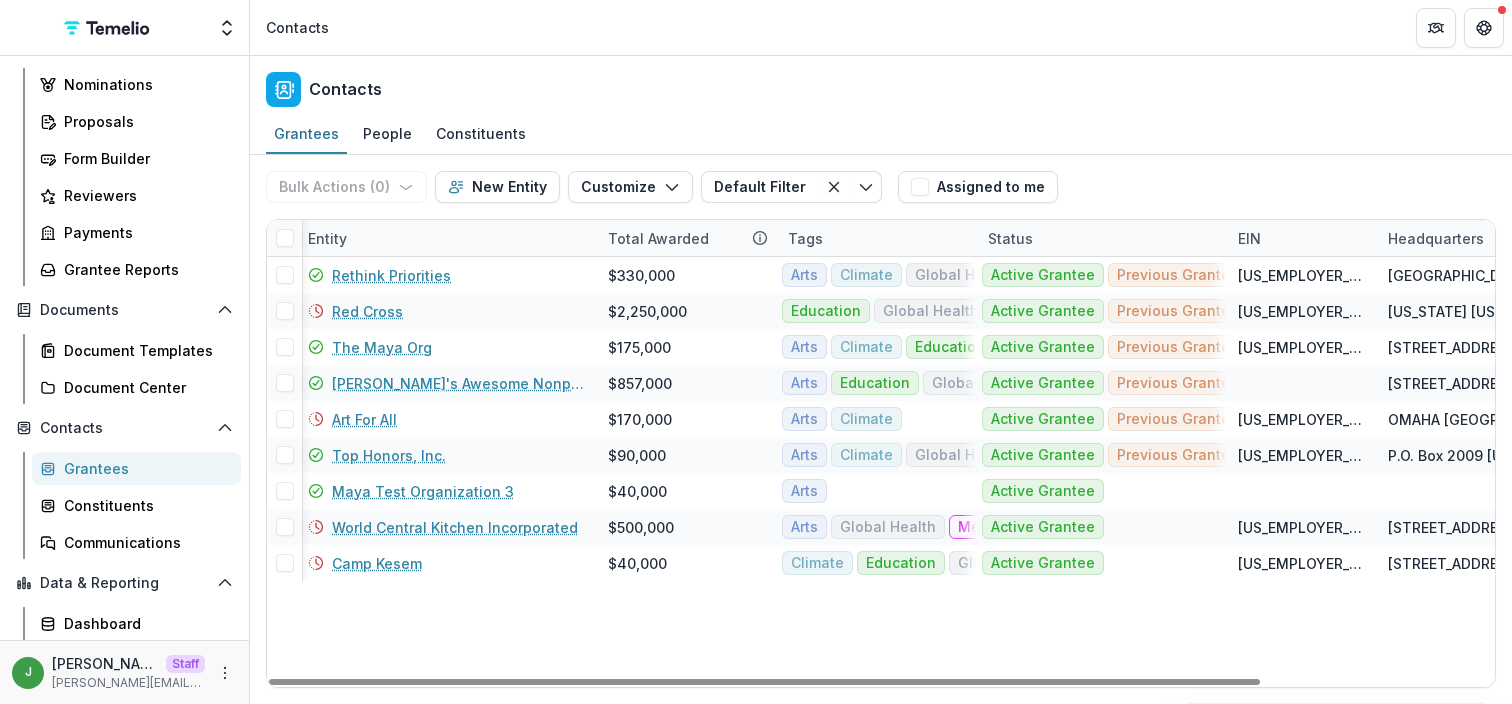 click at bounding box center [285, 238] 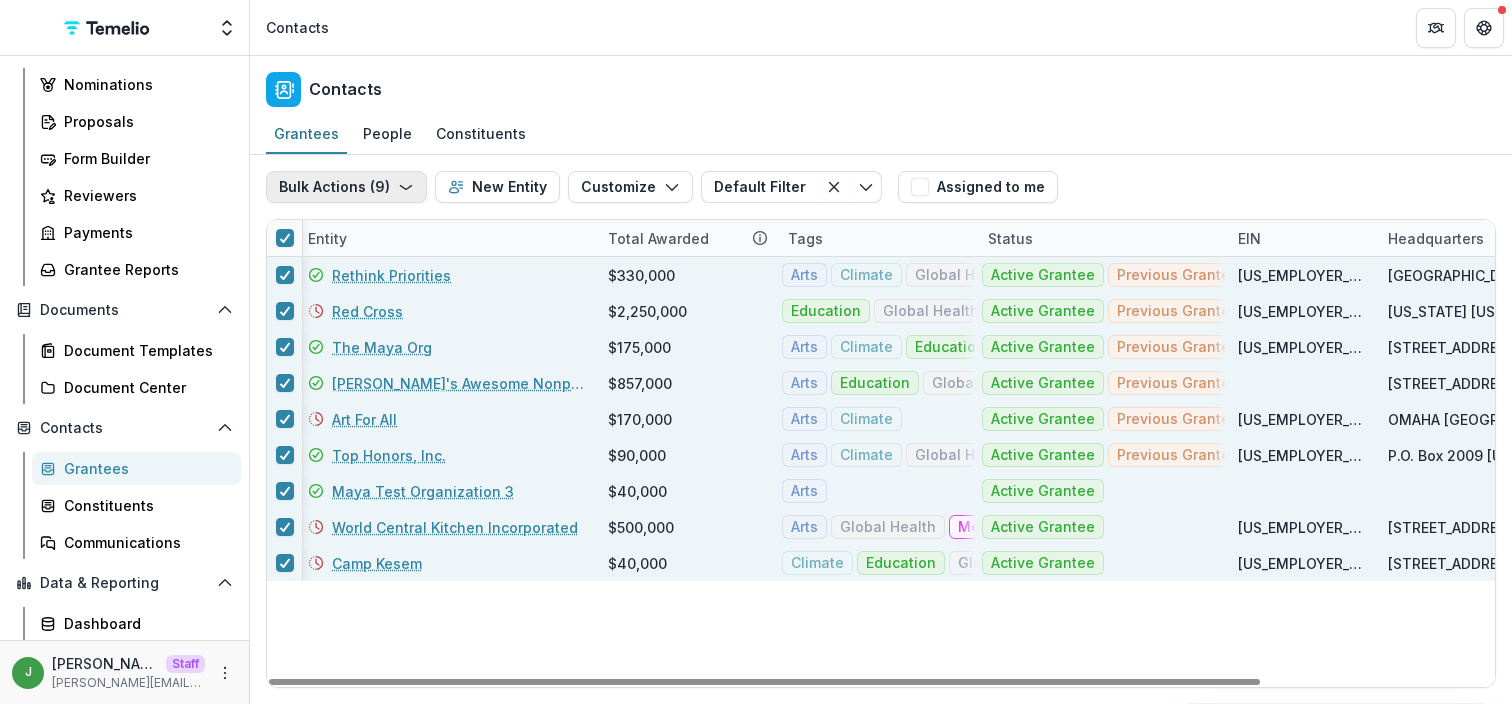 click 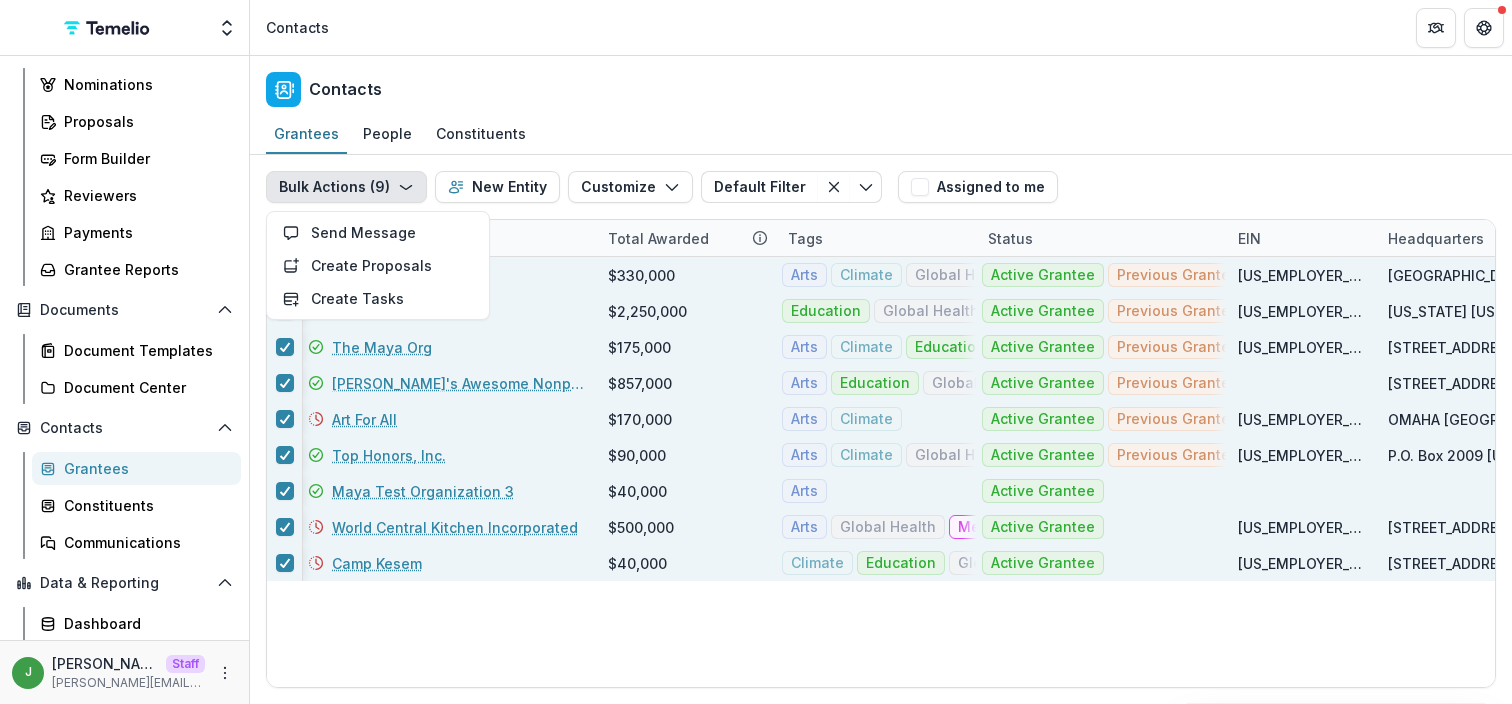 click on "Bulk Actions ( 9 ) Send Message Create Proposals Create Tasks New Entity Customize New Custom Field Manage Custom Fields Manage Grantee Status Default Filter maddie New Filter Climate Filter Default Filter Save changes New Filter Assigned to me" at bounding box center [881, 187] 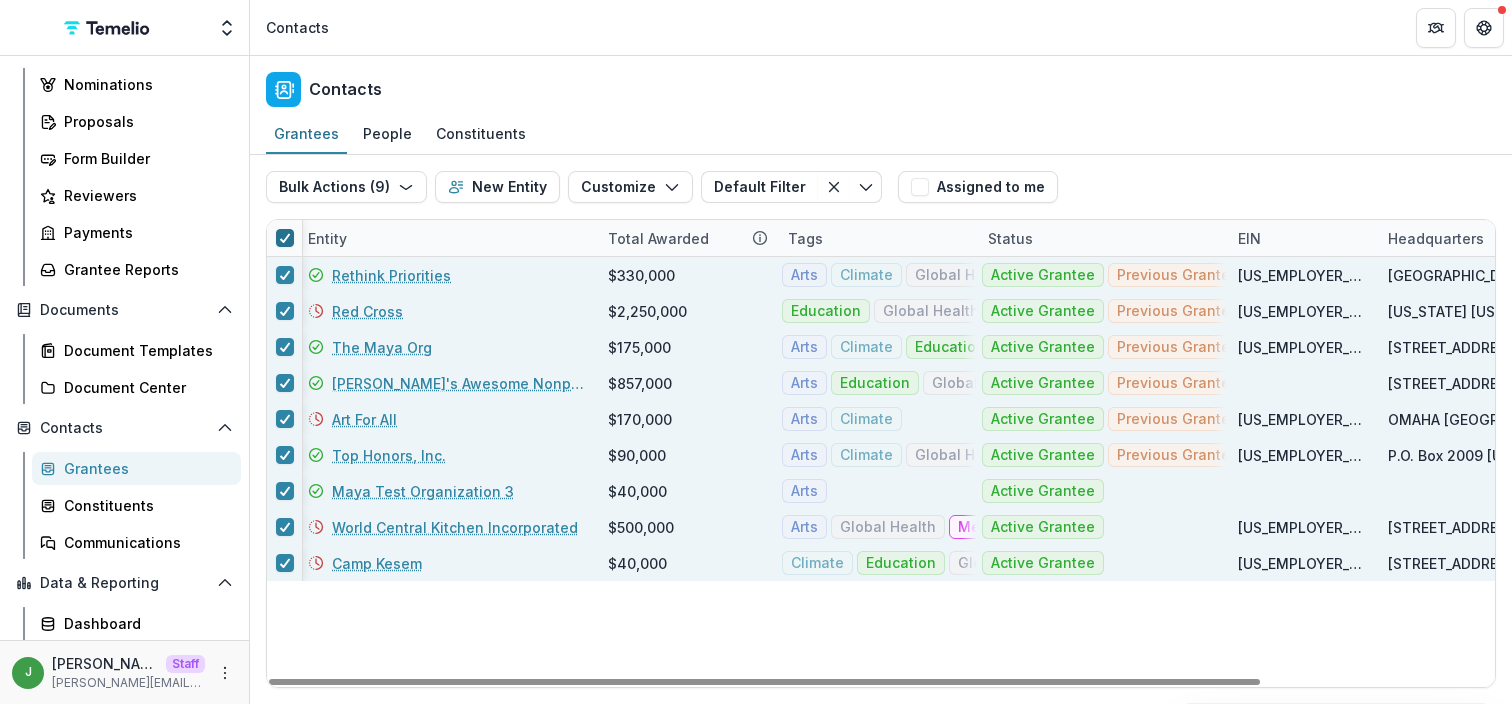 click at bounding box center (285, 238) 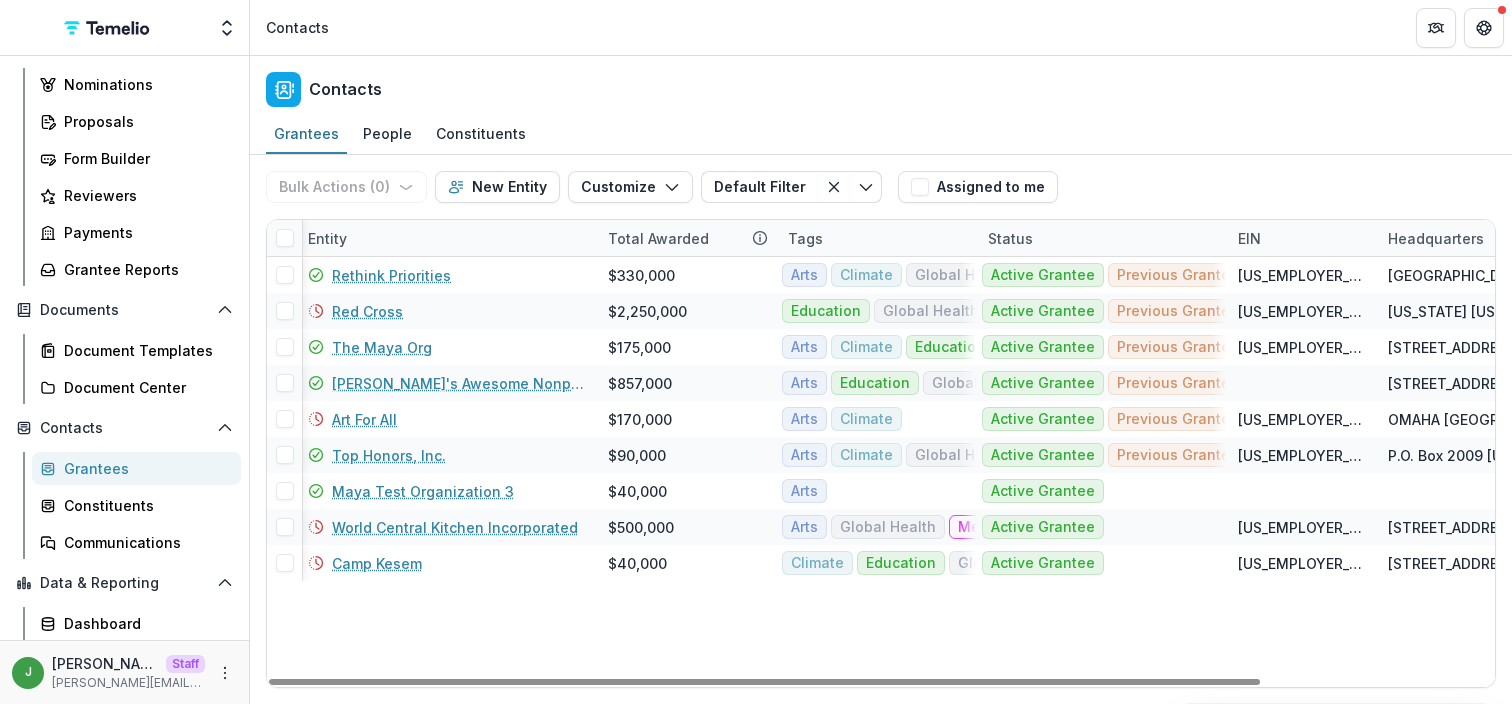 click on "Tags" at bounding box center [876, 238] 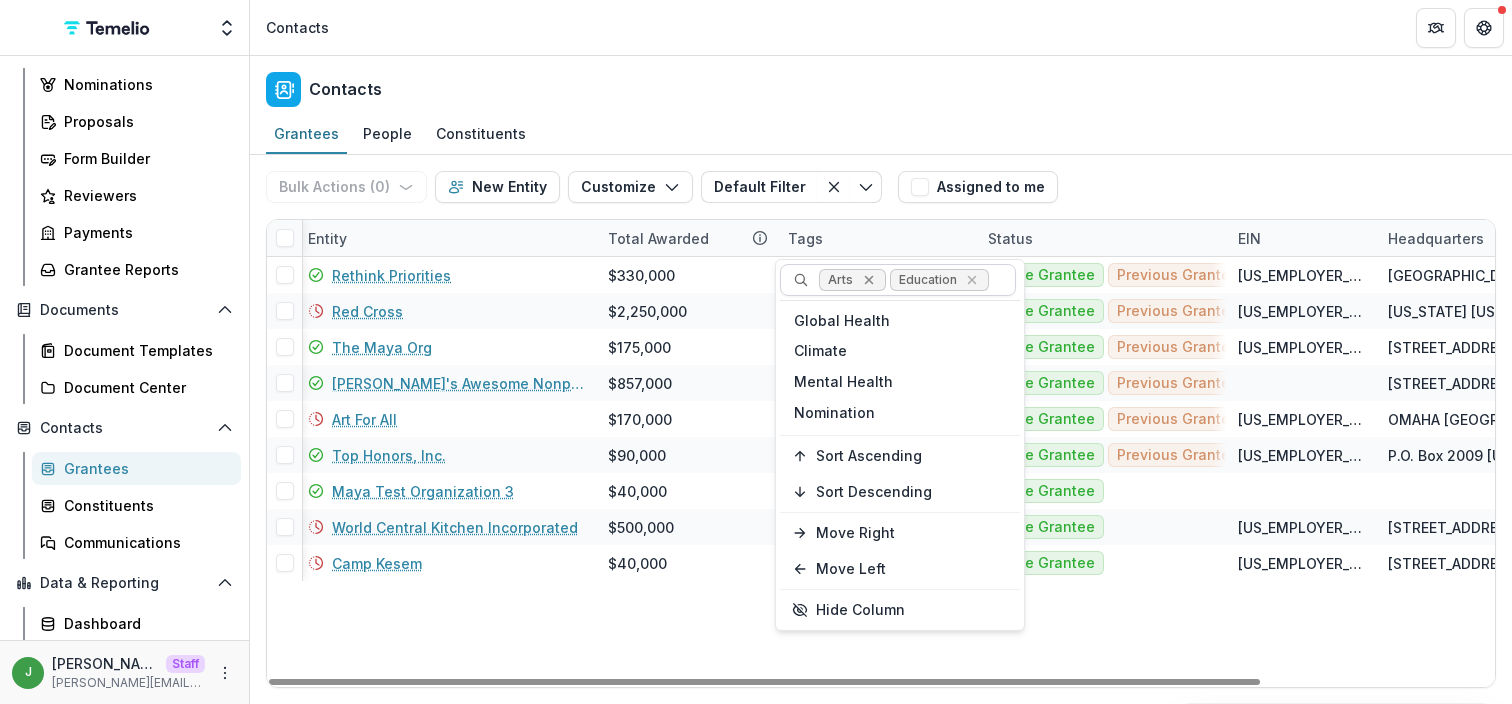 click 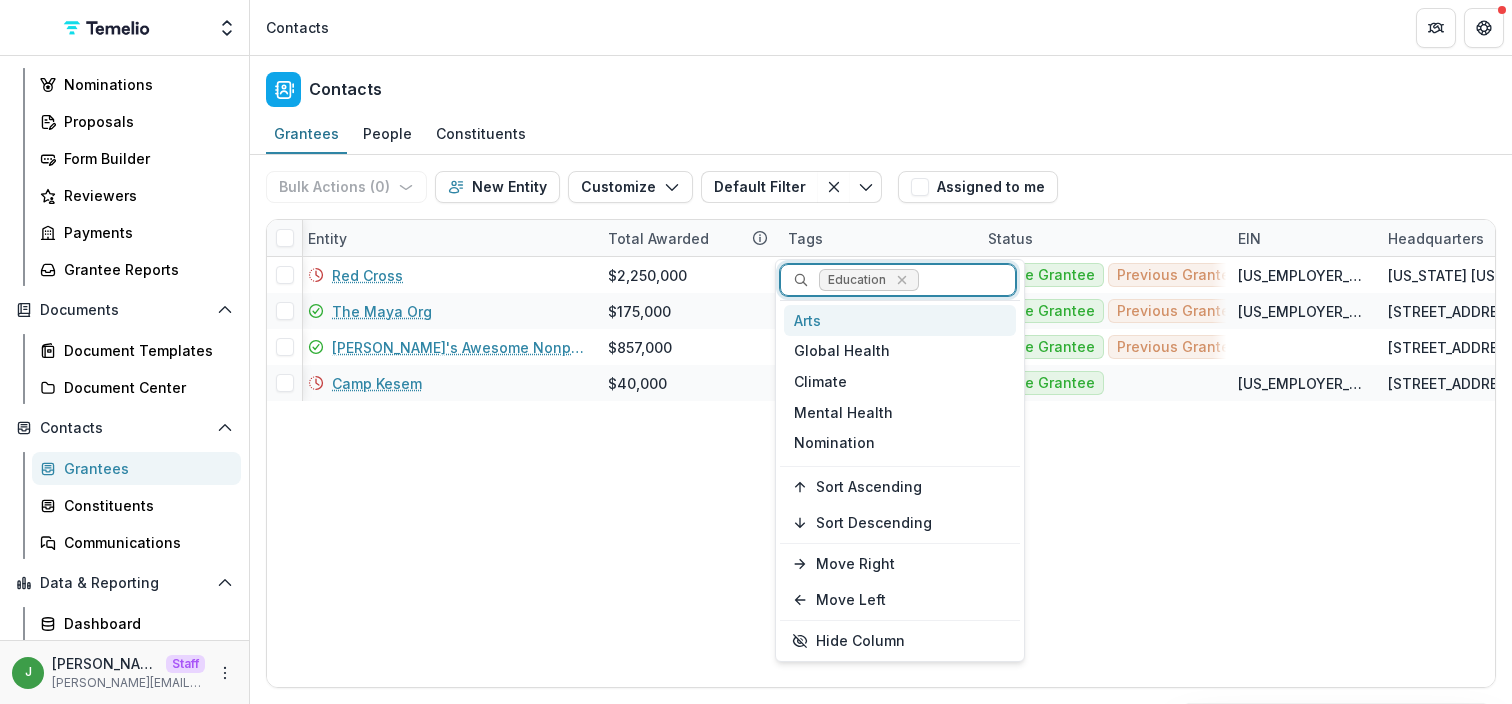 click on "Education" at bounding box center [869, 280] 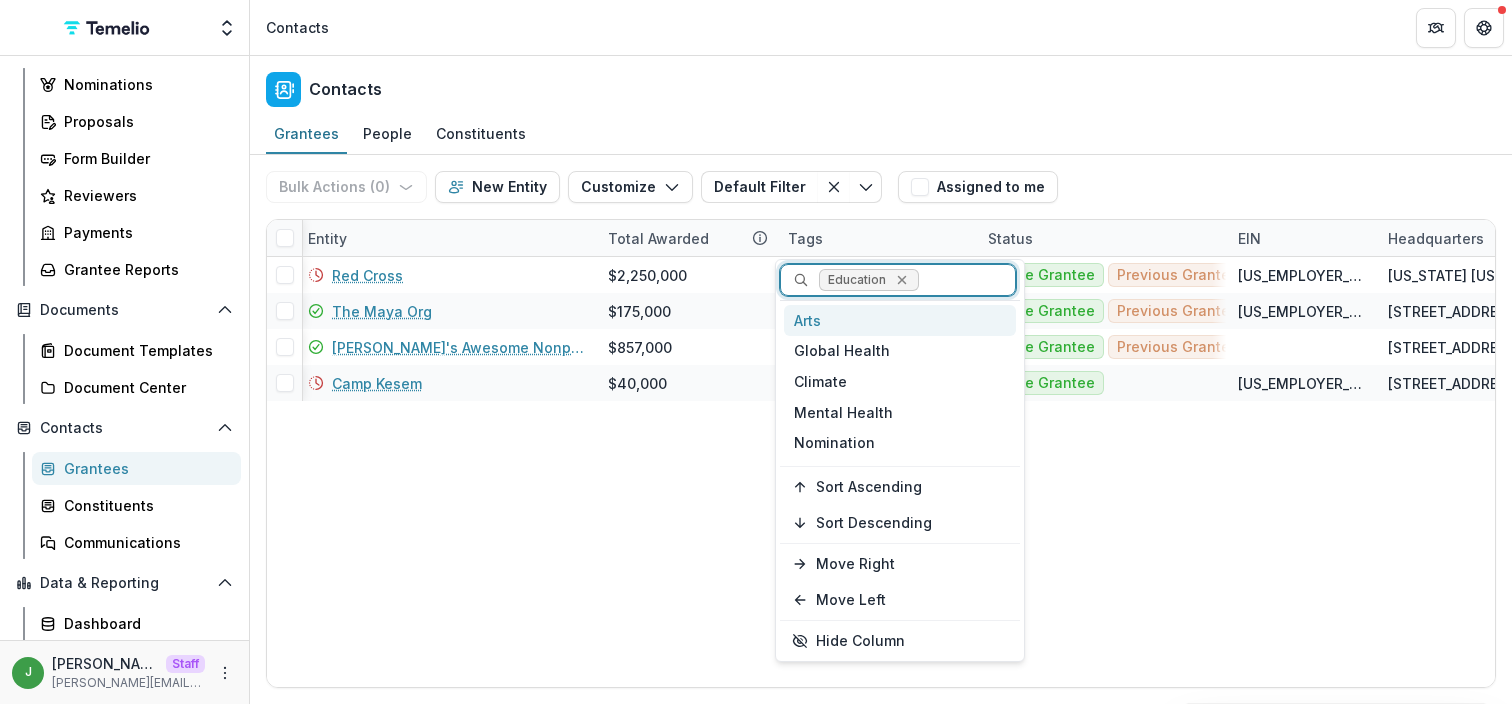 click 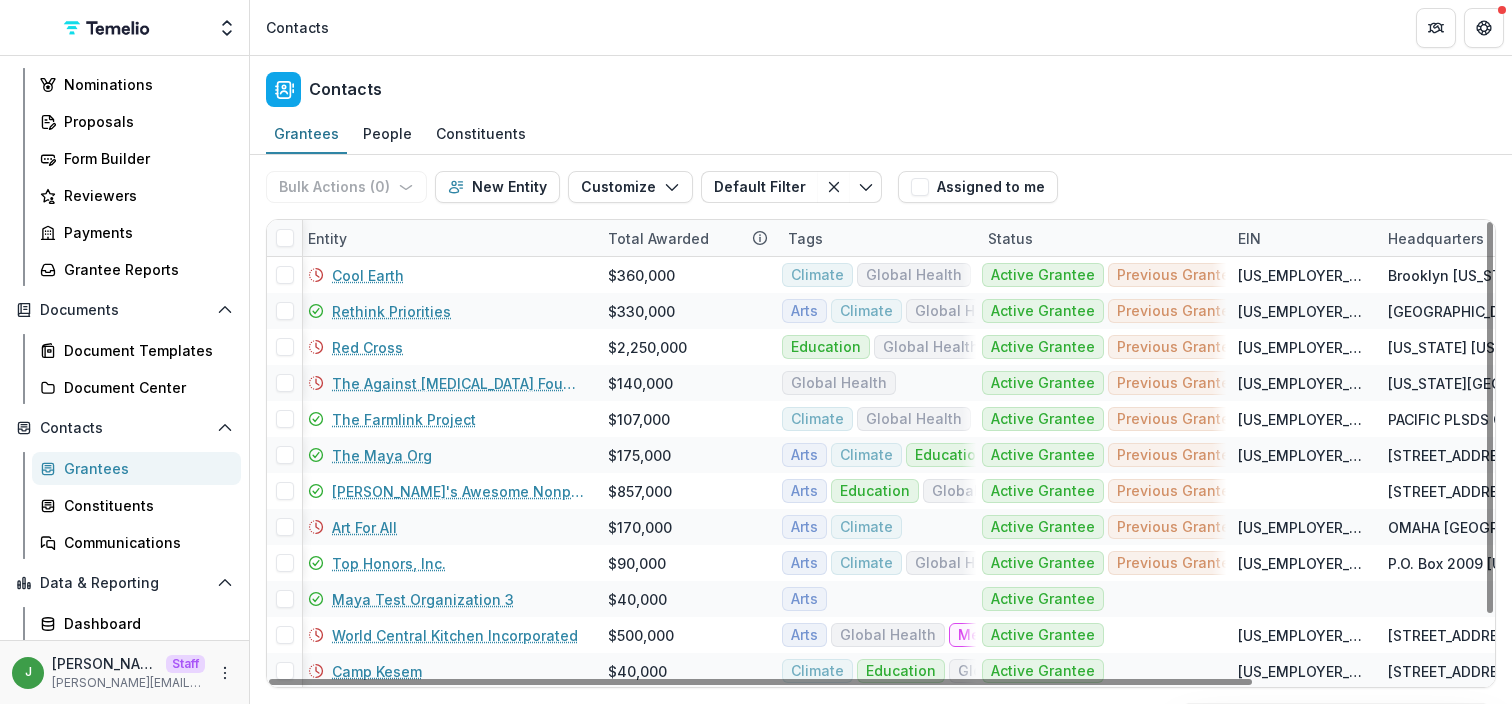 click on "Status" at bounding box center [1101, 238] 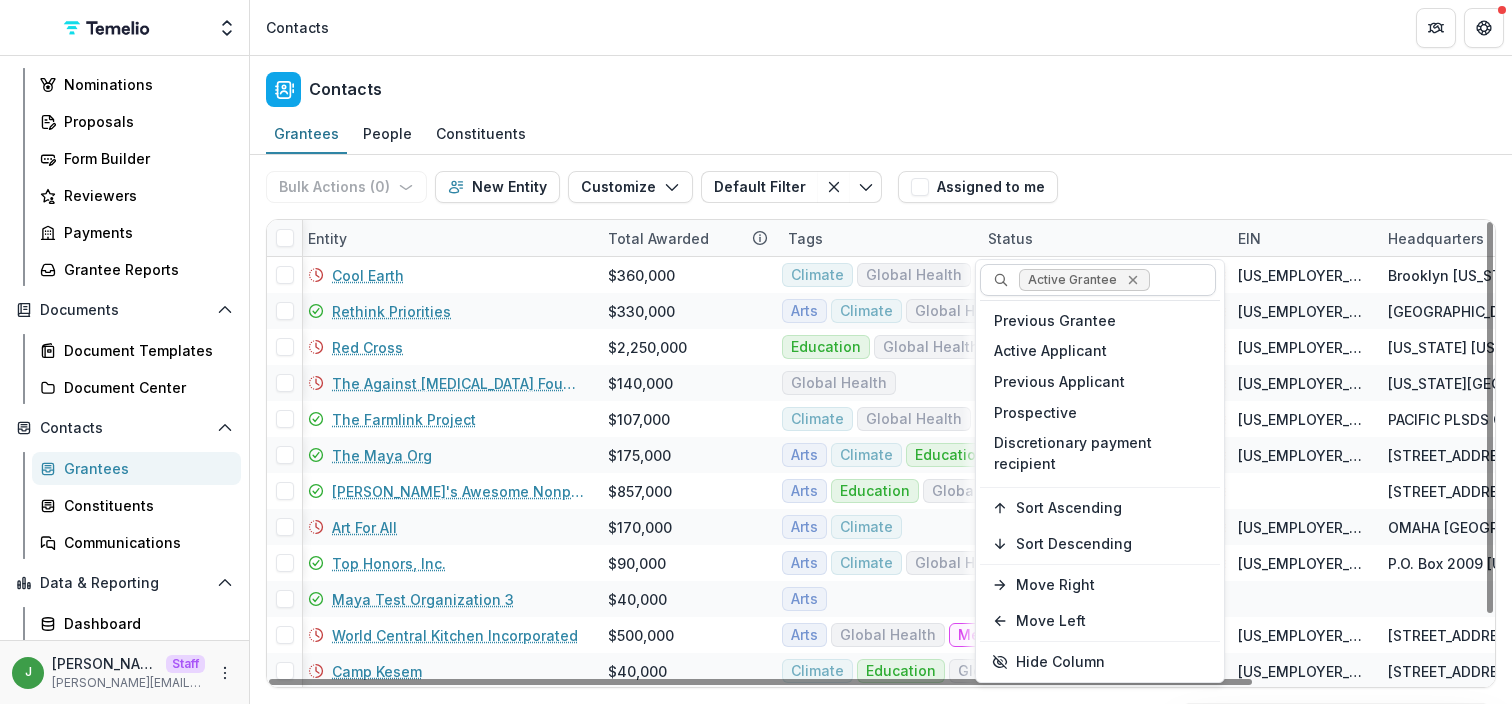 click 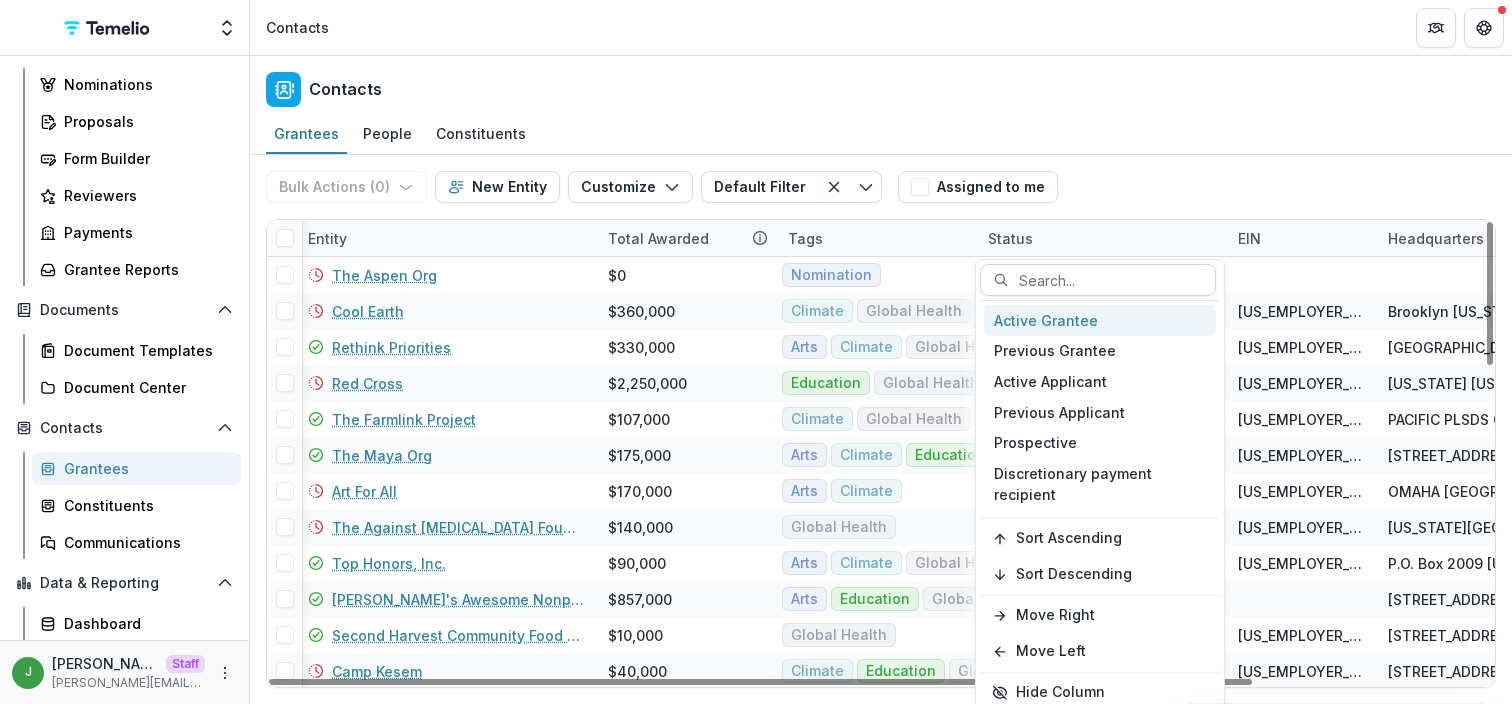 click on "Entity" at bounding box center (446, 238) 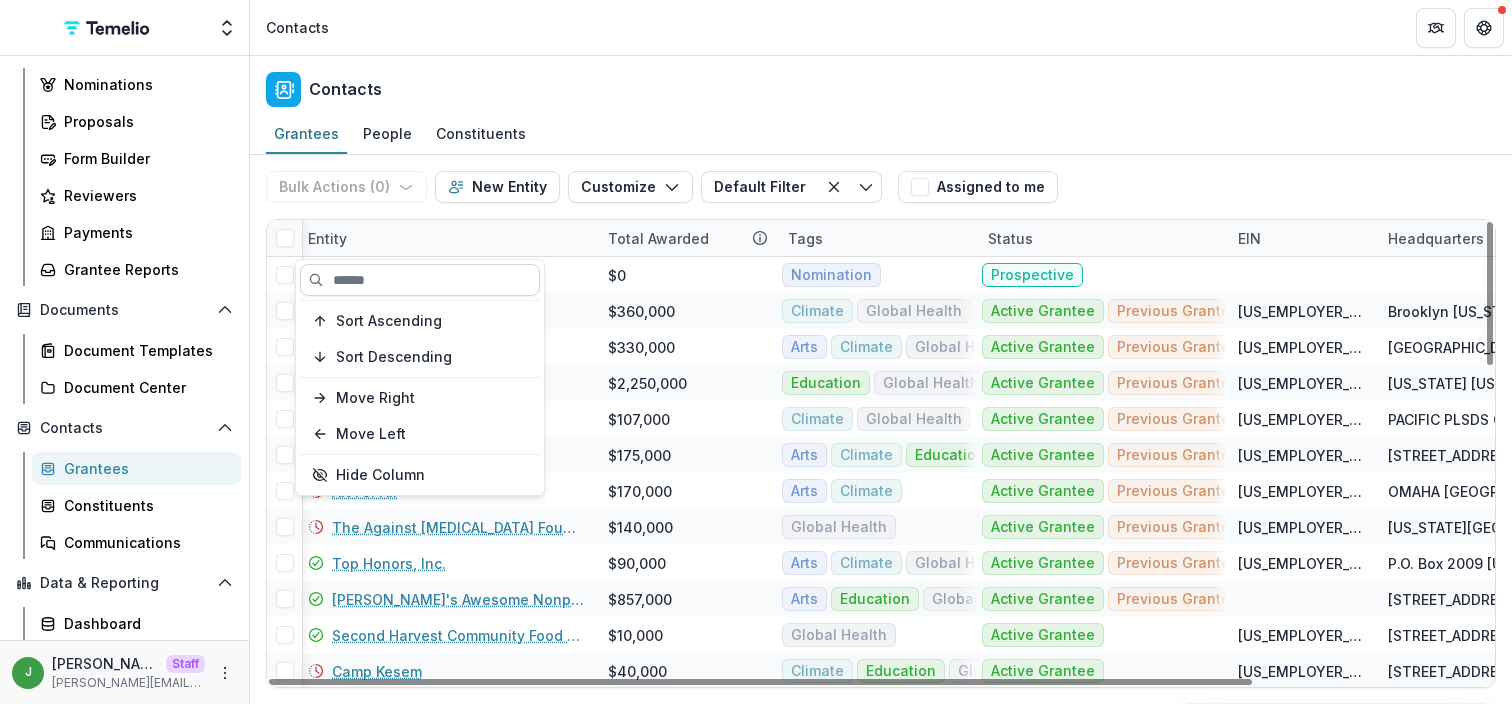 click at bounding box center (420, 280) 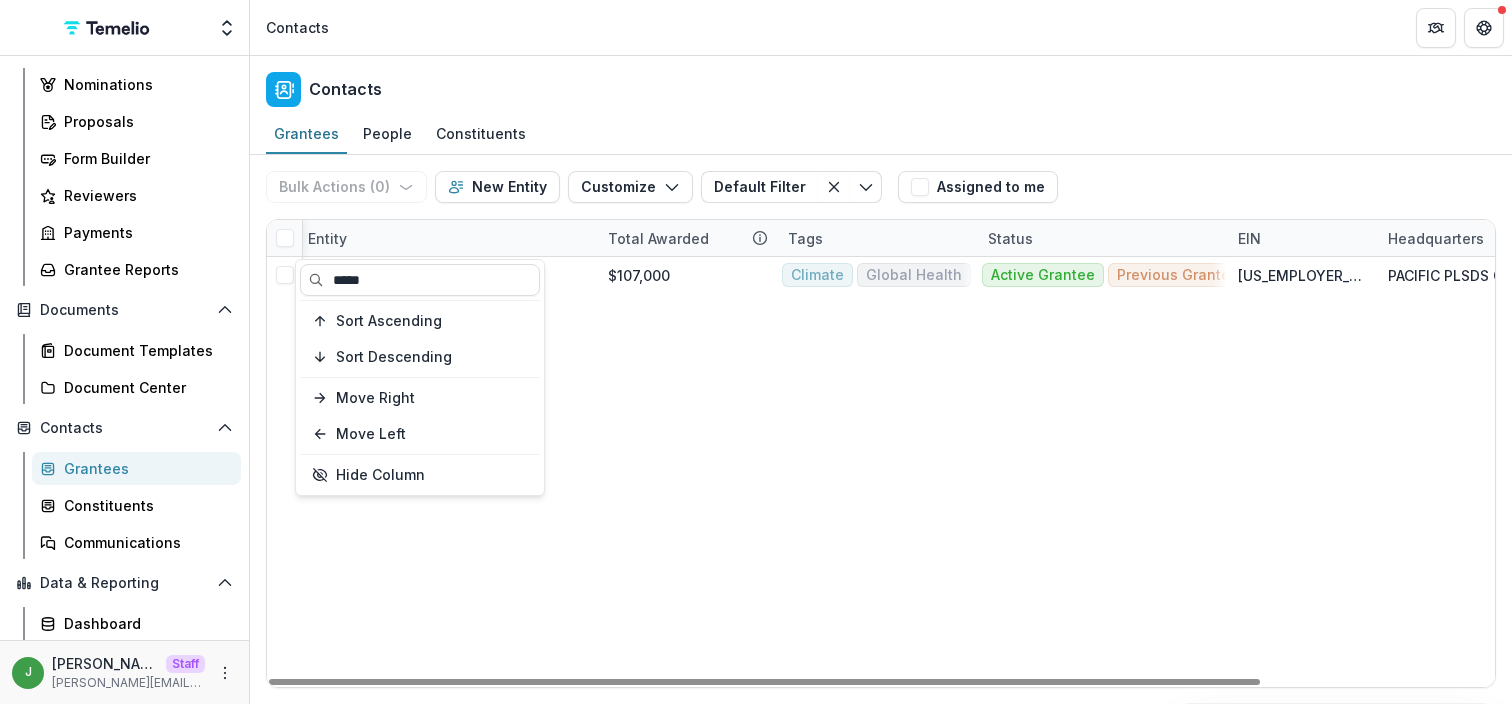 type on "*****" 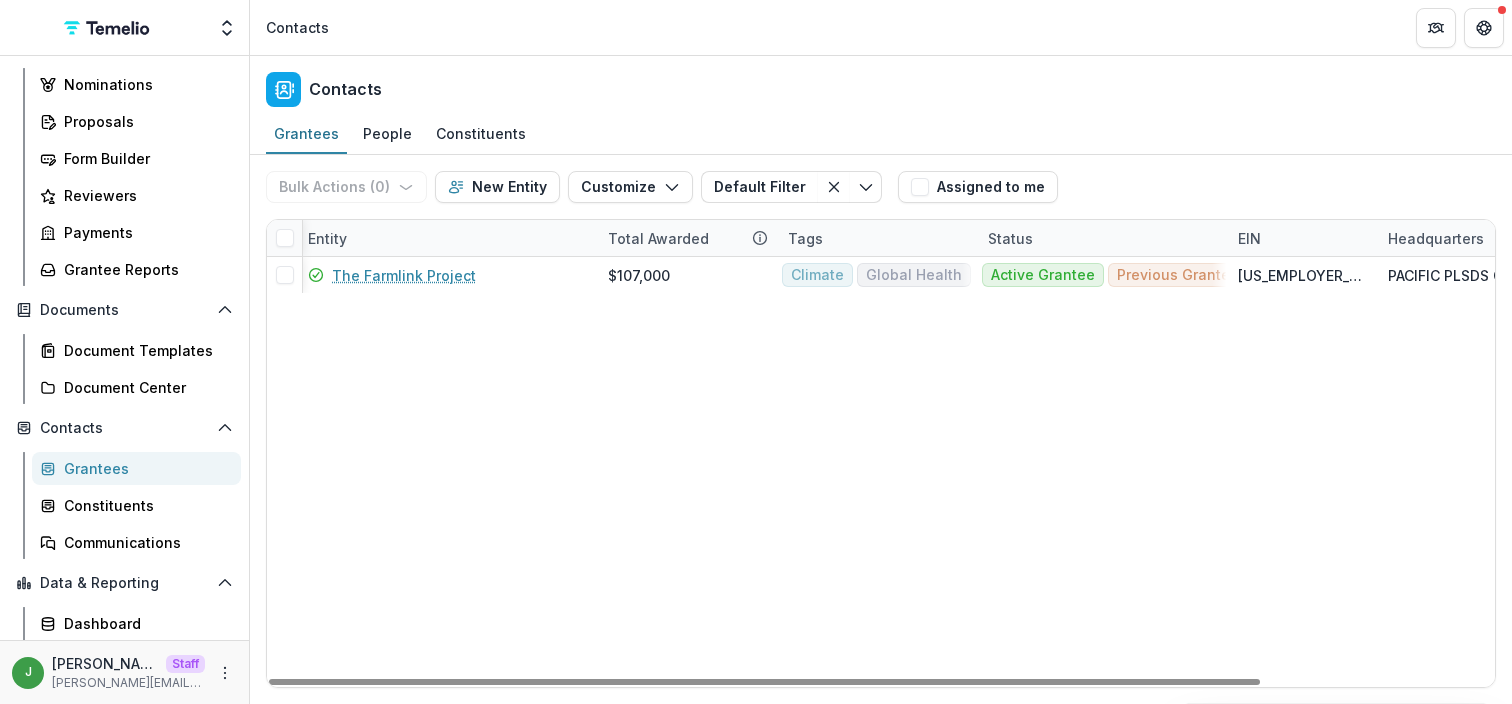click on "Entity Total Awarded Tags Status EIN Headquarters Entity The Farmlink Project $107,000 Climate Global Health Active Grantee Previous Grantee [US_EMPLOYER_IDENTIFICATION_NUMBER] PACIFIC PLSDS CA Organization" at bounding box center [881, 453] 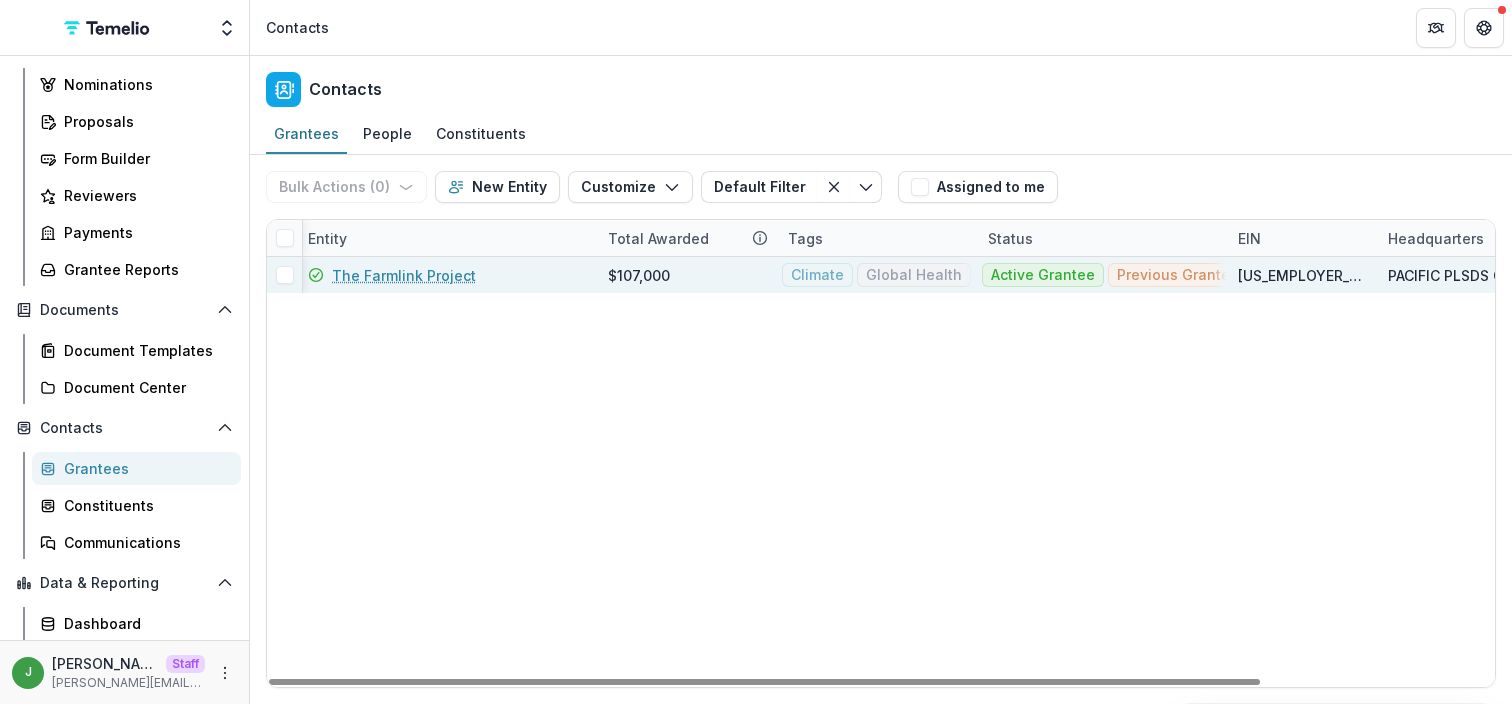 click on "The Farmlink Project" at bounding box center [404, 275] 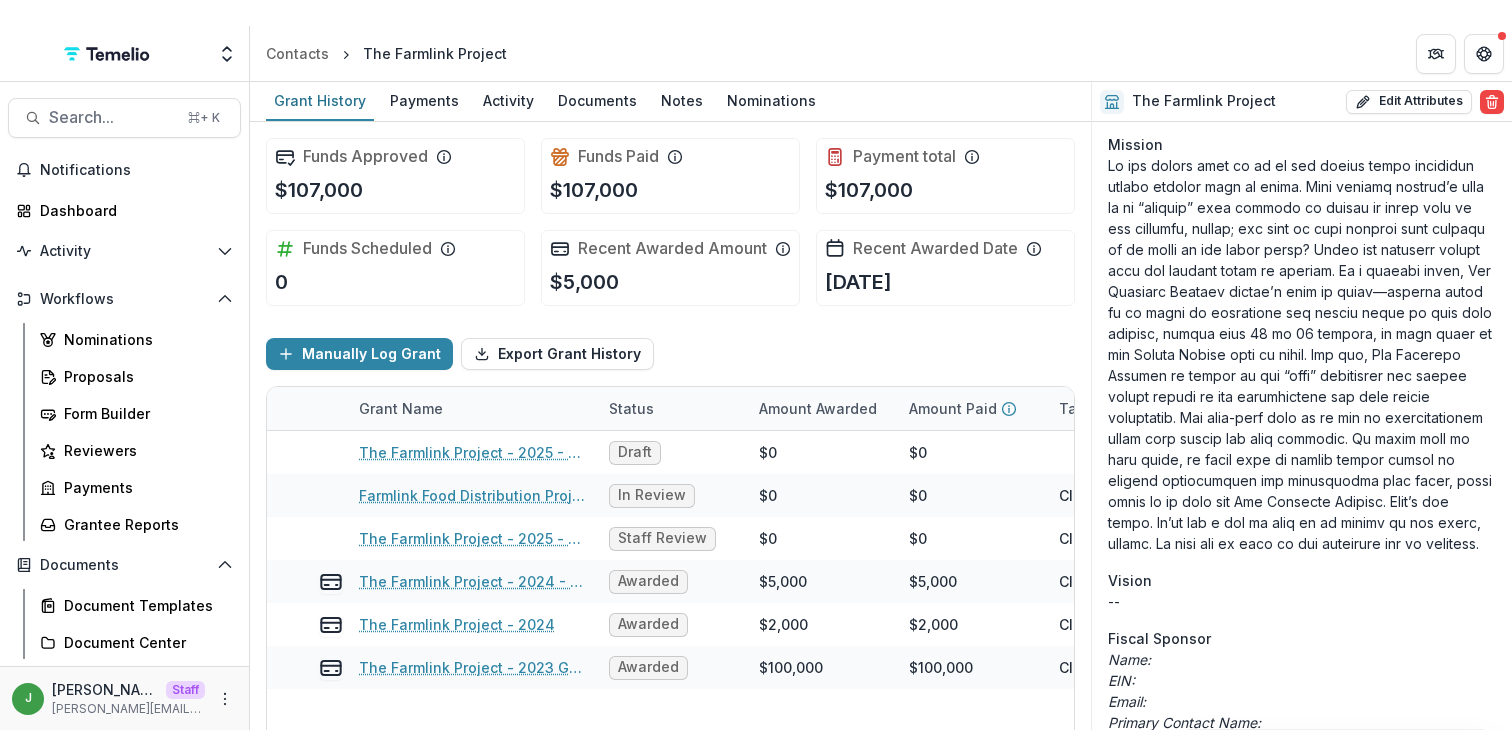 scroll, scrollTop: 0, scrollLeft: 0, axis: both 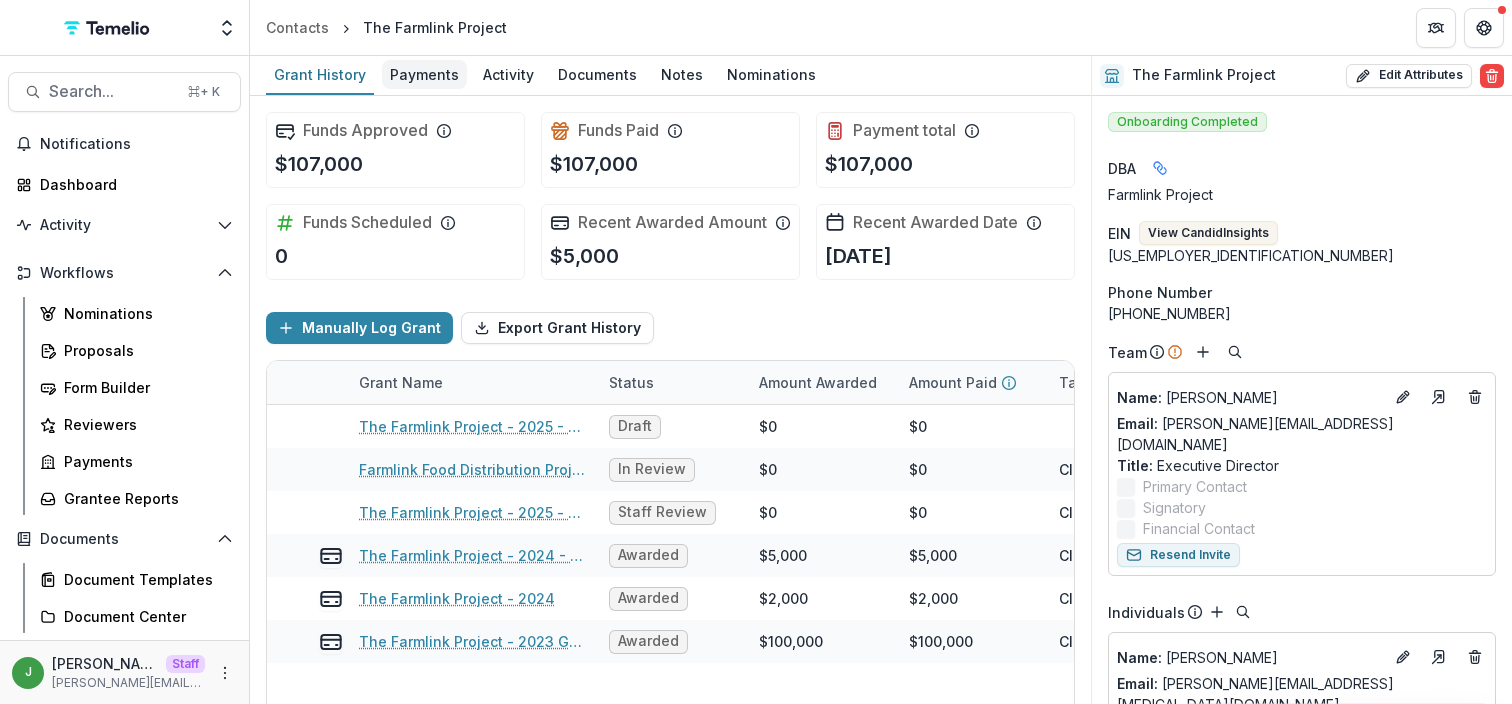 click on "Payments" at bounding box center (424, 74) 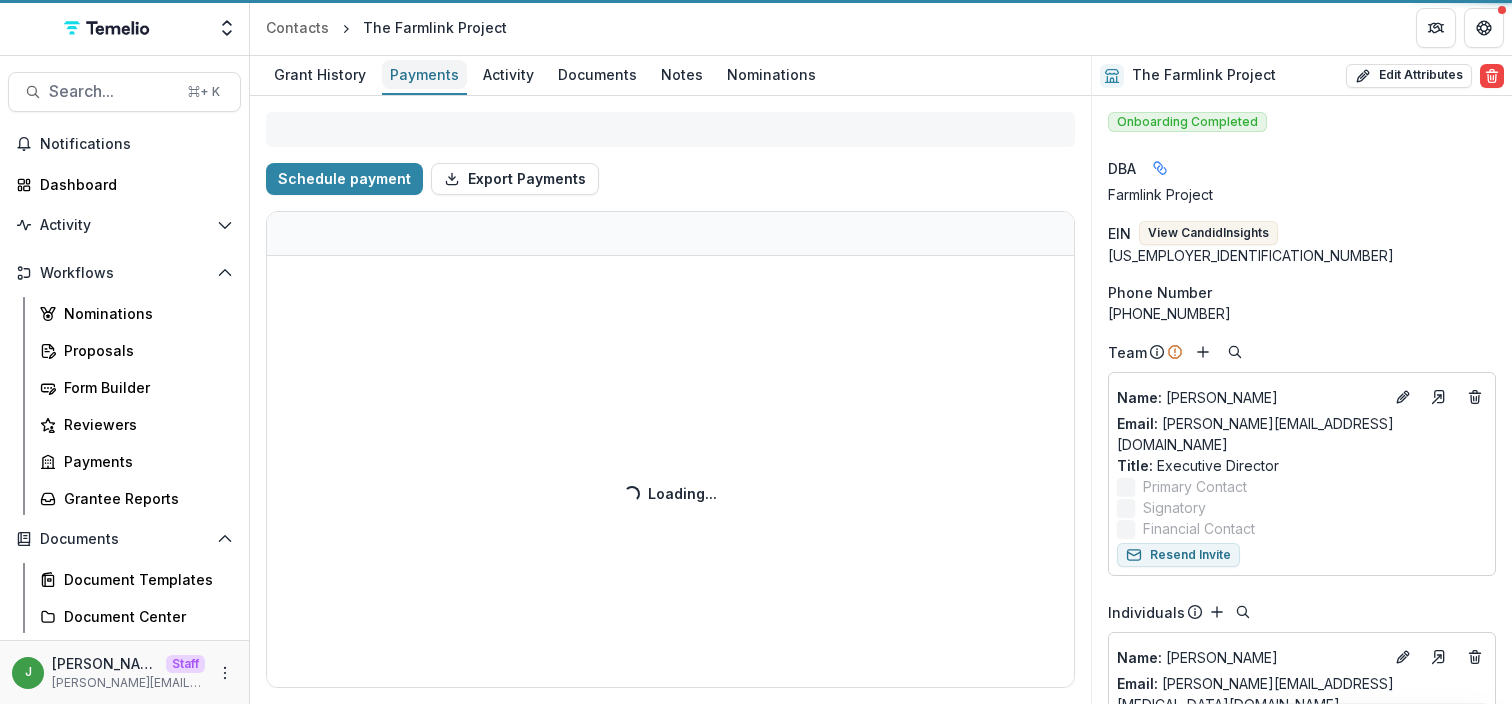 select on "****" 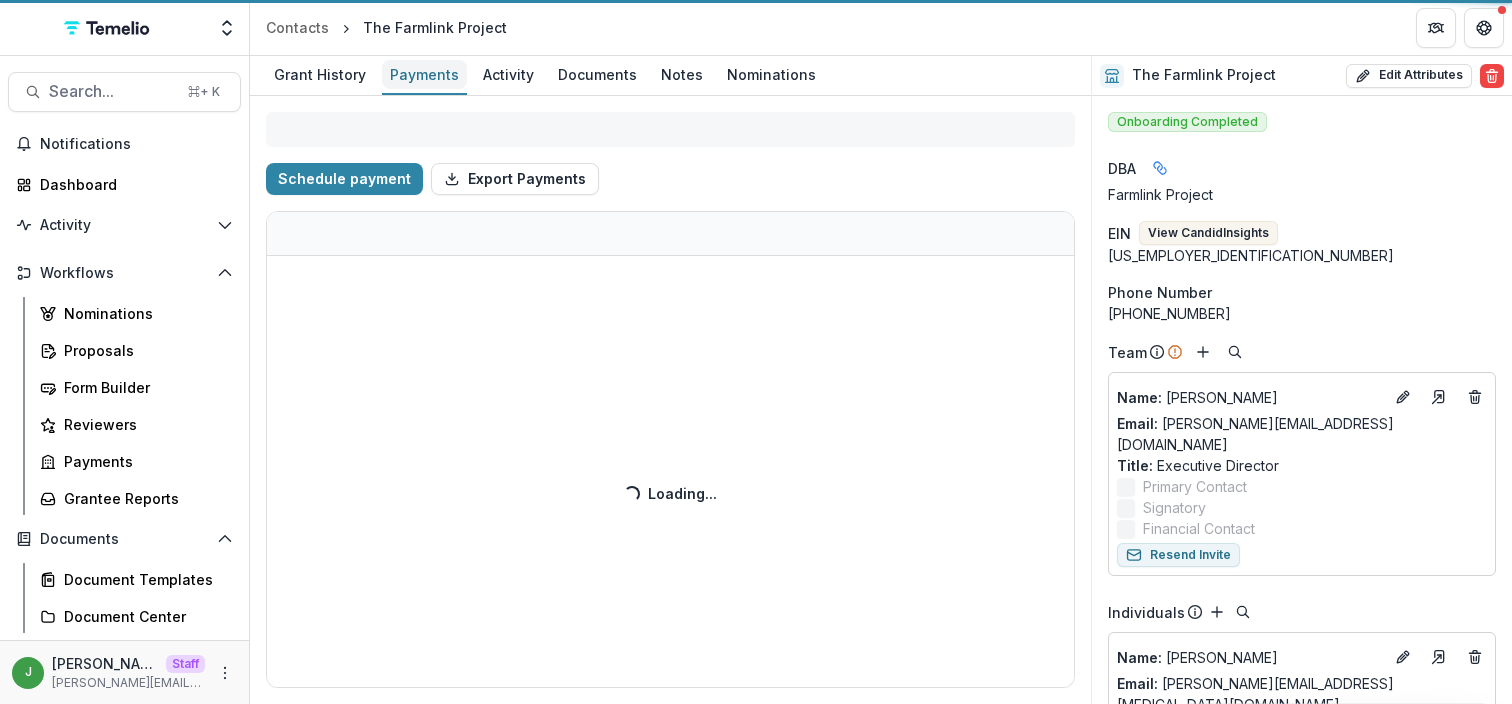 select on "****" 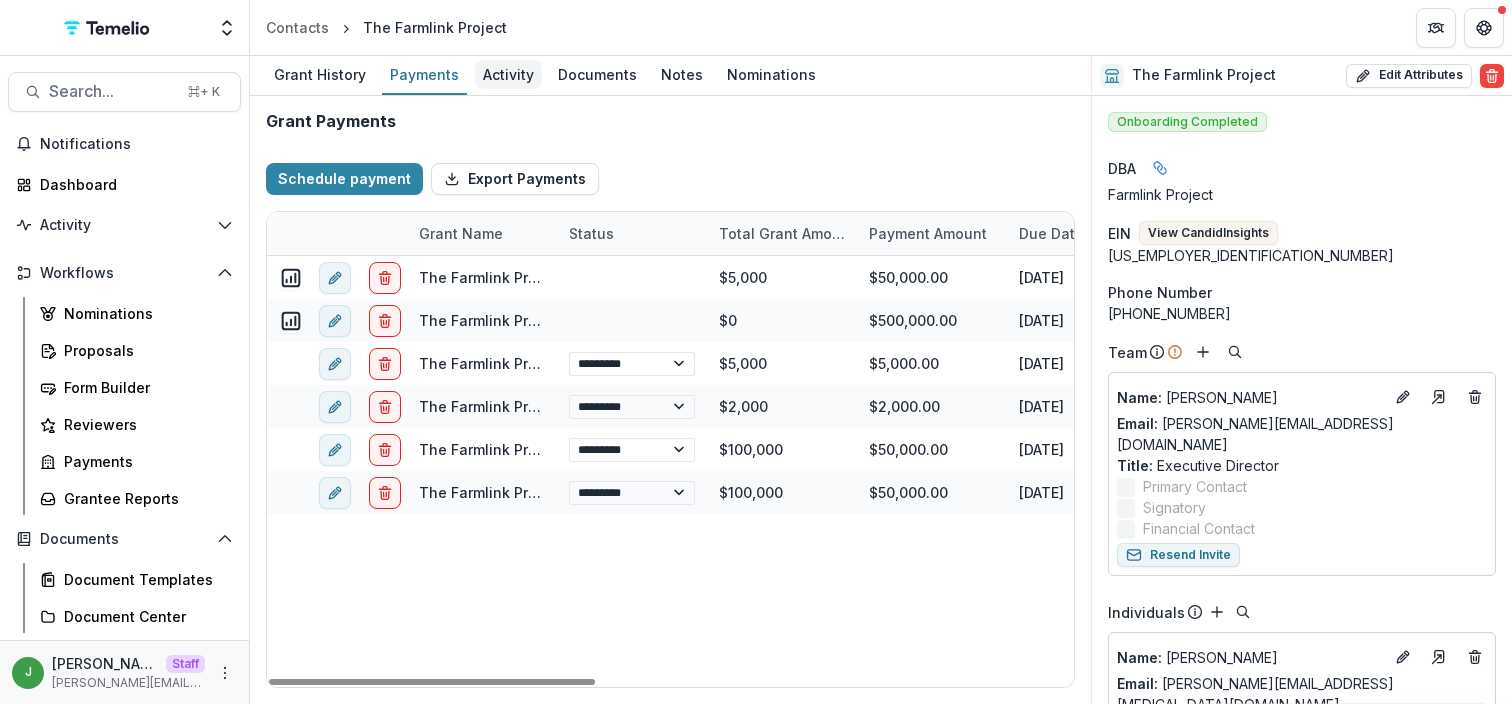 click on "Activity" at bounding box center (508, 74) 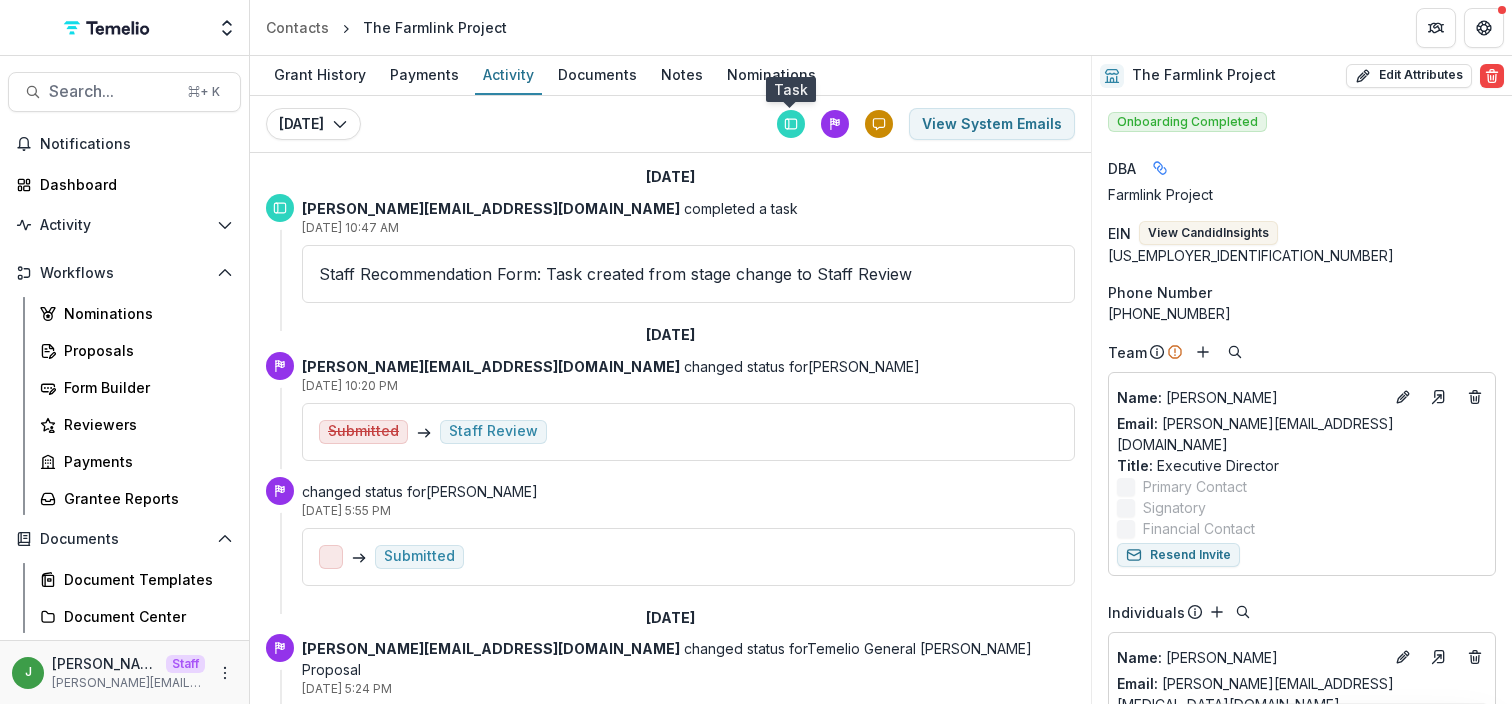 click 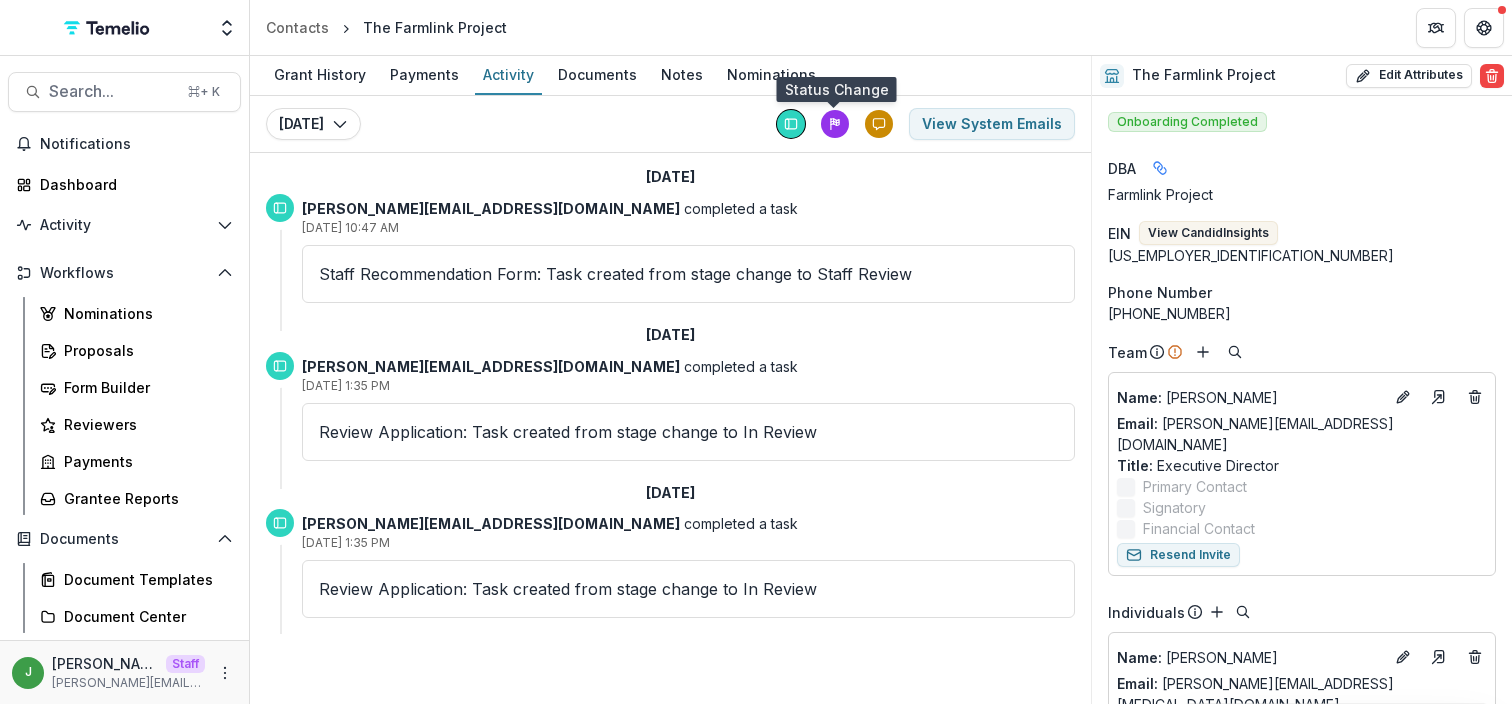 click 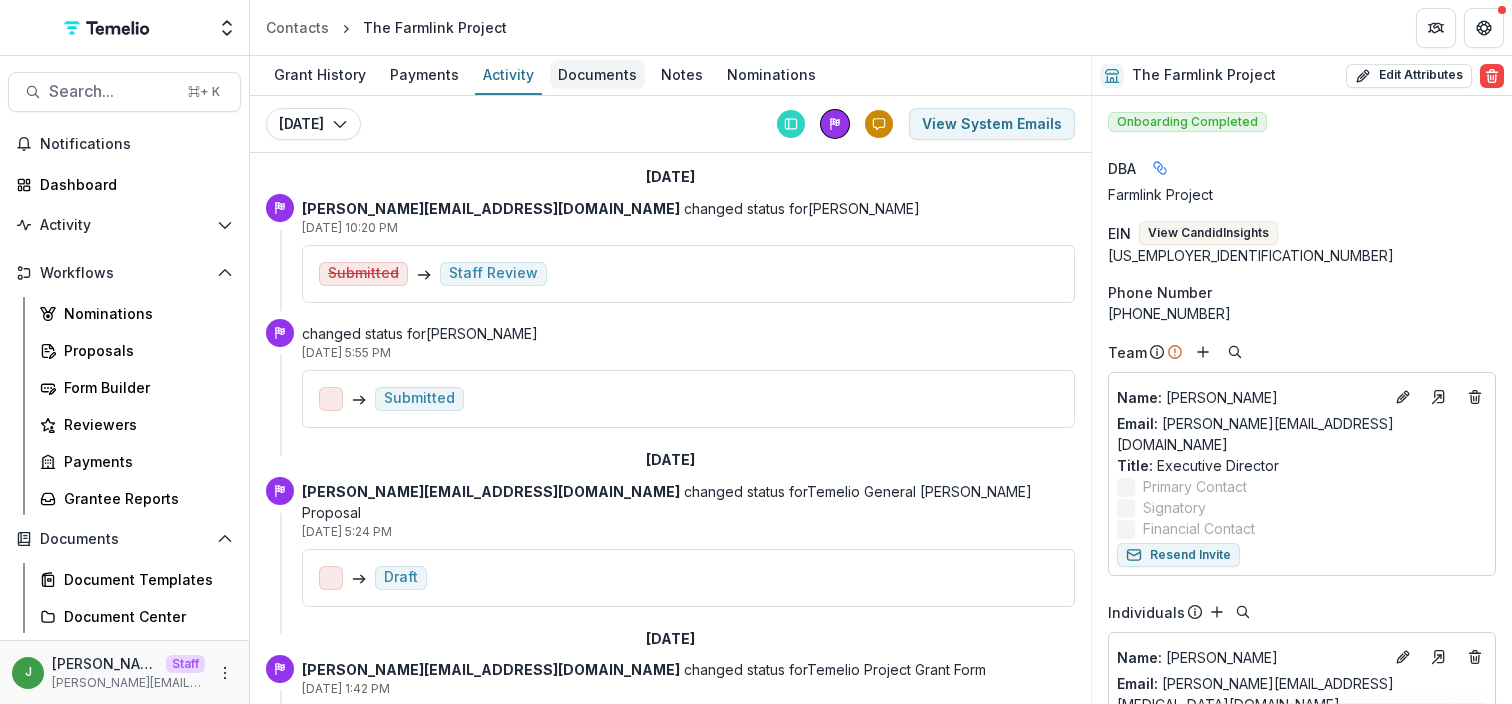 click on "Documents" at bounding box center (597, 74) 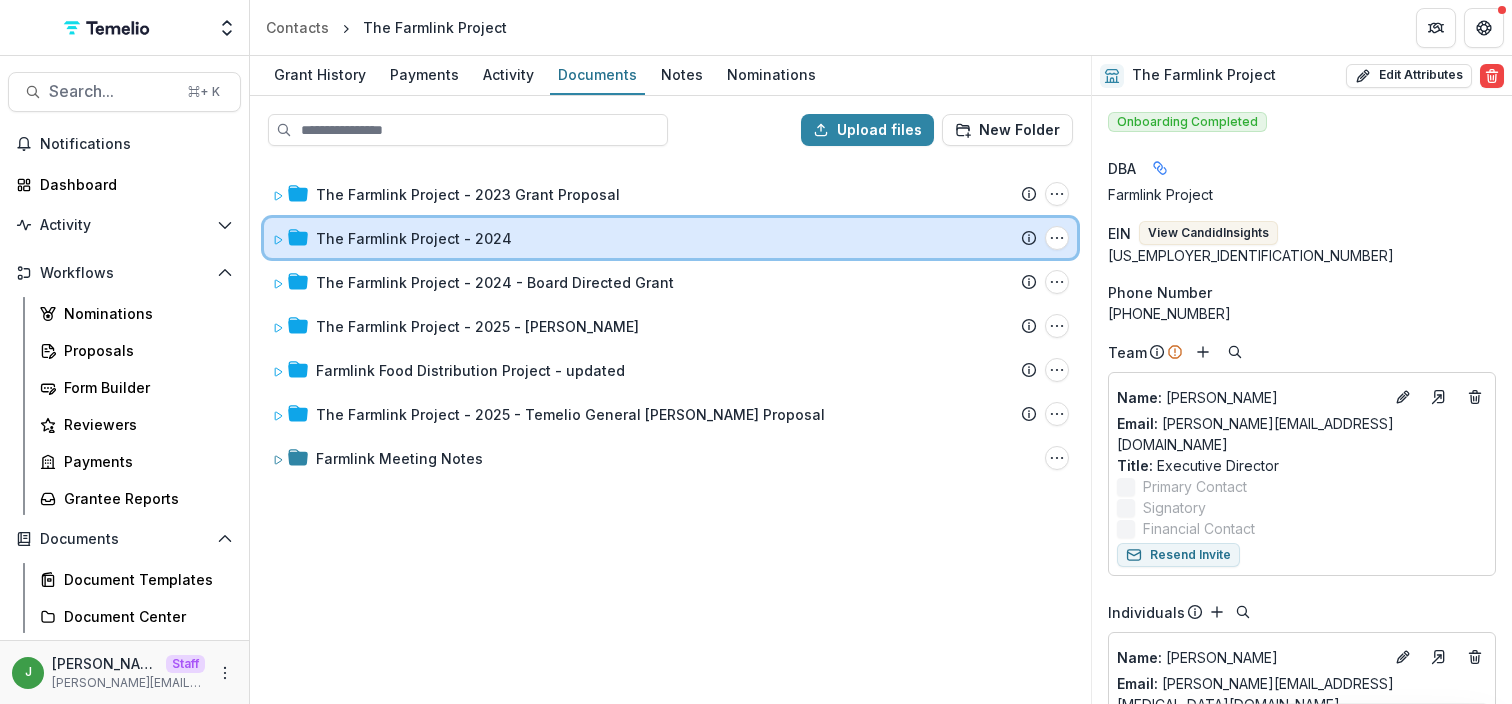 click at bounding box center [290, 238] 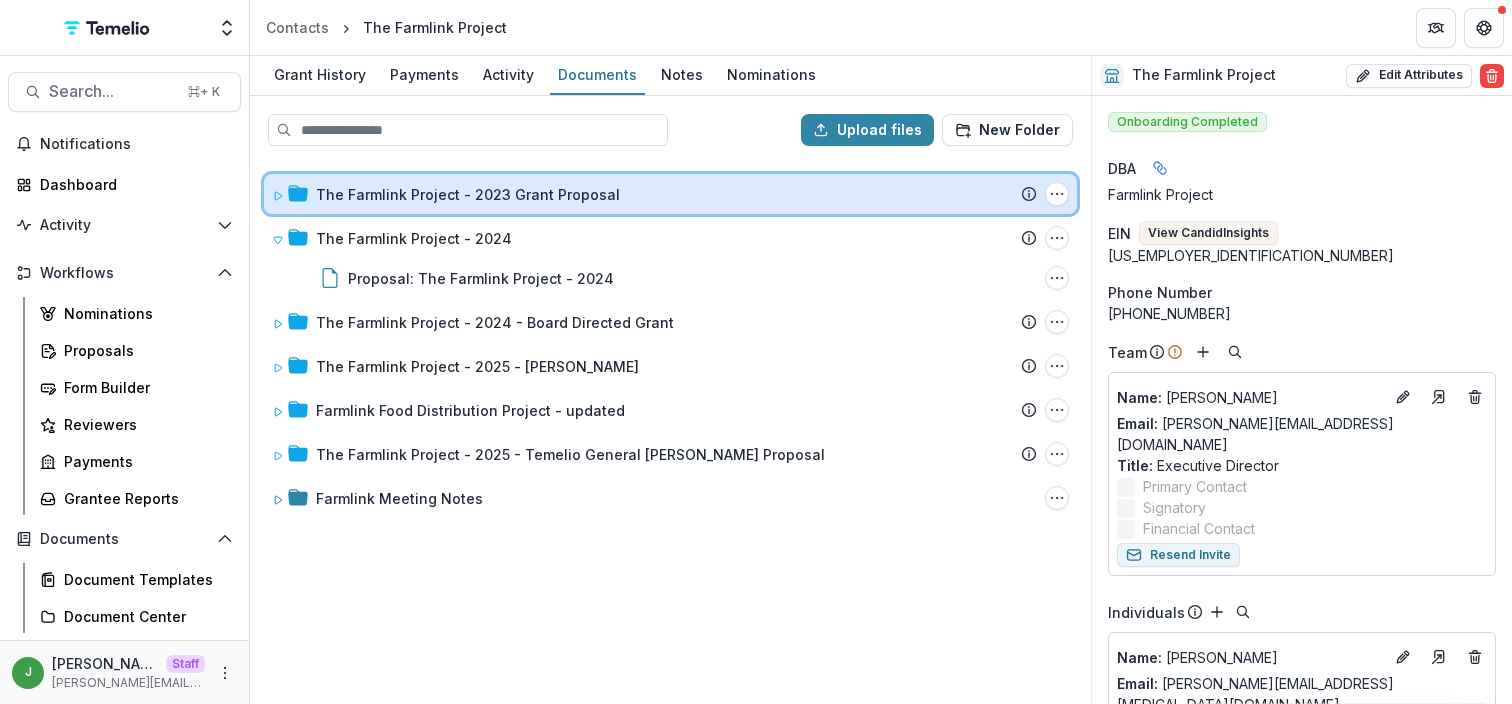 click 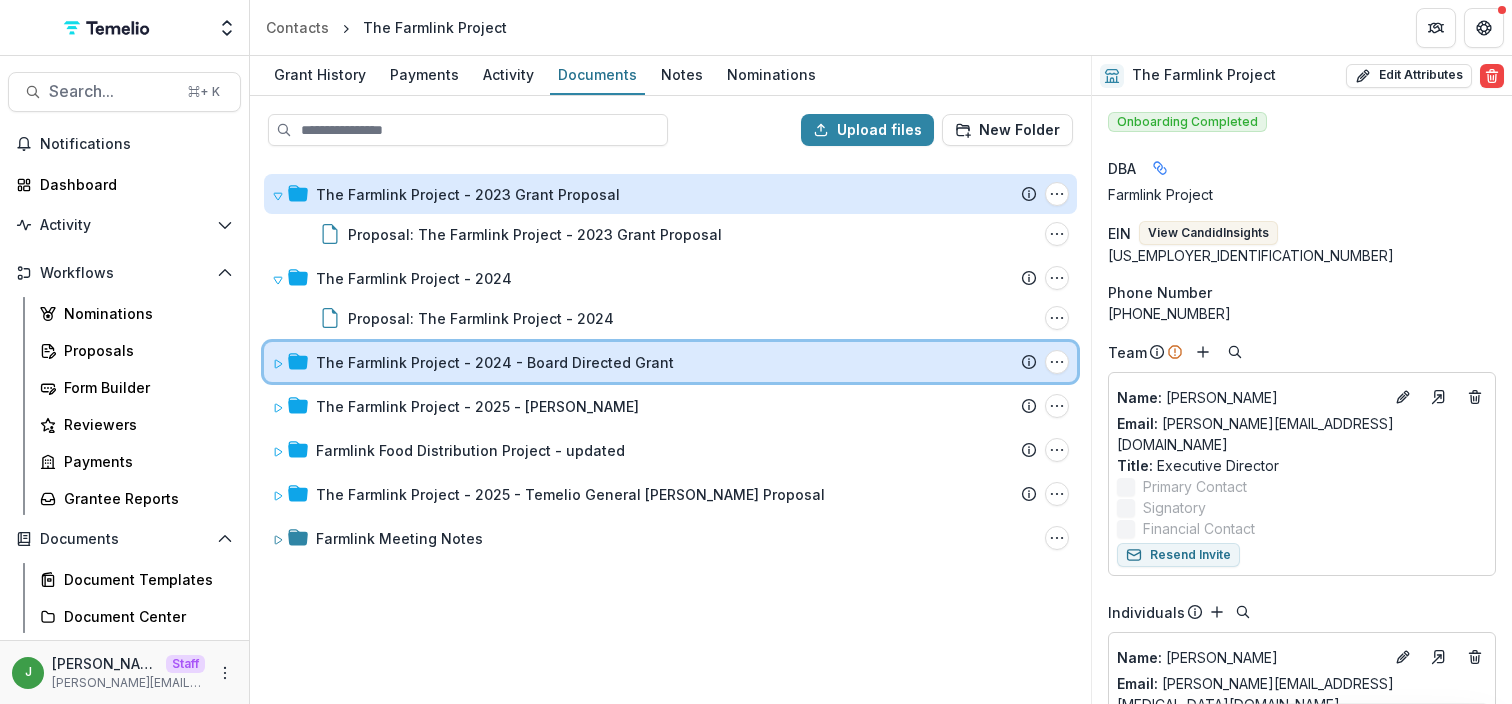 click on "The Farmlink Project - 2024 - Board Directed Grant  Submission Temelio Proposal Attached Submission Report Tasks No tasks Folder Options Rename Add Subfolder Delete" at bounding box center [670, 362] 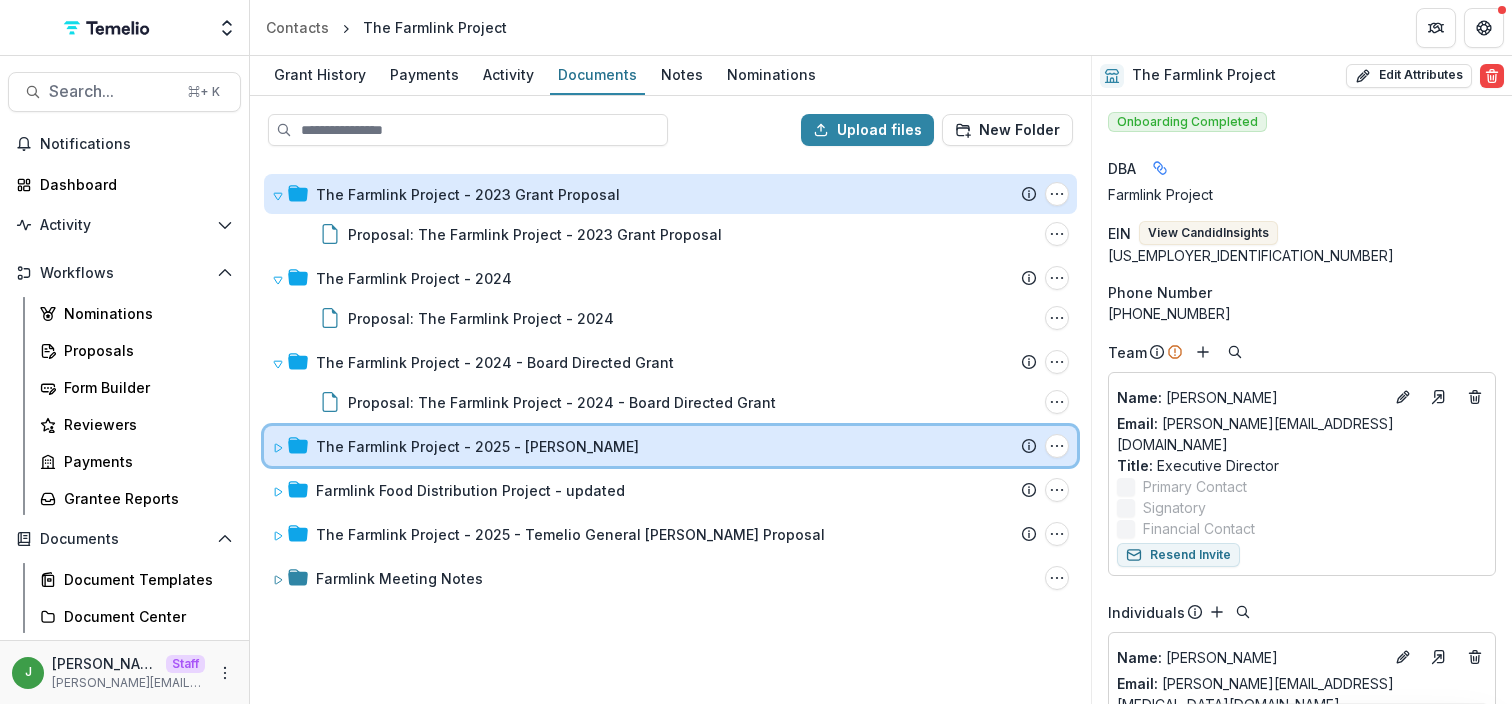 click at bounding box center (290, 446) 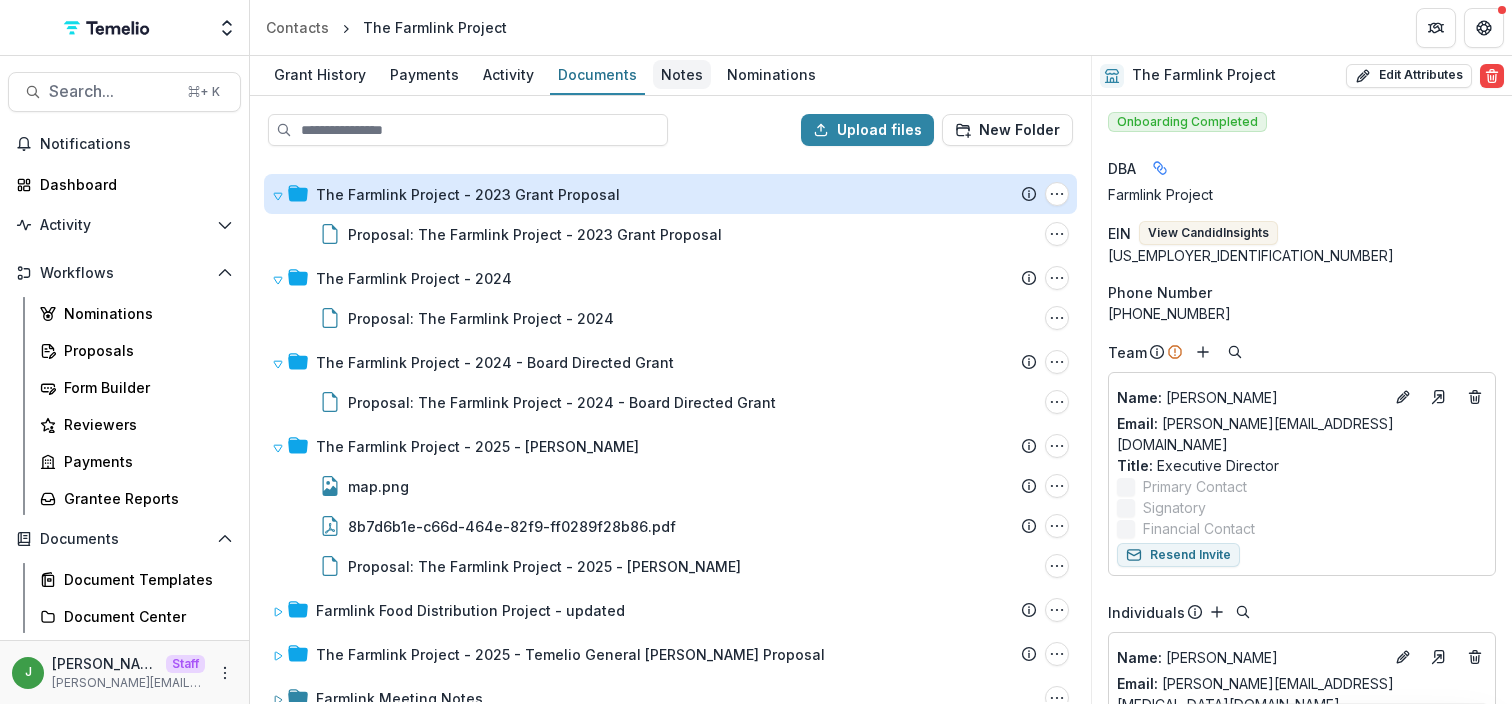 click on "Notes" at bounding box center (682, 74) 